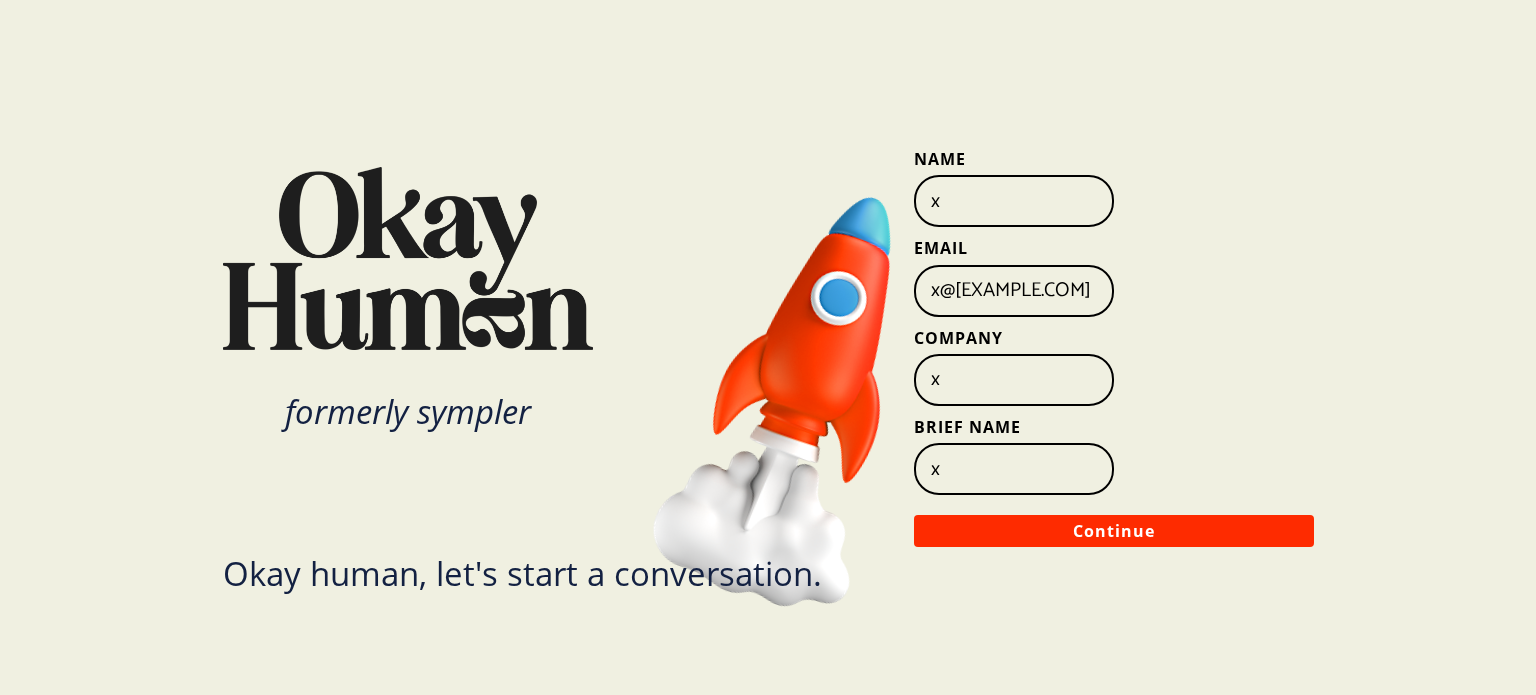 scroll, scrollTop: 0, scrollLeft: 0, axis: both 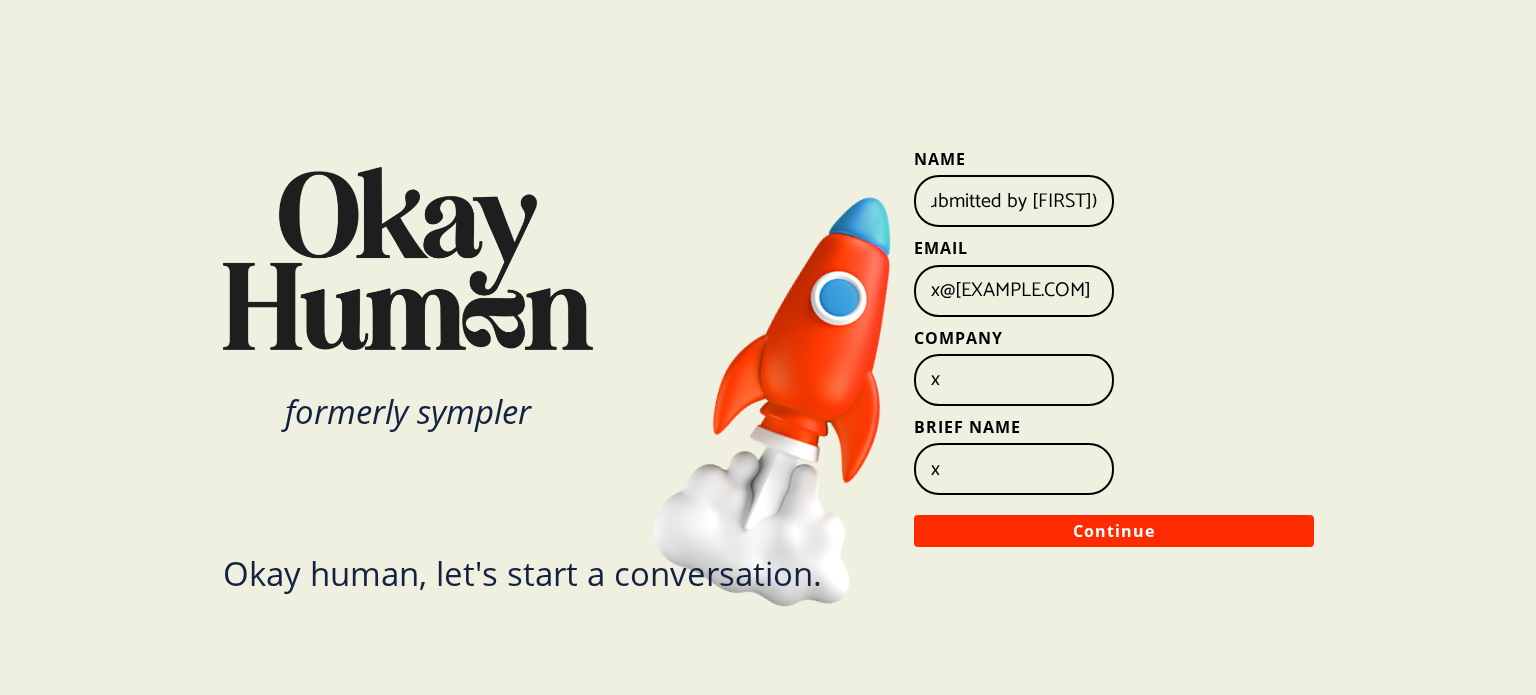 click on "formerly sympler Okay human, let's start a conversation. Name [FIRST] [LAST] (submitted by [FIRST] [LAST]) Email [EMAIL] Company x Brief Name x Continue Navigated to Hello Human" at bounding box center (768, 347) 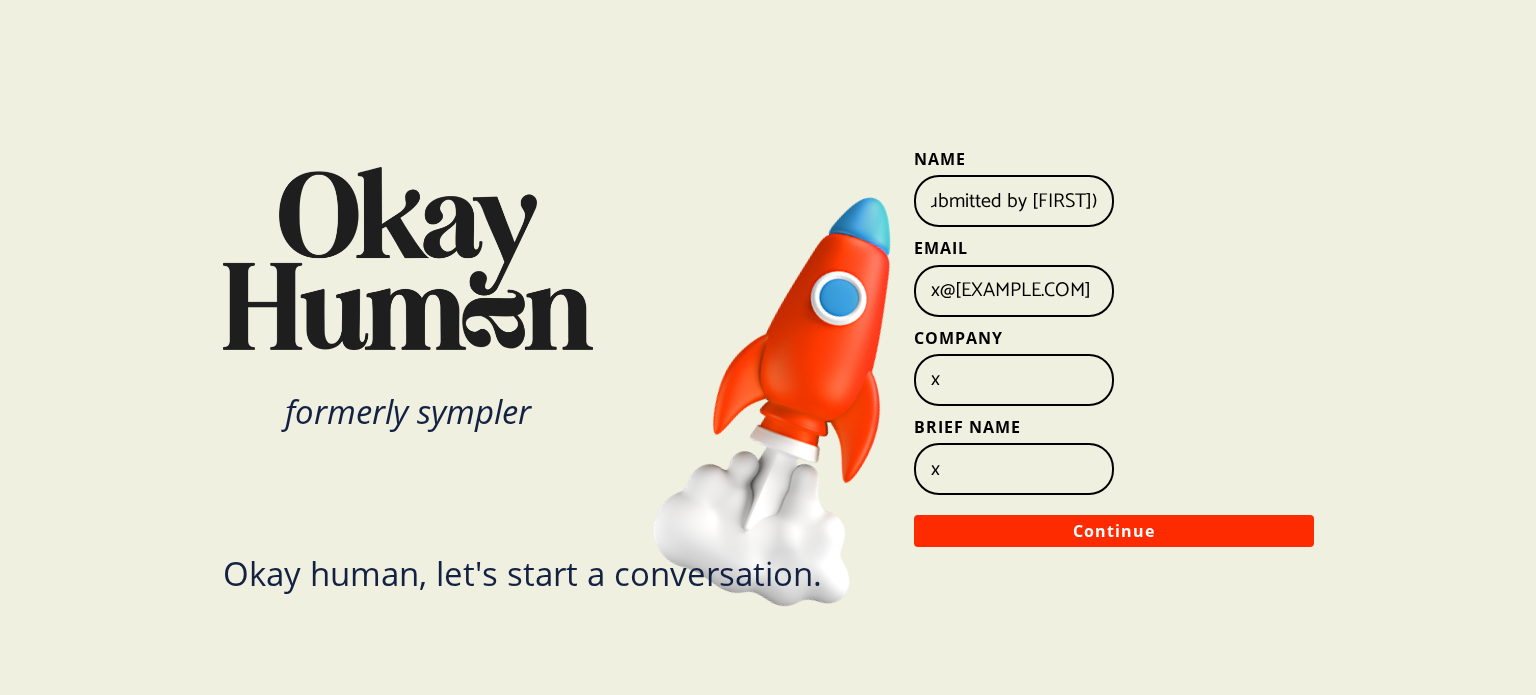 click on "x" at bounding box center (1014, 380) 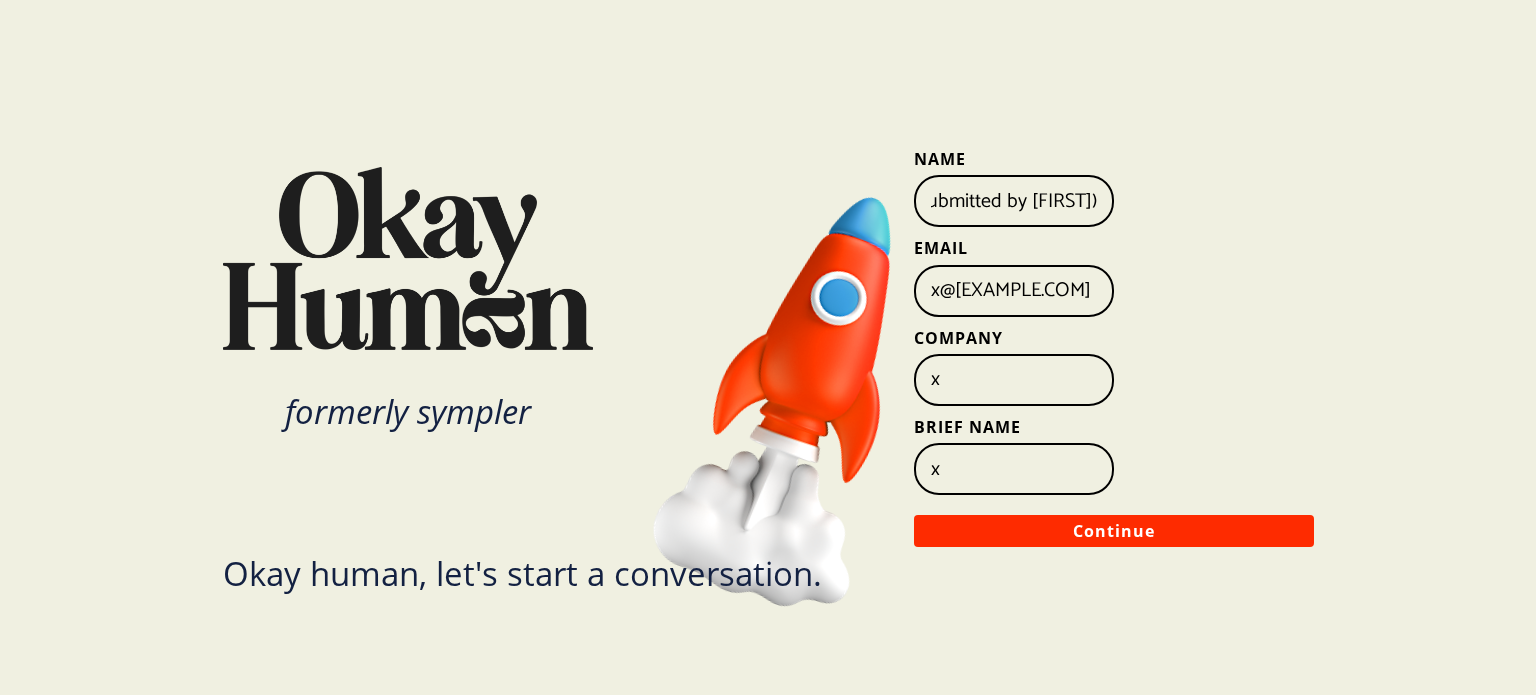 scroll, scrollTop: 0, scrollLeft: 0, axis: both 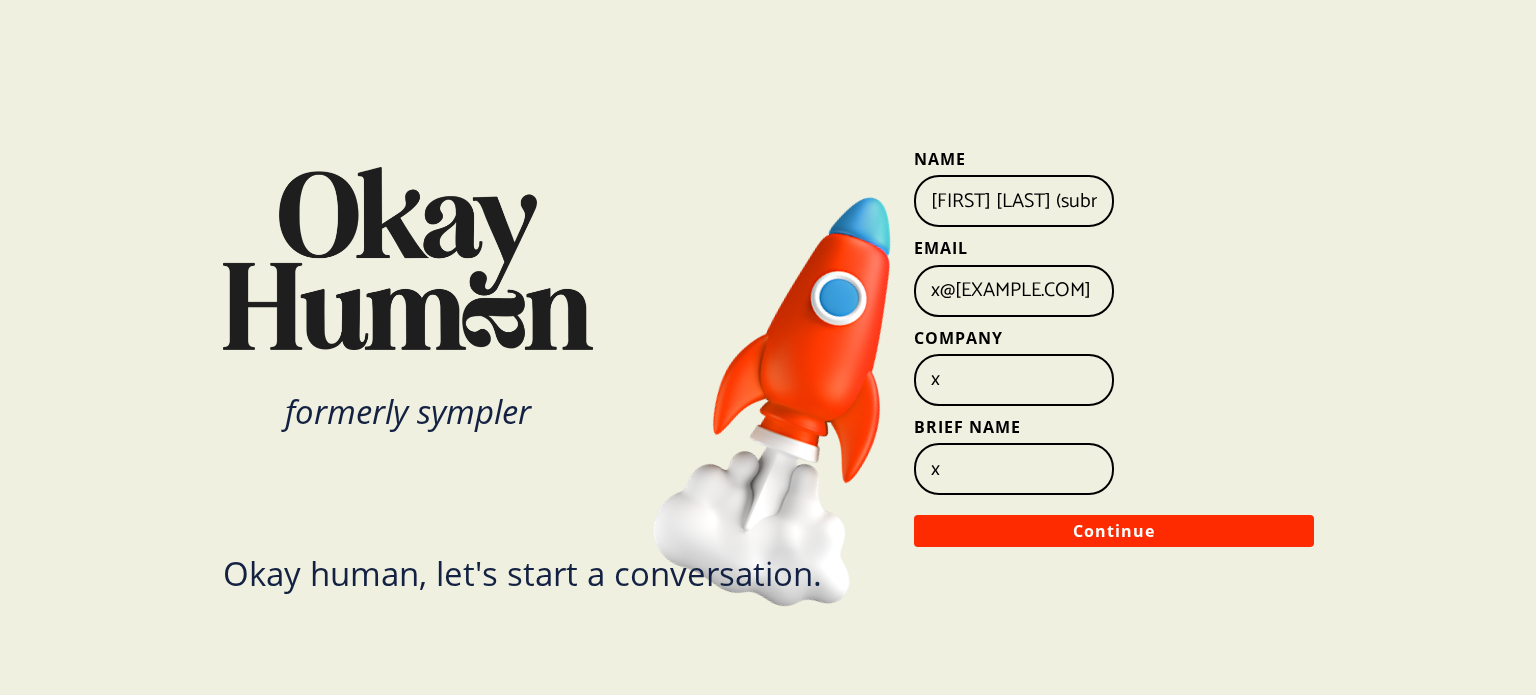 click on "formerly sympler Okay human, let's start a conversation. Name [FIRST] [LAST] (submitted by [FIRST] [LAST]) Email [EMAIL] Company x Brief Name x Continue Navigated to Hello Human" at bounding box center (768, 347) 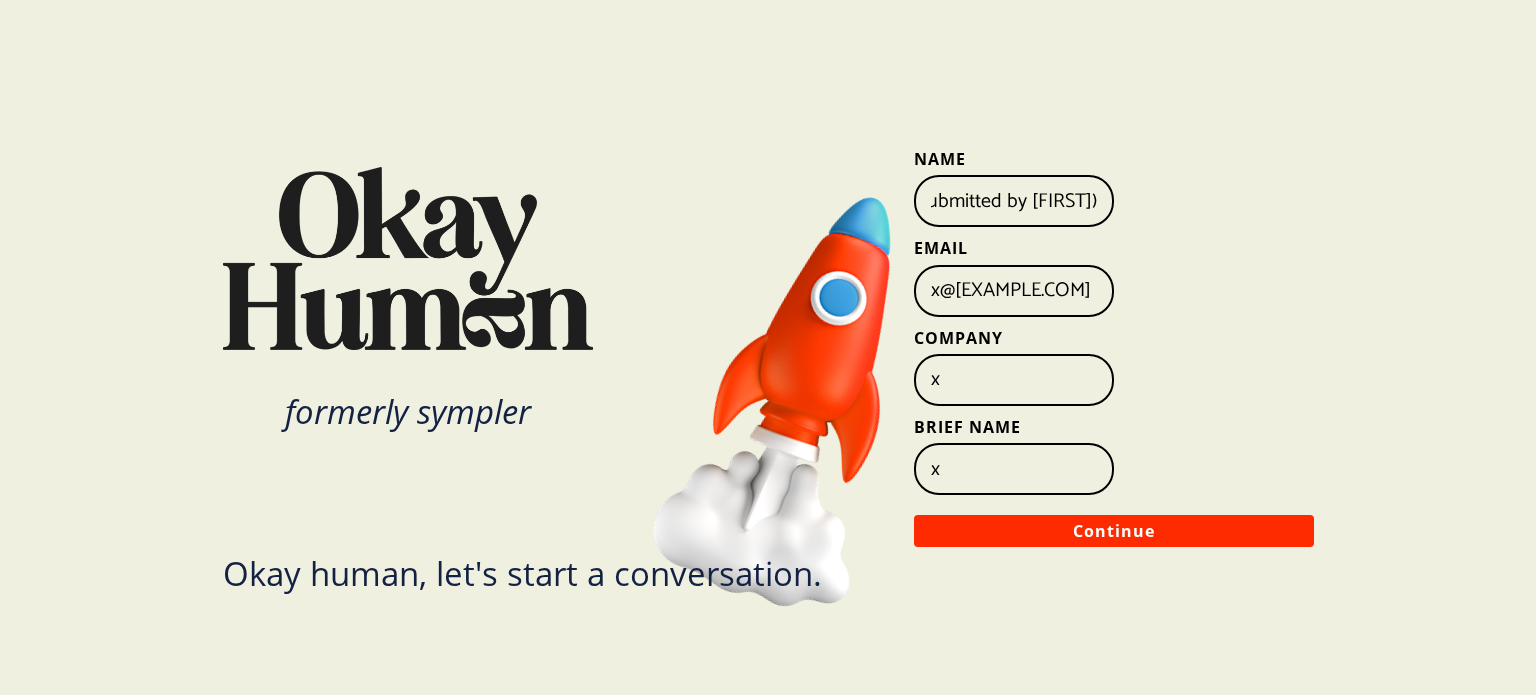 scroll, scrollTop: 0, scrollLeft: 155, axis: horizontal 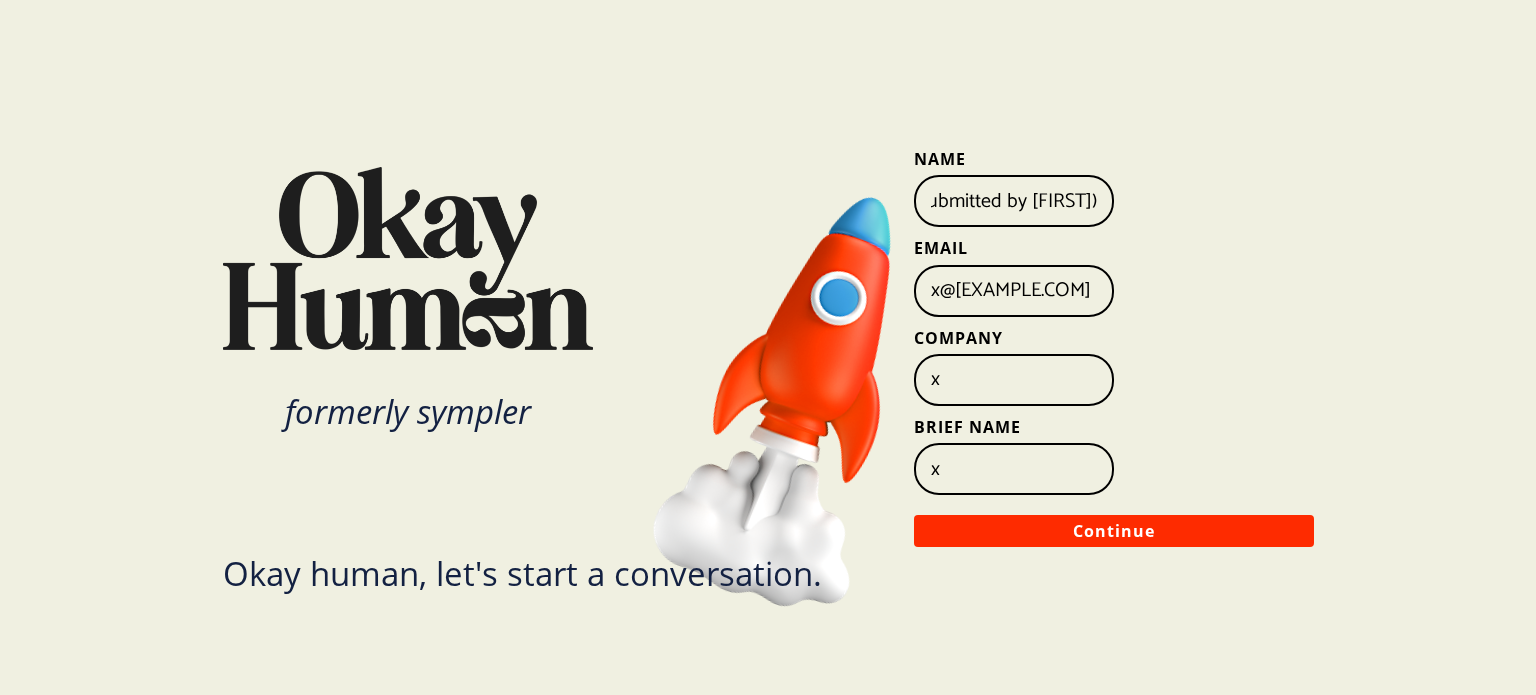 click on "formerly sympler Okay human, let's start a conversation. Name [FIRST] [LAST] (submitted by [FIRST] [LAST]) Email [EMAIL] Company x Brief Name x Continue Navigated to Hello Human" at bounding box center [768, 347] 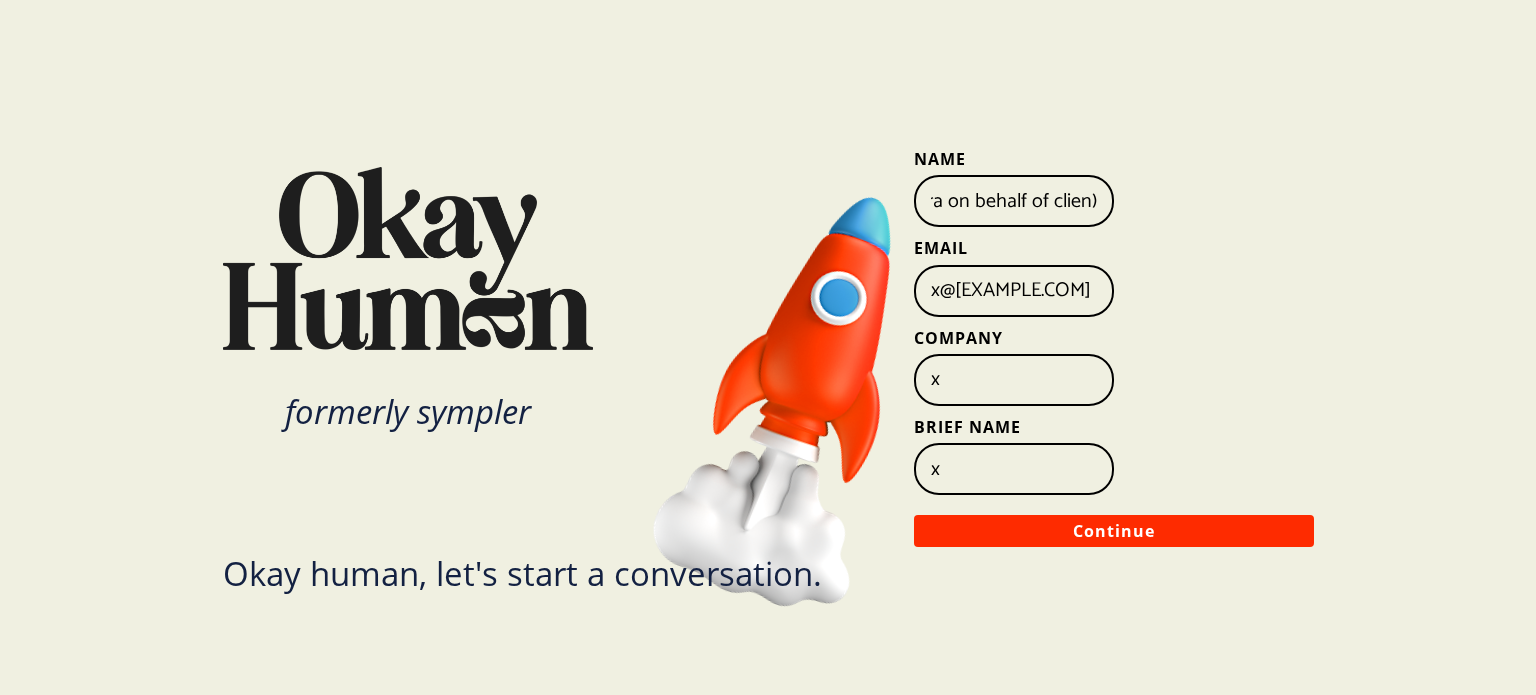 scroll, scrollTop: 0, scrollLeft: 299, axis: horizontal 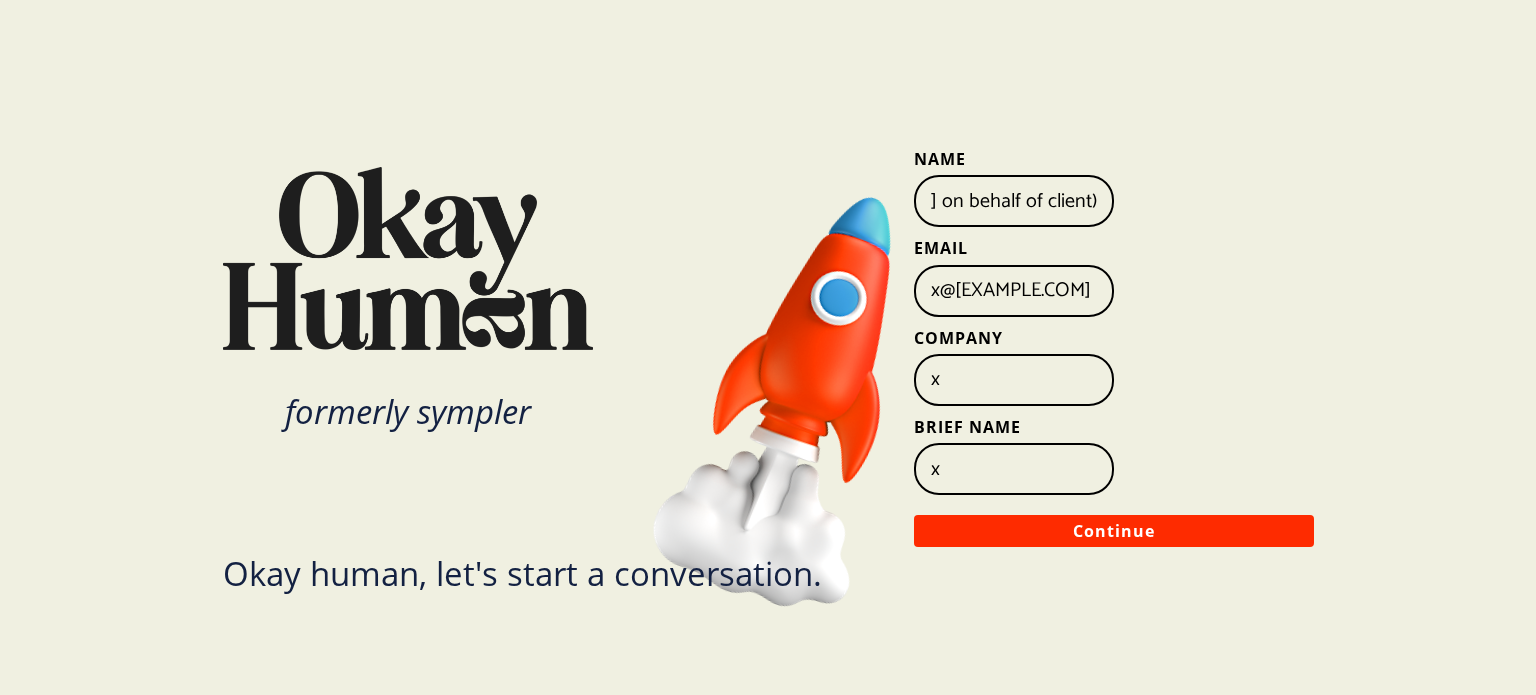 type on "[FIRST] [LAST] (submitted by [FIRST] on behalf of client)" 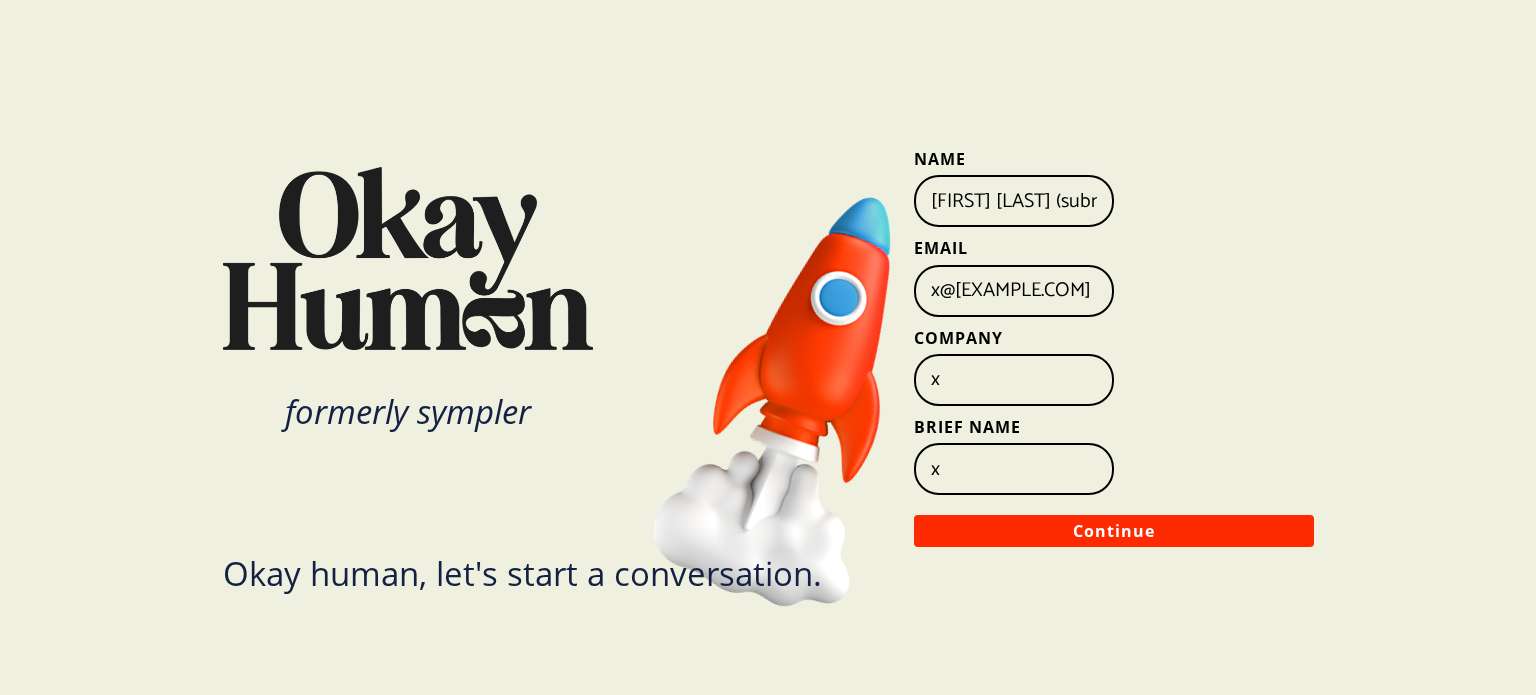 drag, startPoint x: 925, startPoint y: 291, endPoint x: 1101, endPoint y: 292, distance: 176.00284 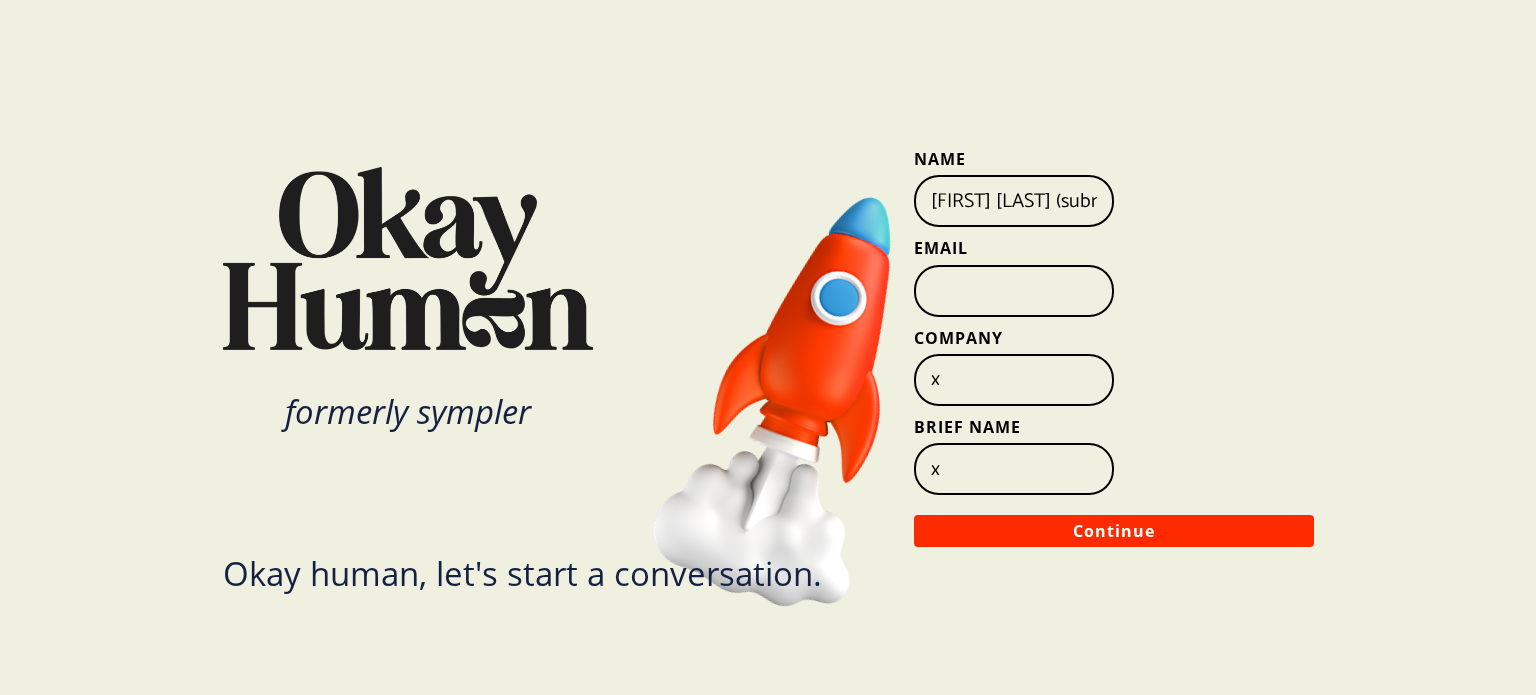 paste on "[EMAIL]@[DOMAIN]" 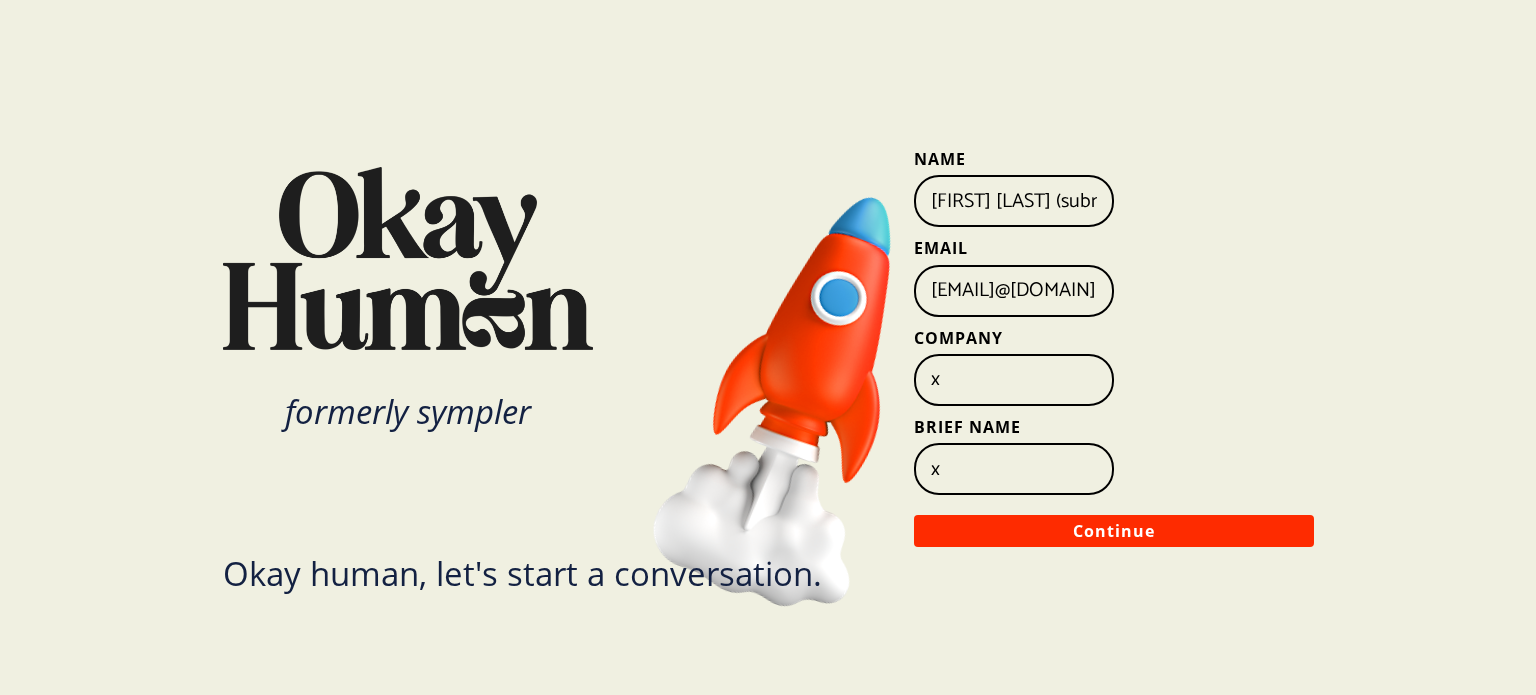 scroll, scrollTop: 0, scrollLeft: 60, axis: horizontal 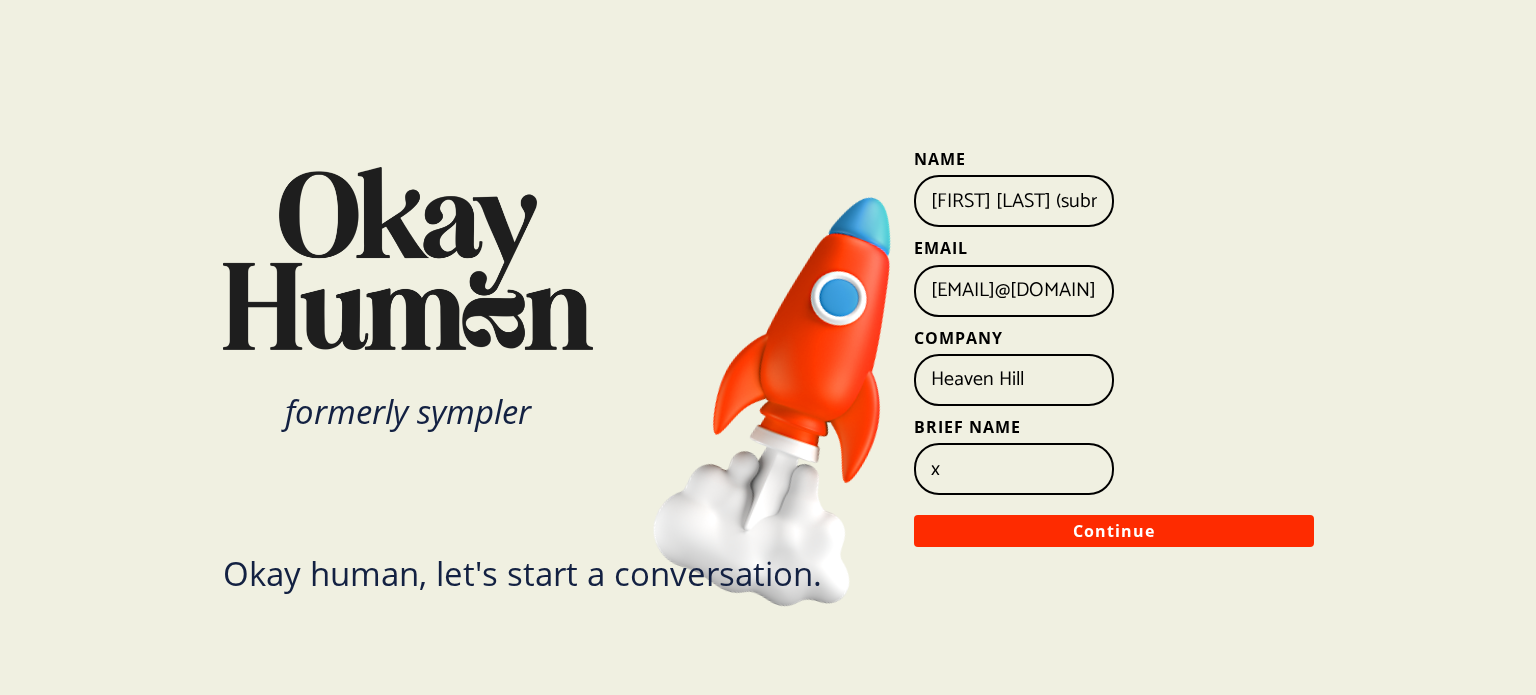 type on "Heaven Hill" 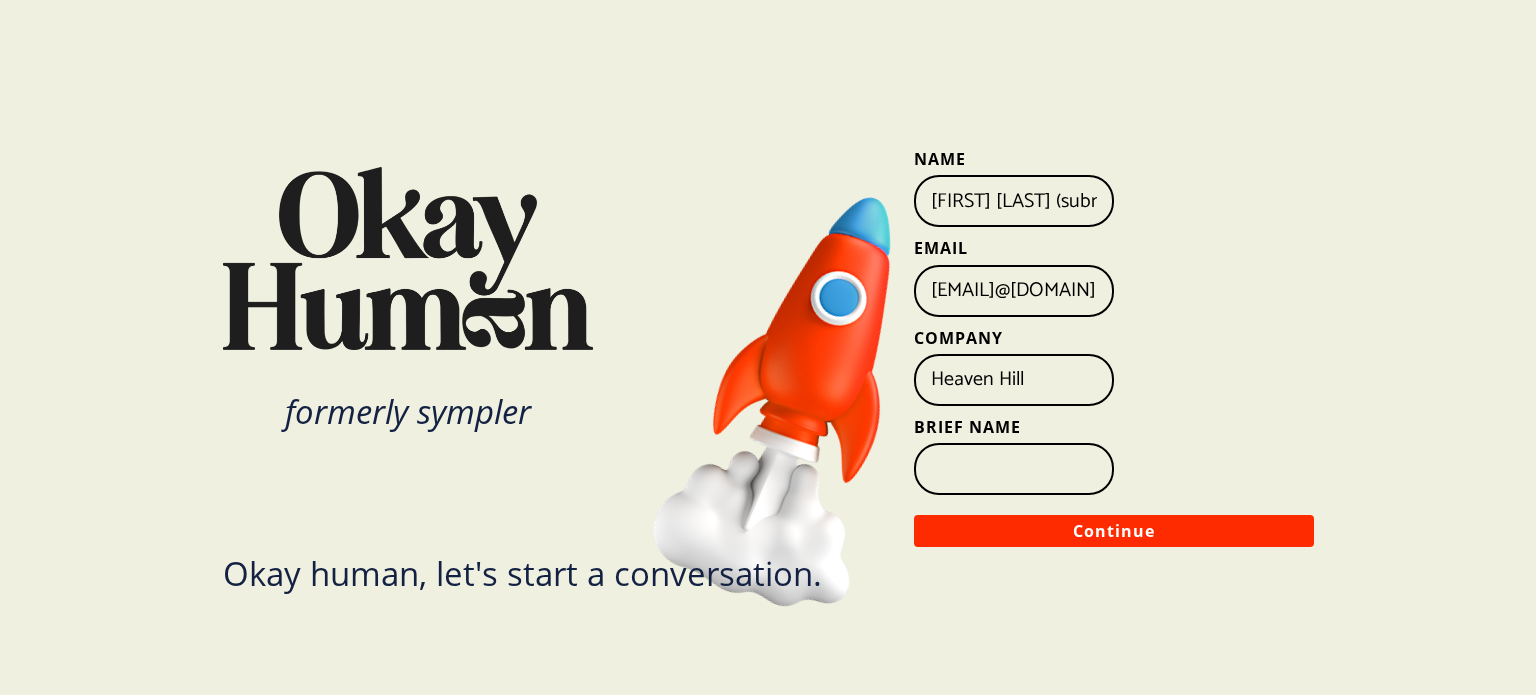 type on "A" 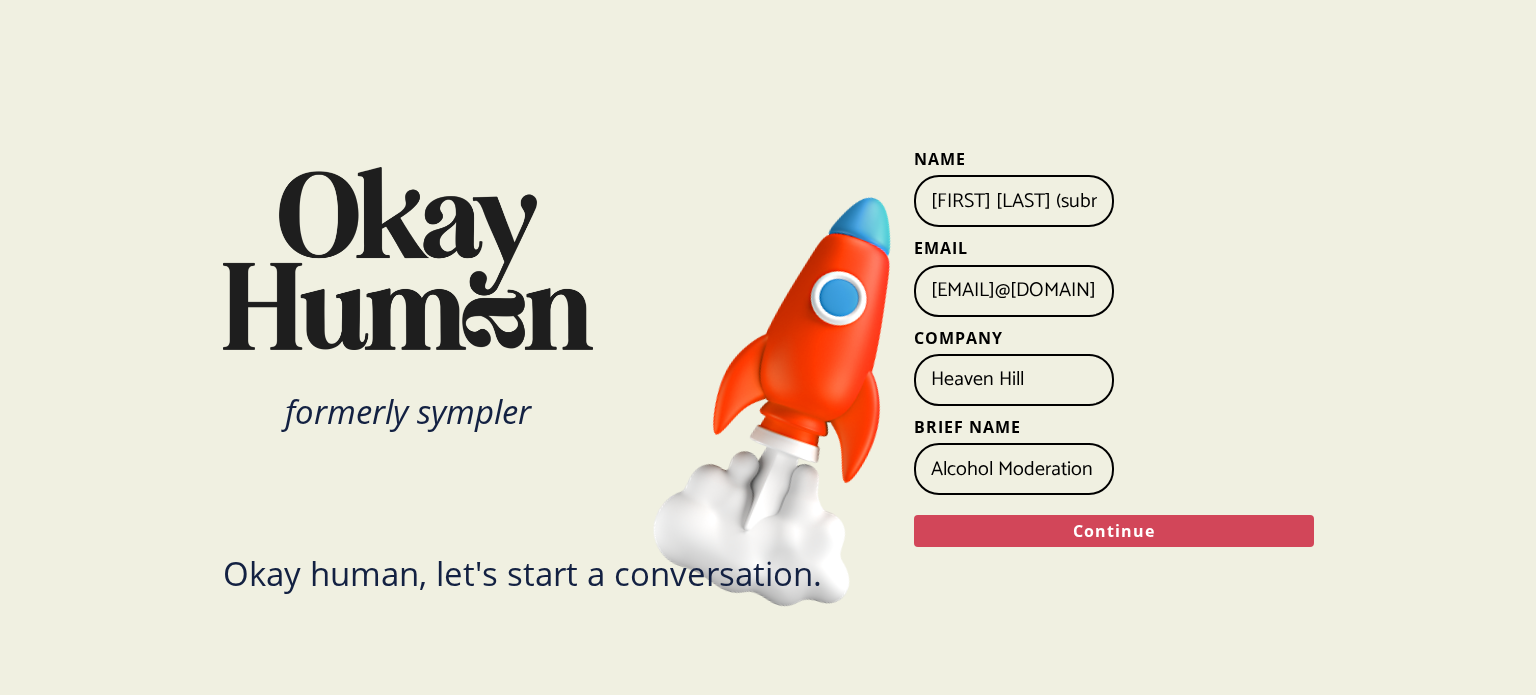 type on "Alcohol Moderation" 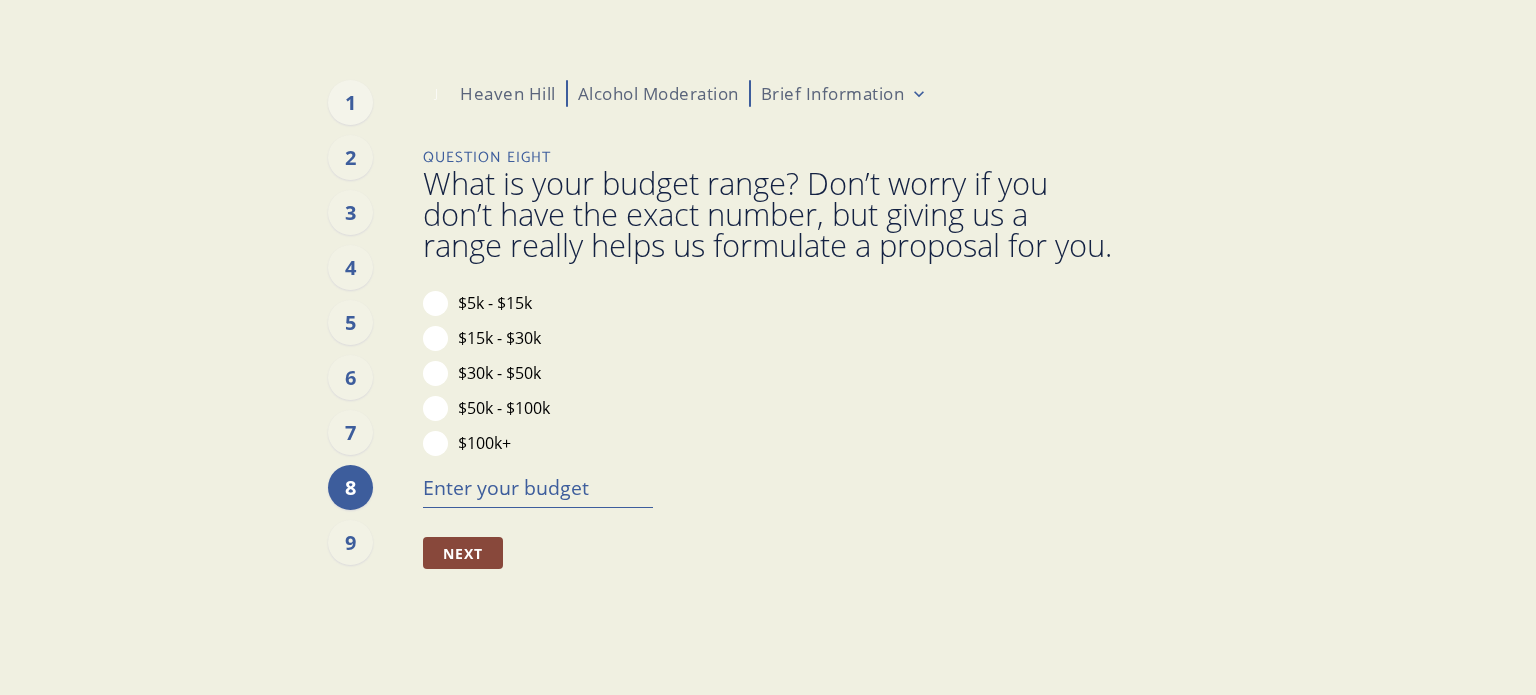 click on "1" at bounding box center (350, 102) 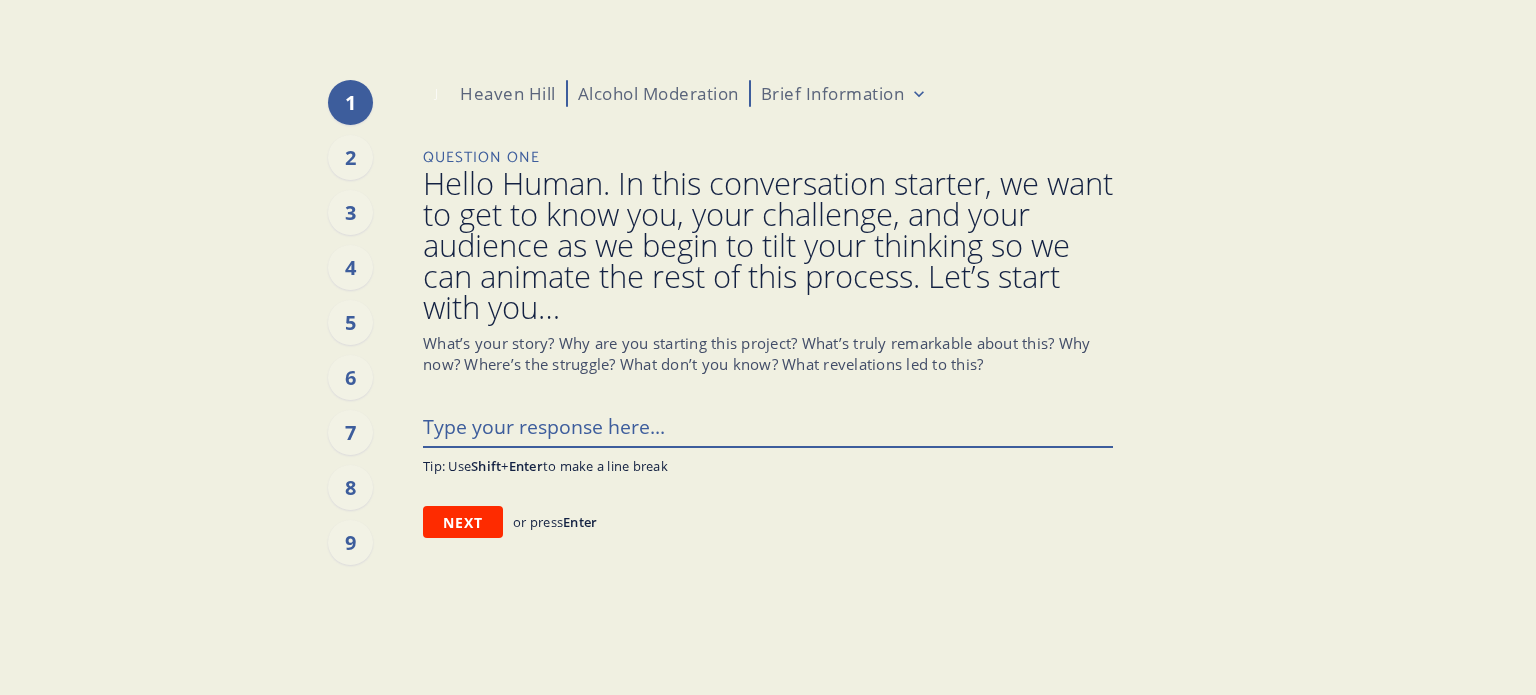 paste on "In the aim of both stemming decline and inspiring innovation opportunities, Heaven Hill wants to understand the more complex and nuanced attitudes, beliefs and behaviors surrounding the topic of  drinking ‘moderation.’ and/or abstinence. They’d like to move beyond viewing this a fixed or binary choice to illuminating the more dynamic systems at play and how they differ in different scenarios.
Heaven Hill will use the research to build a more holistic and dynamic picture of their audience so that they may ultimately inform smarter product innovation & brand positioning/messaging." 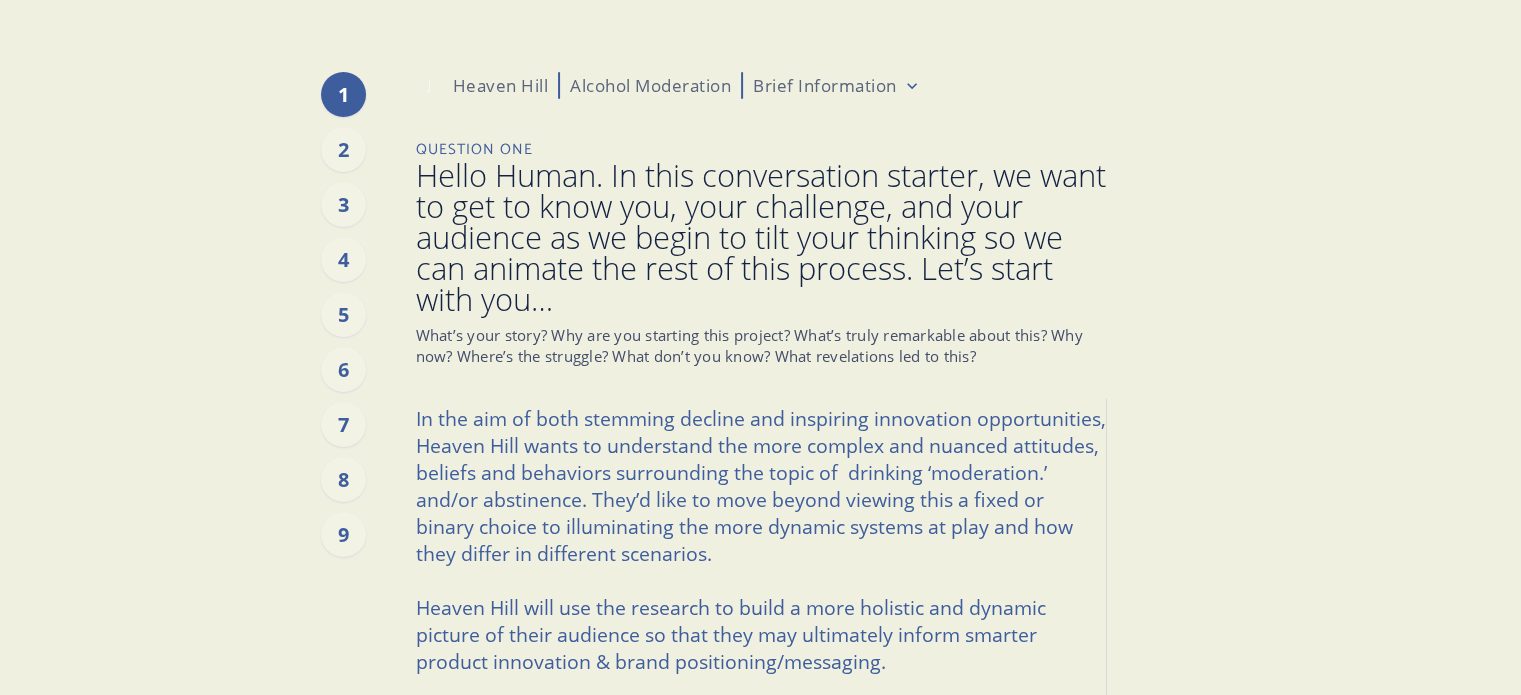scroll, scrollTop: 108, scrollLeft: 0, axis: vertical 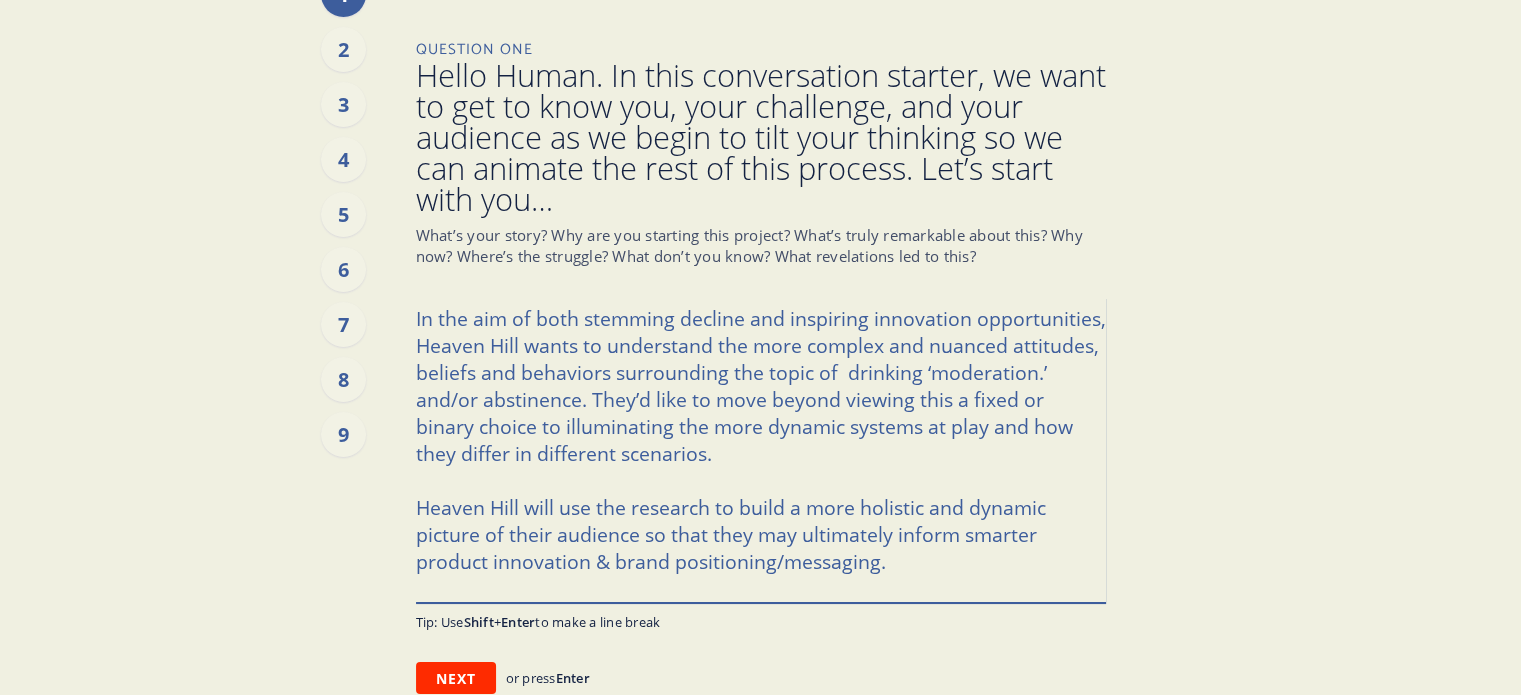 type on "In the aim of both stemming decline and inspiring innovation opportunities, Heaven Hill wants to understand the more complex and nuanced attitudes, beliefs and behaviors surrounding the topic of  drinking ‘moderation.’ and/or abstinence. They’d like to move beyond viewing this a fixed or binary choice to illuminating the more dynamic systems at play and how they differ in different scenarios.
Heaven Hill will use the research to build a more holistic and dynamic picture of their audience so that they may ultimately inform smarter product innovation & brand positioning/messaging." 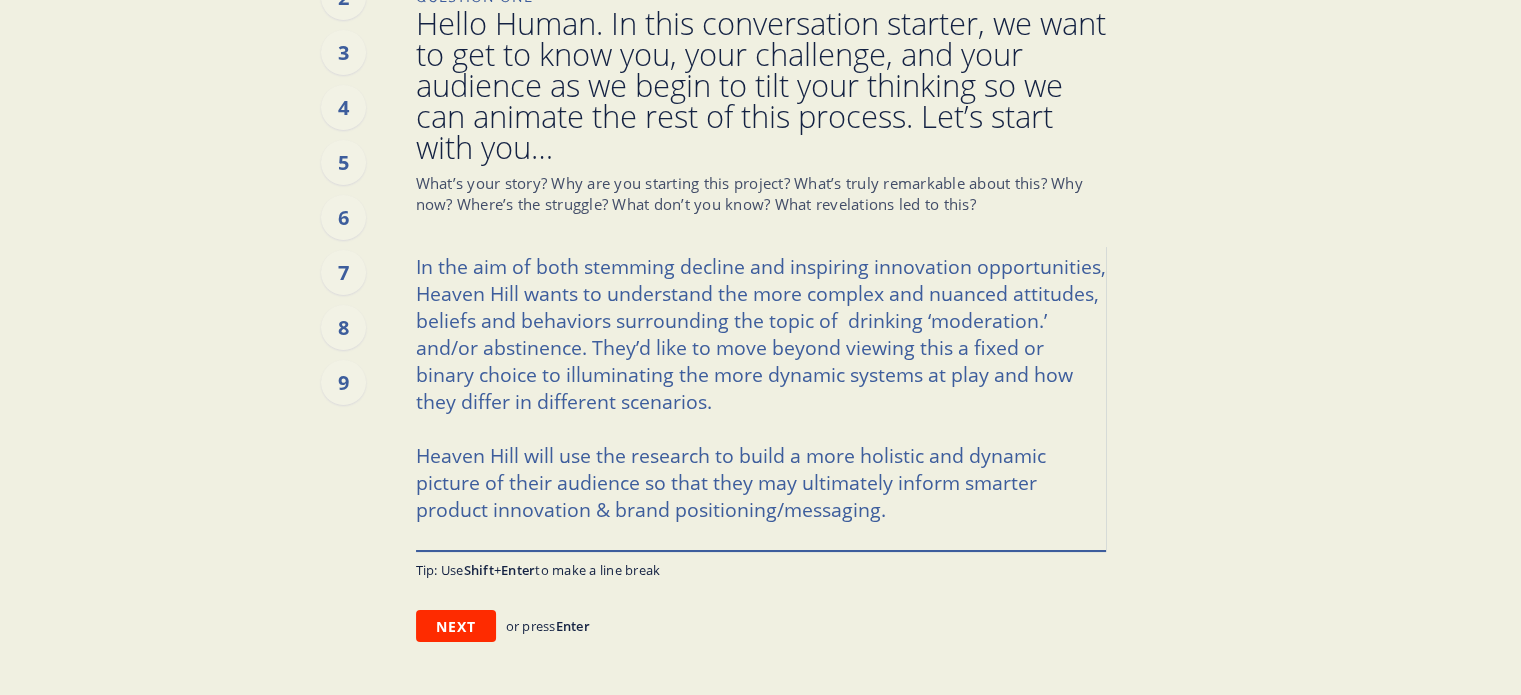 scroll, scrollTop: 187, scrollLeft: 0, axis: vertical 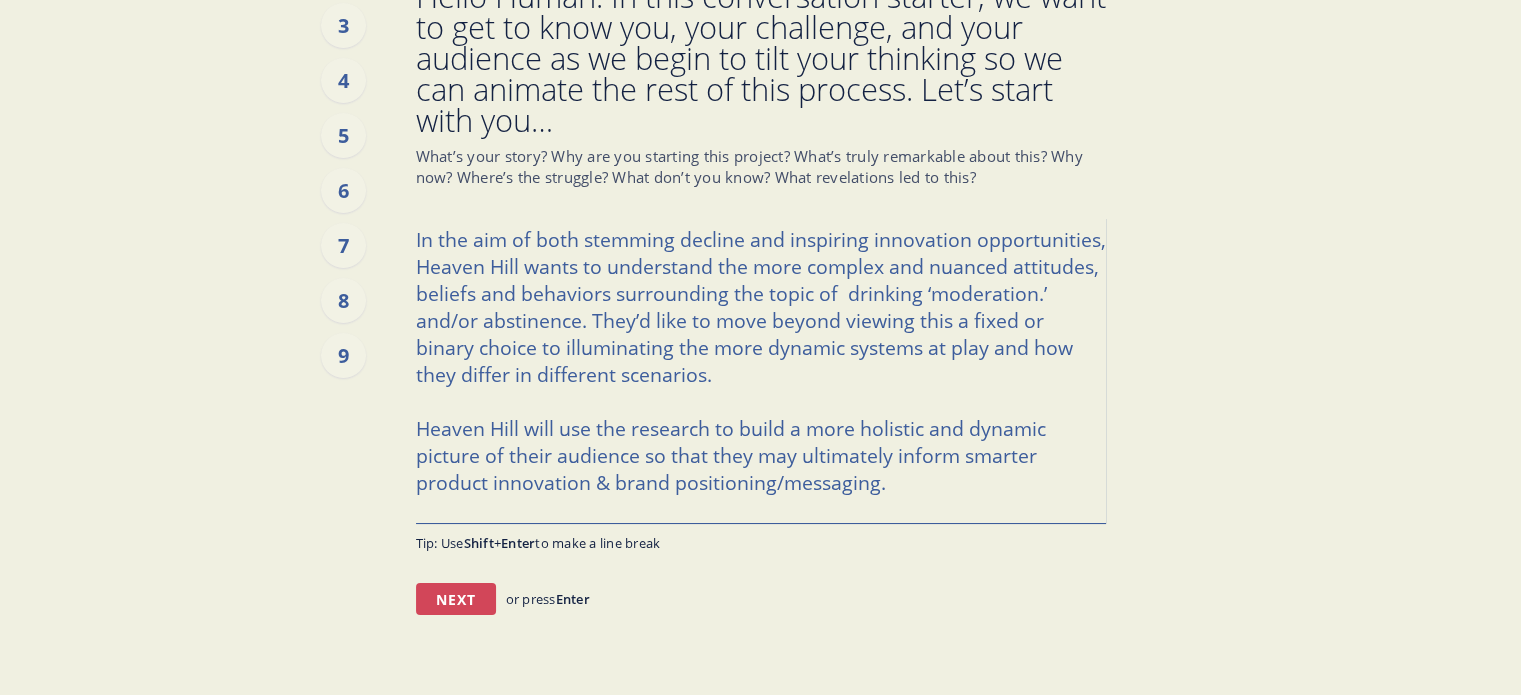 click on "Next" at bounding box center (456, 599) 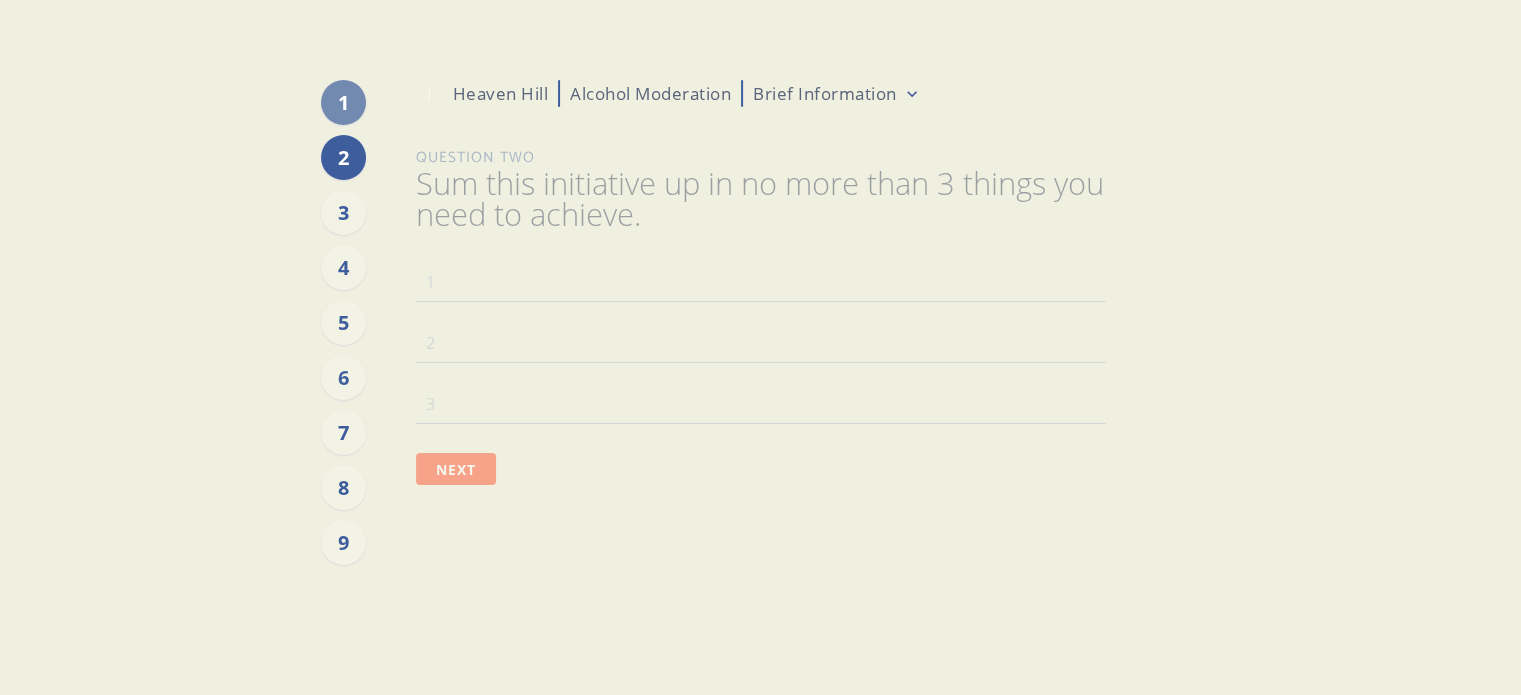 scroll, scrollTop: 0, scrollLeft: 0, axis: both 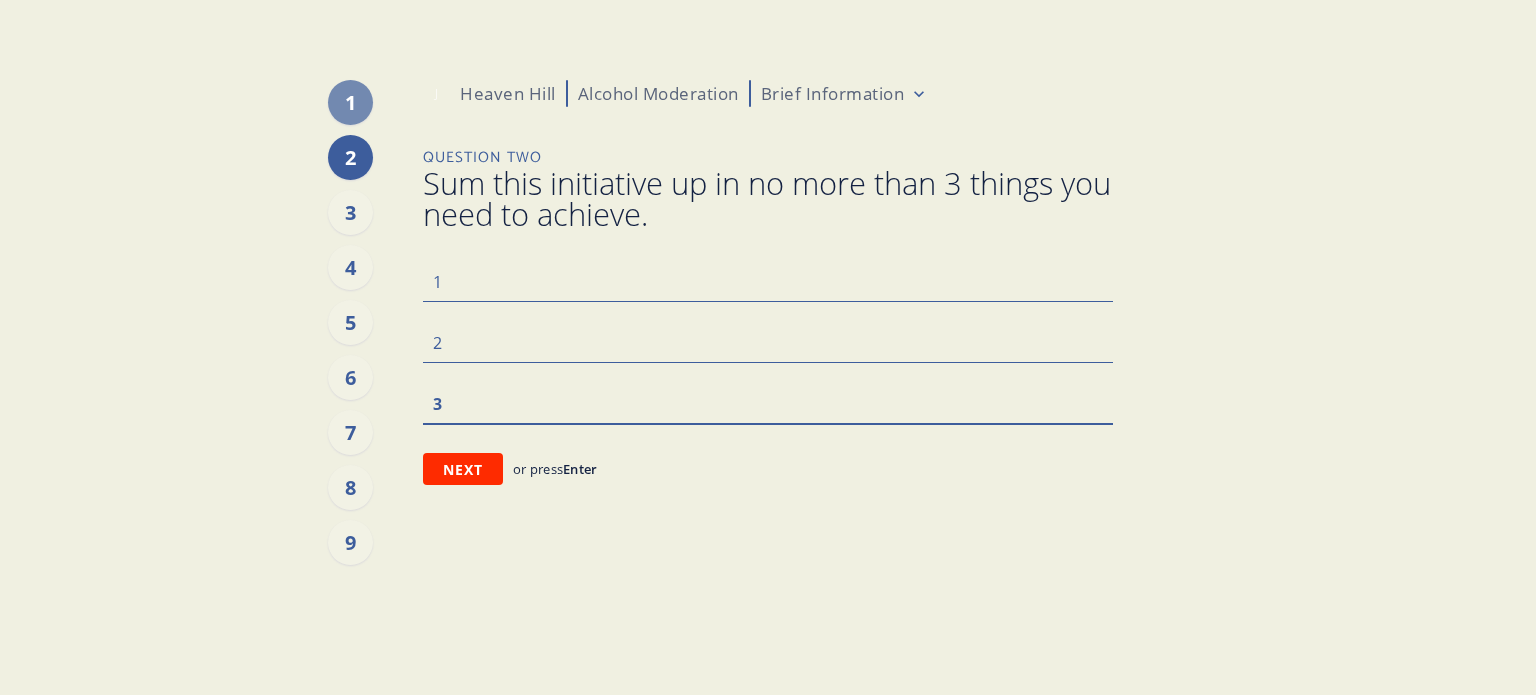 click at bounding box center [768, 402] 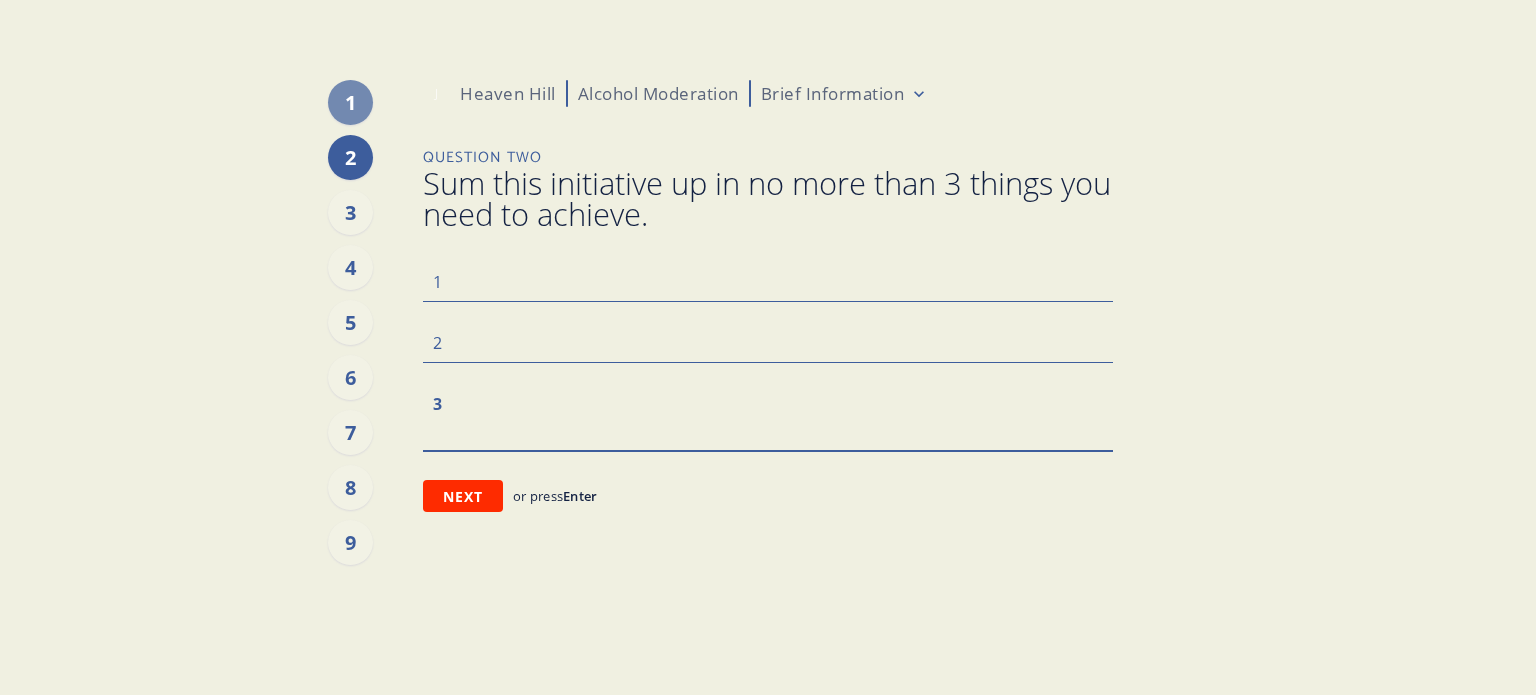type 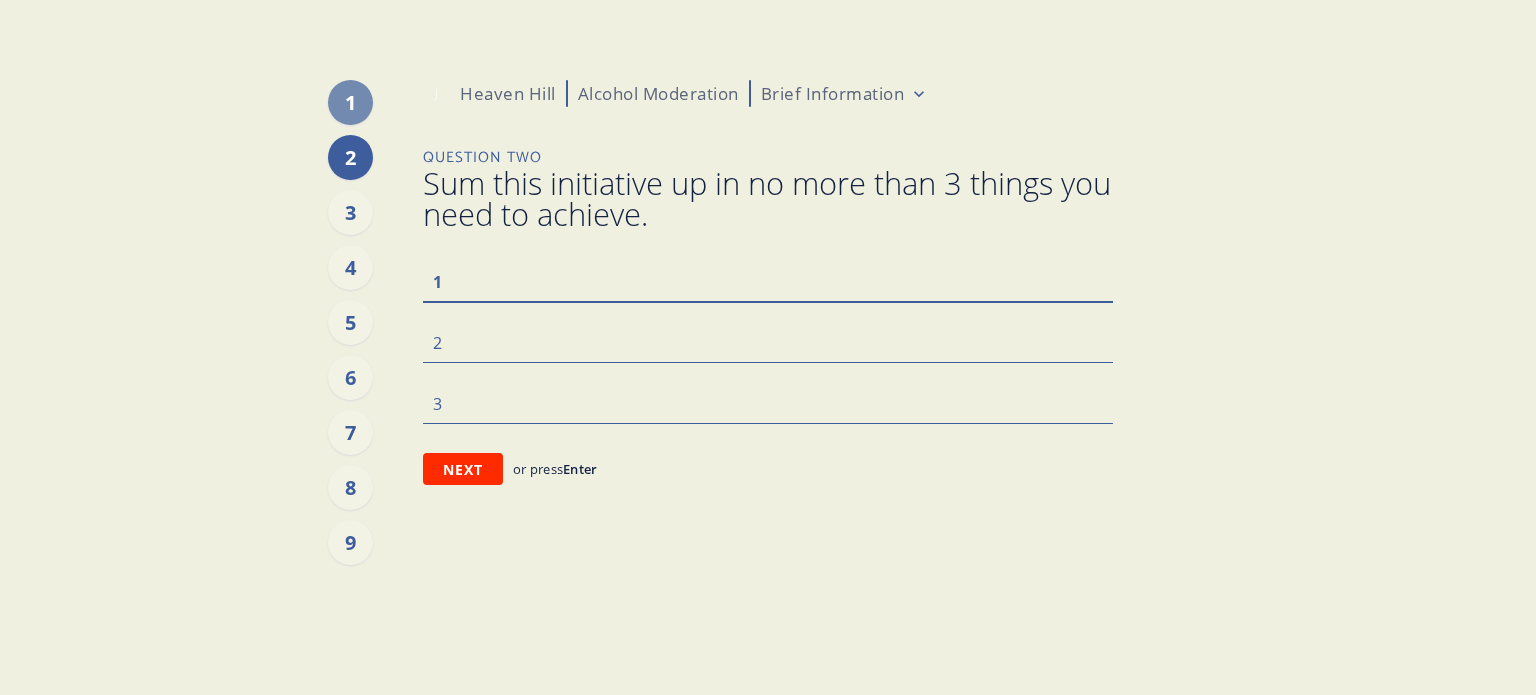 paste on "Paint a more holistic & dynamic picture of the meaning & emotional drivers in ‘moderation.’  Understanding how it’s evolving among new & less predictable entrants to the category (incl Gen Z)" 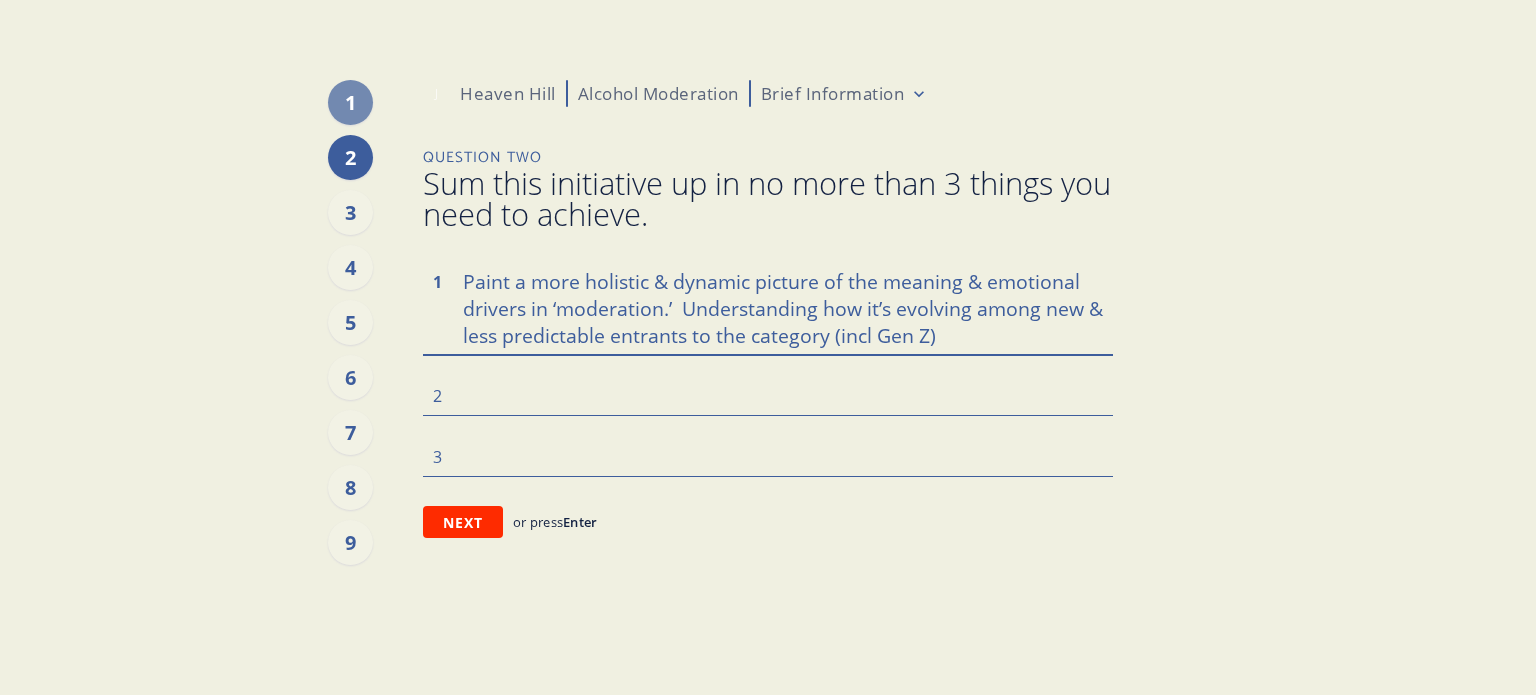 type on "Paint a more holistic & dynamic picture of the meaning & emotional drivers in ‘moderation.’  Understanding how it’s evolving among new & less predictable entrants to the category (incl Gen Z)" 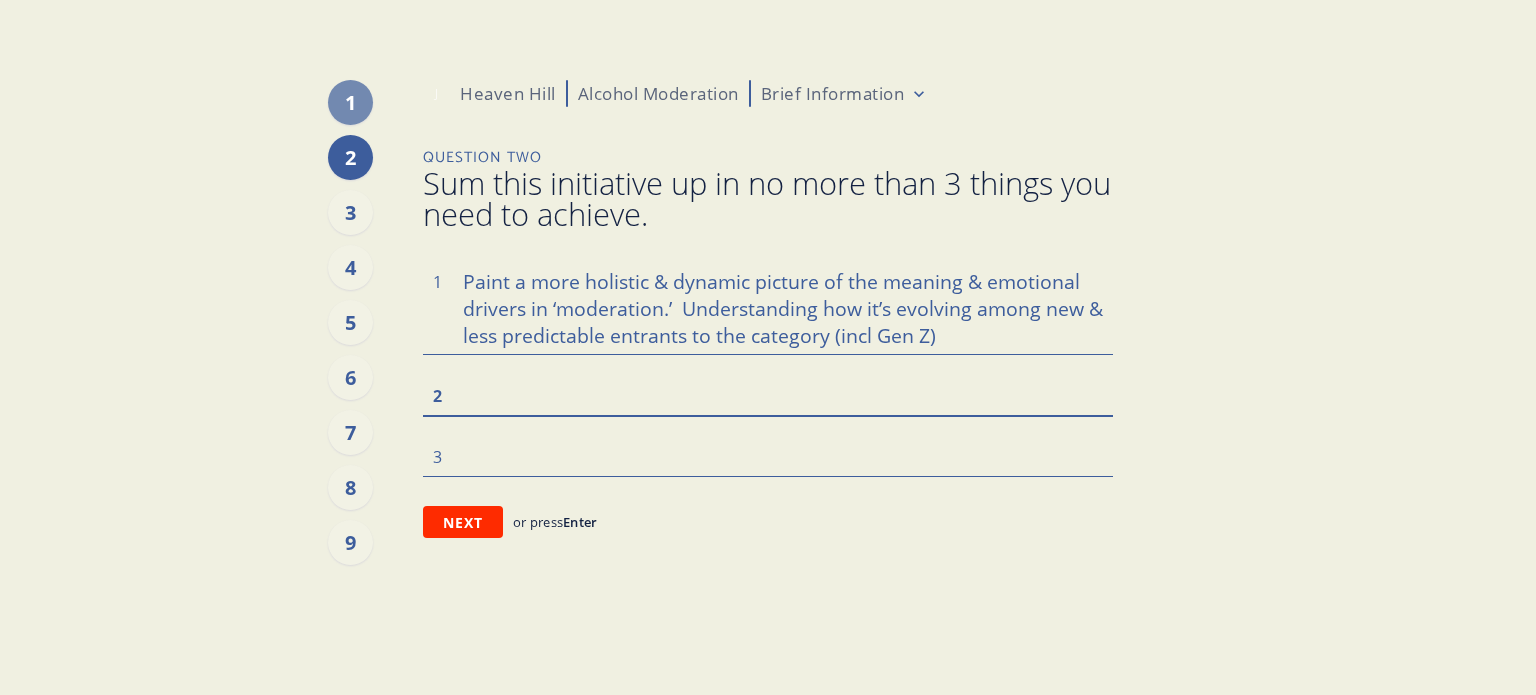click at bounding box center (768, 394) 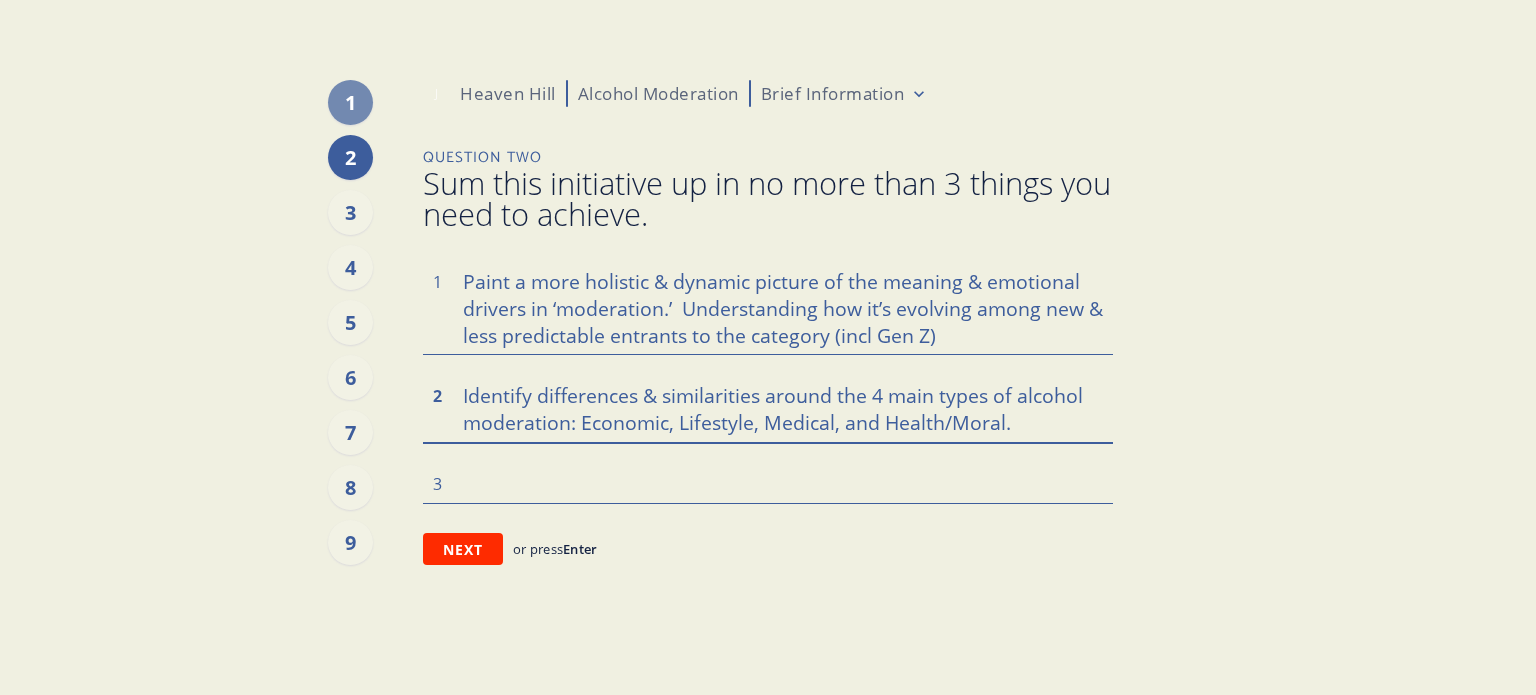 type on "x" 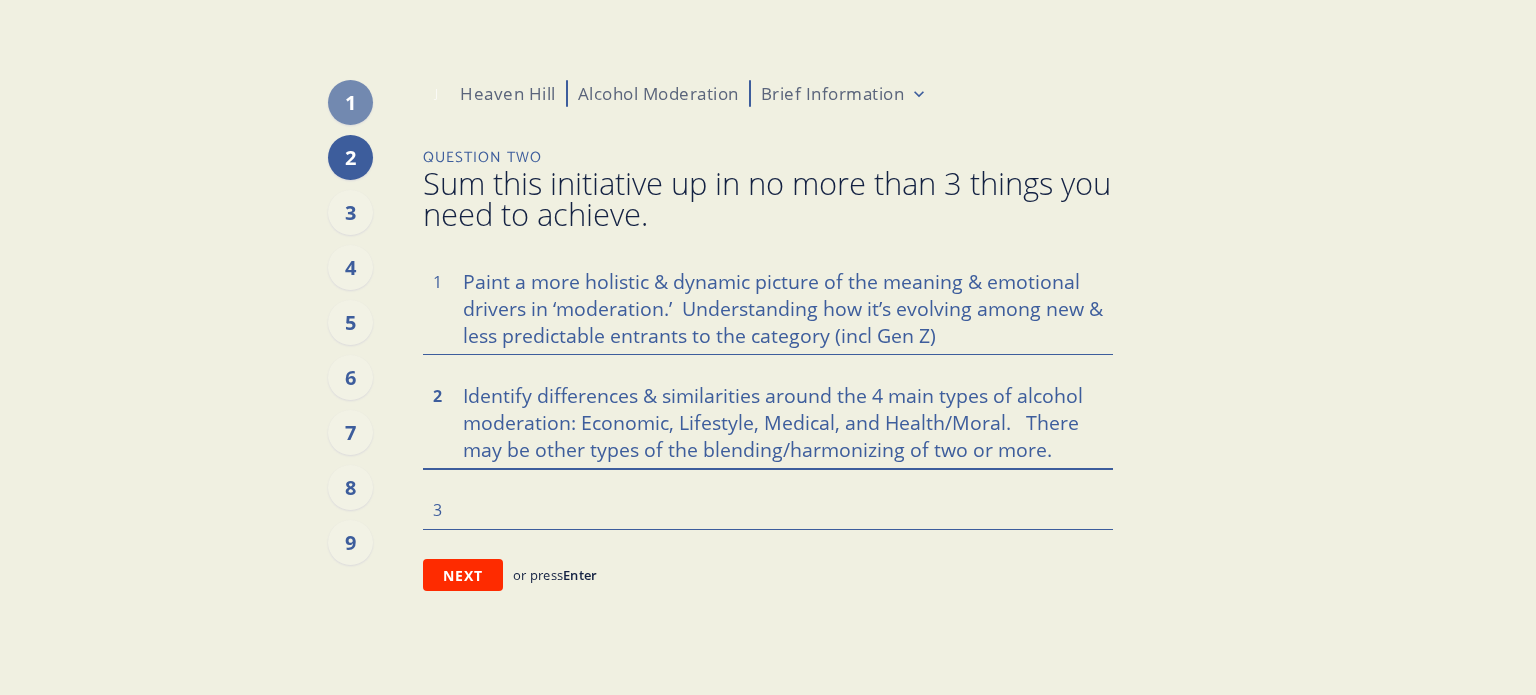 click on "Identify differences & similarities around the 4 main types of alcohol moderation: Economic, Lifestyle, Medical, and Health/Moral.   There may be other types of the blending/harmonizing of two or more." at bounding box center [768, 421] 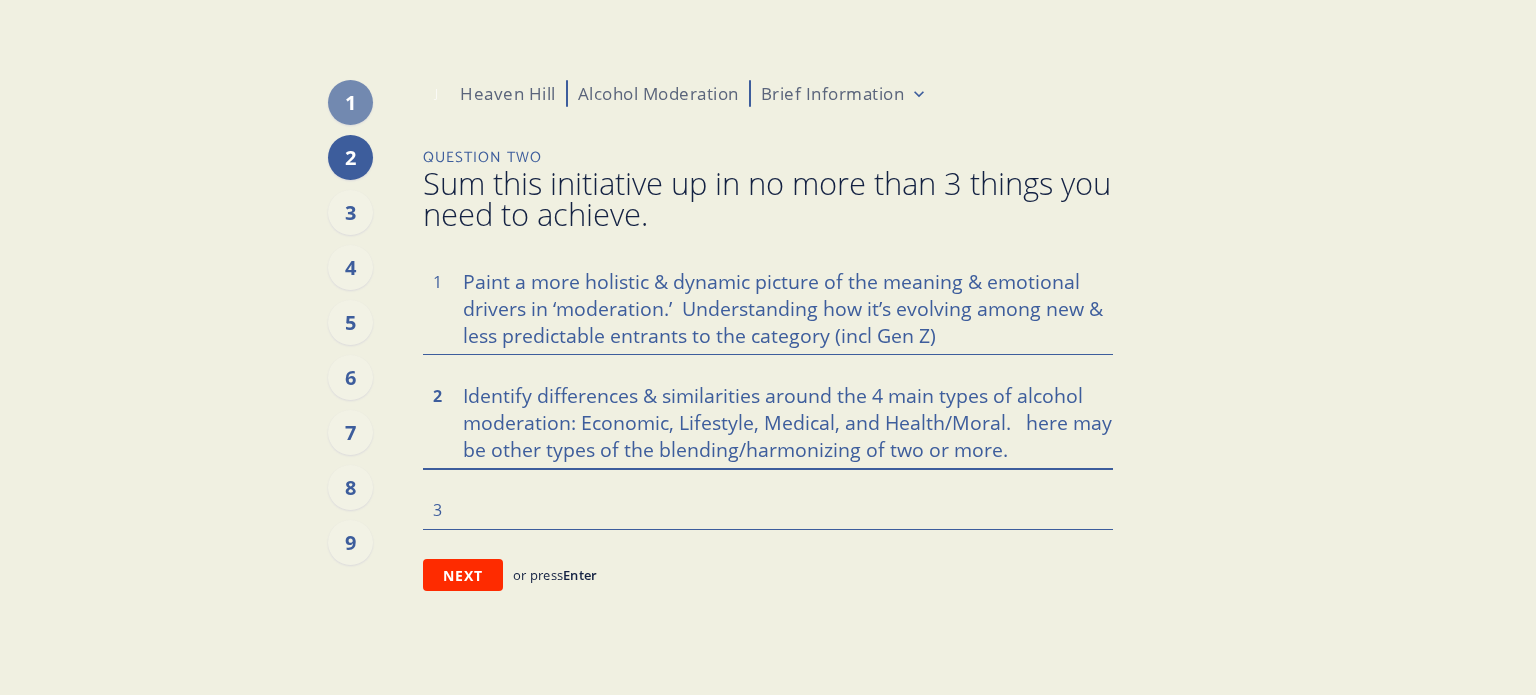 type on "x" 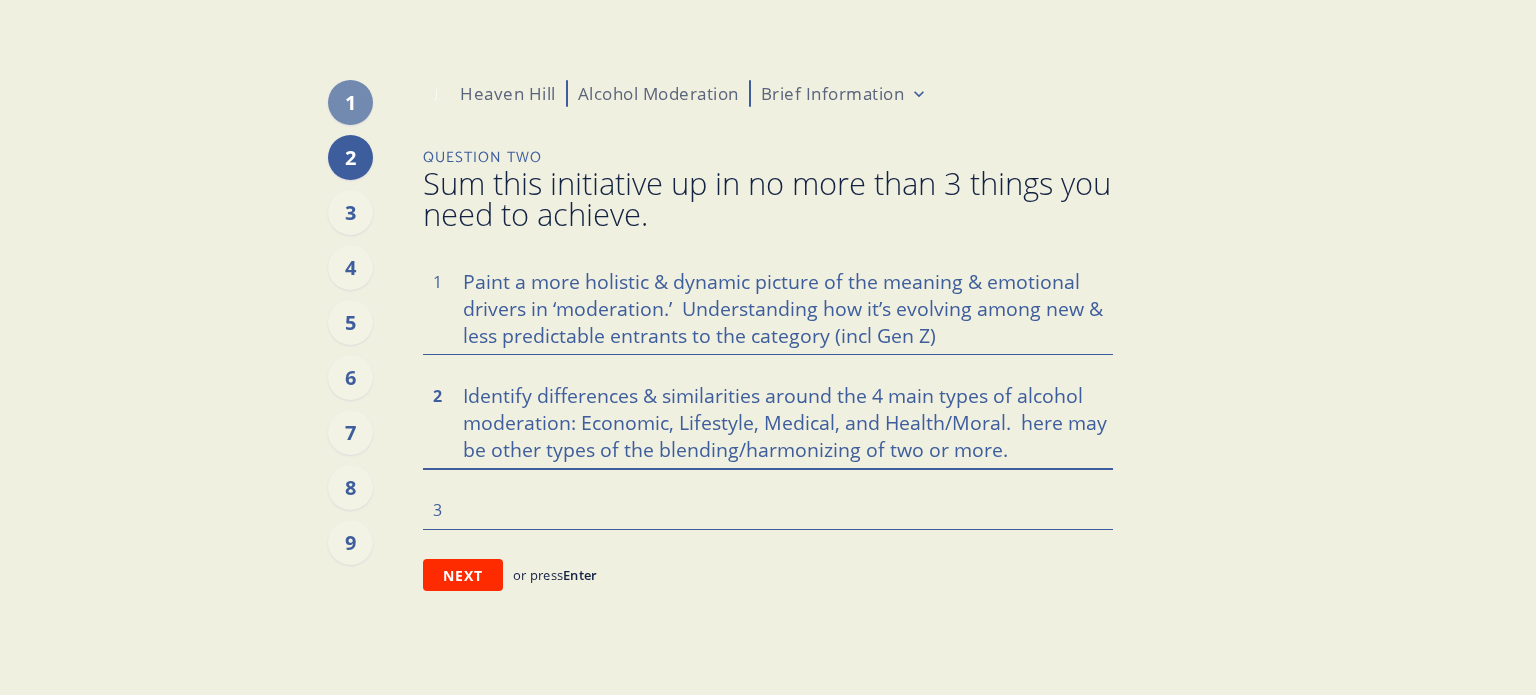 type on "x" 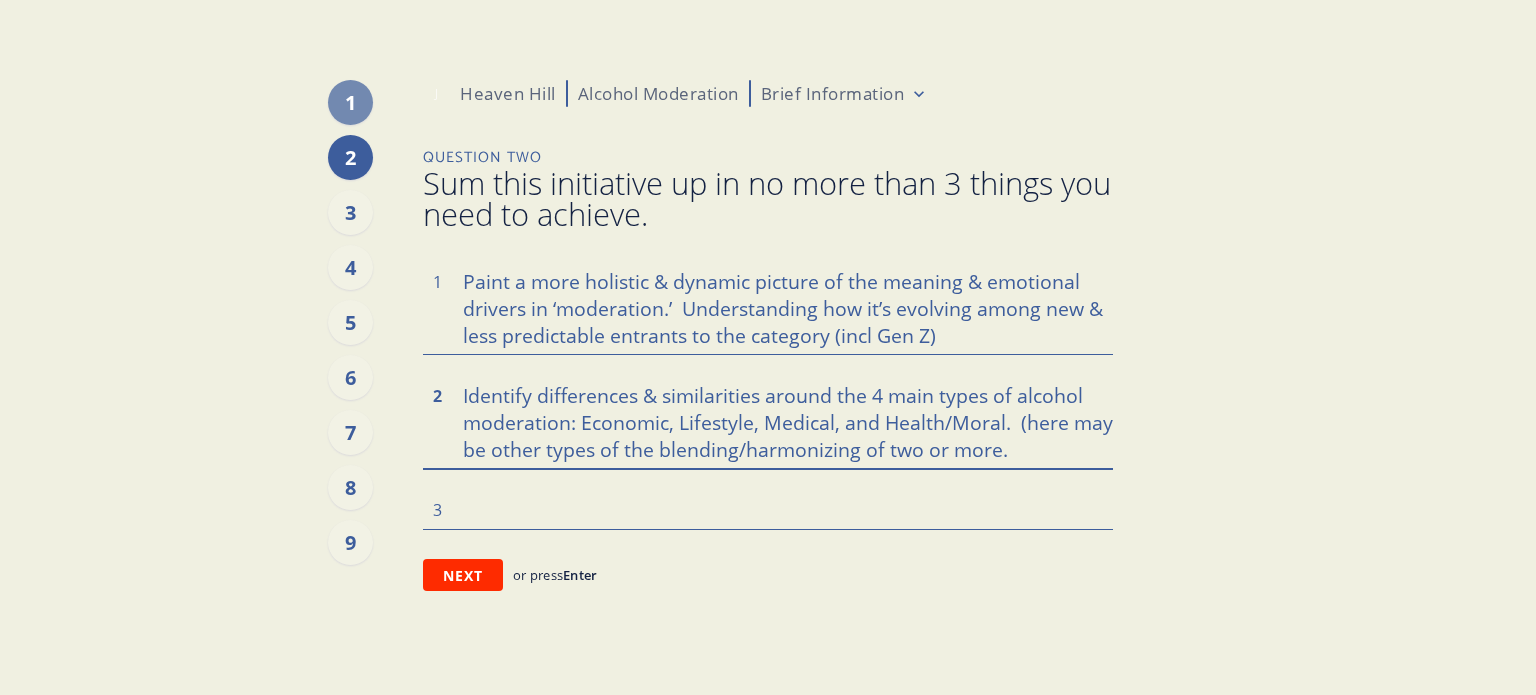 type on "x" 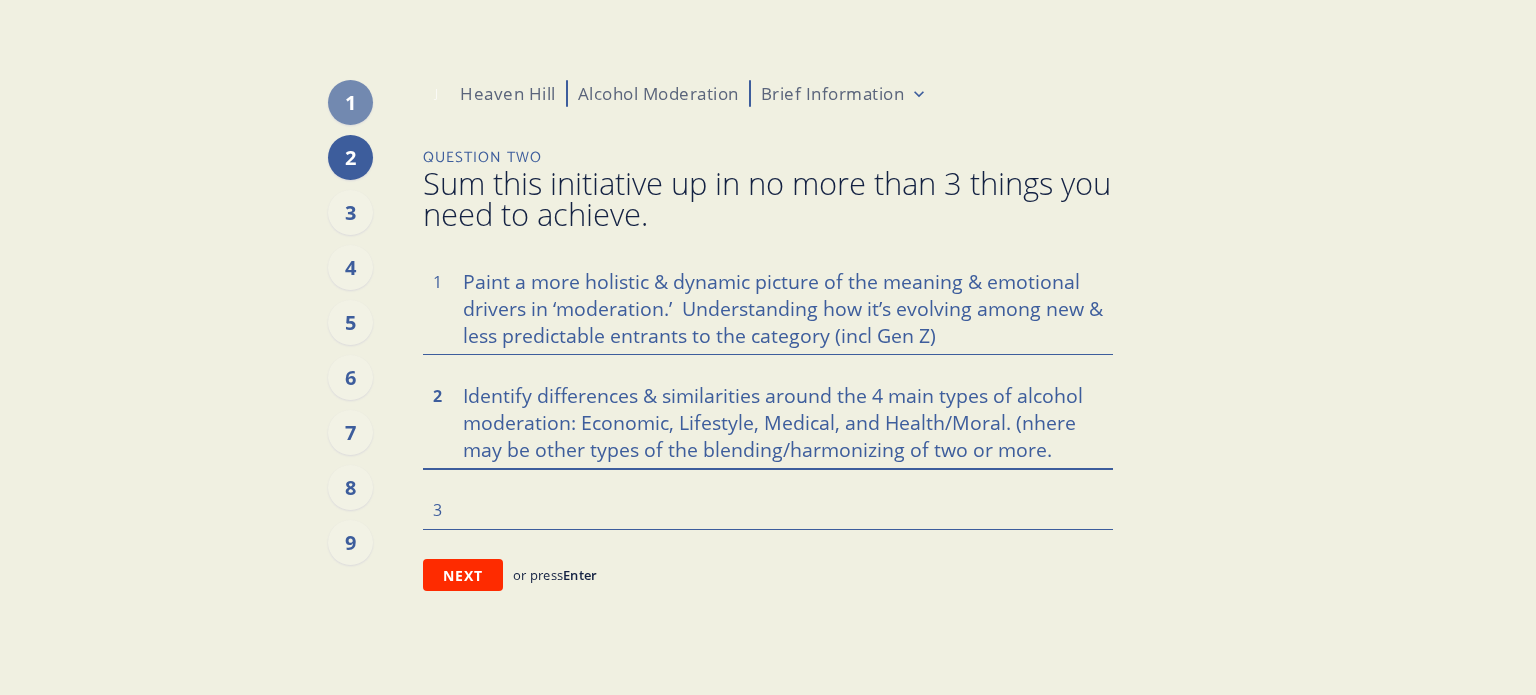type on "x" 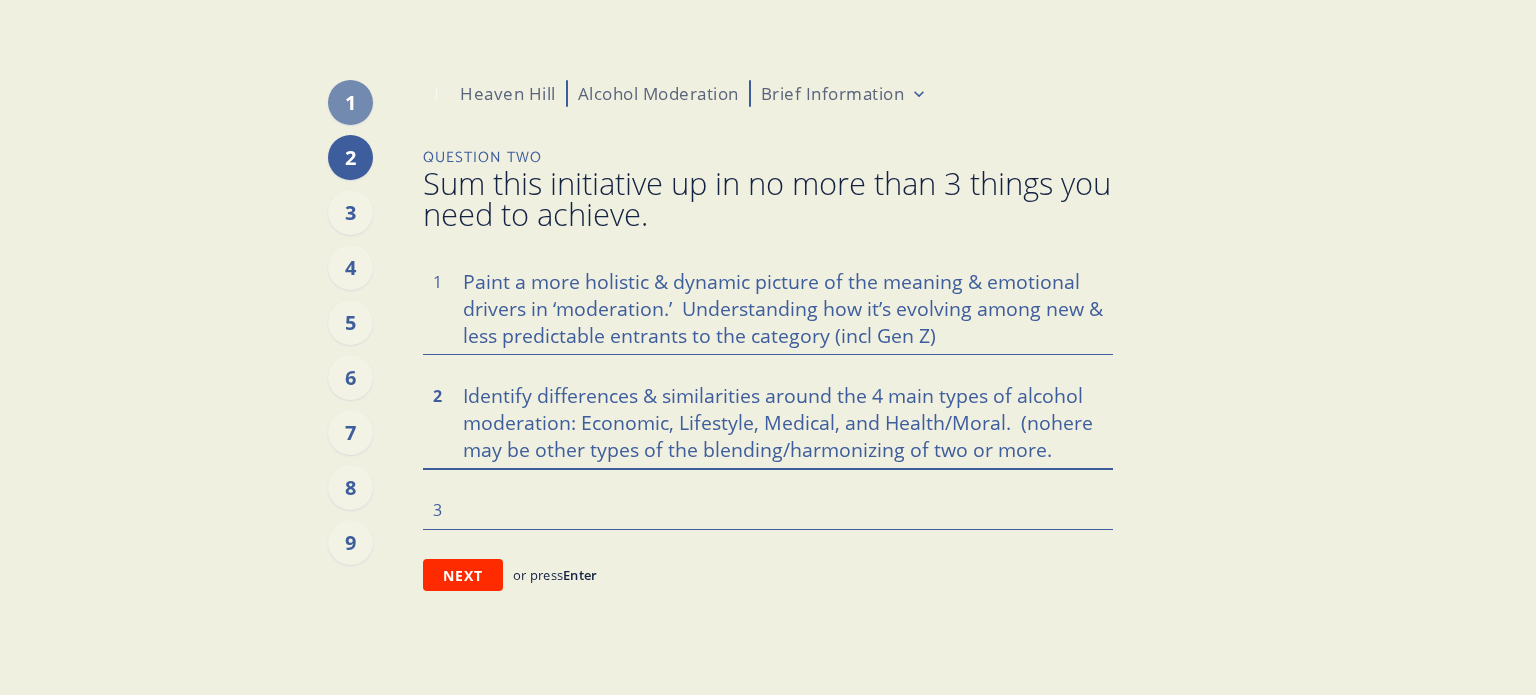 type on "x" 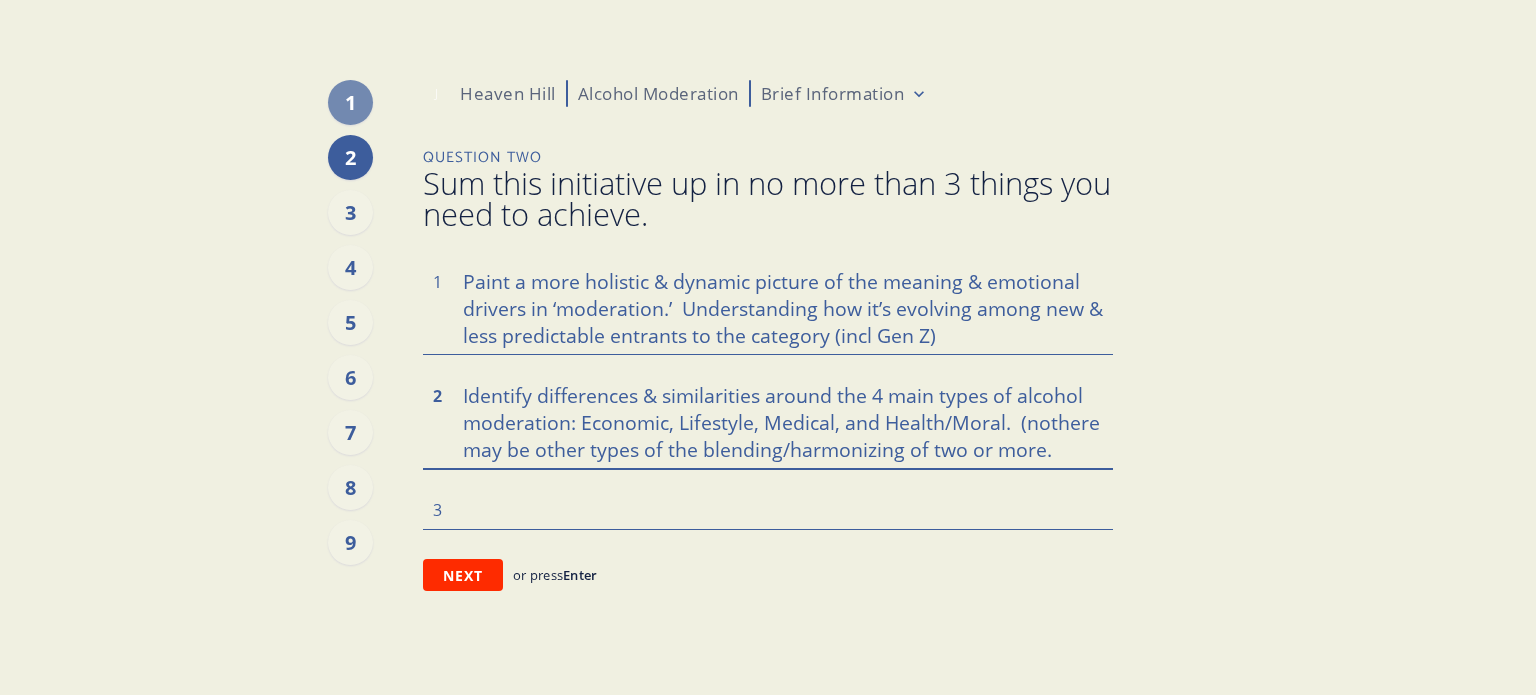 type on "x" 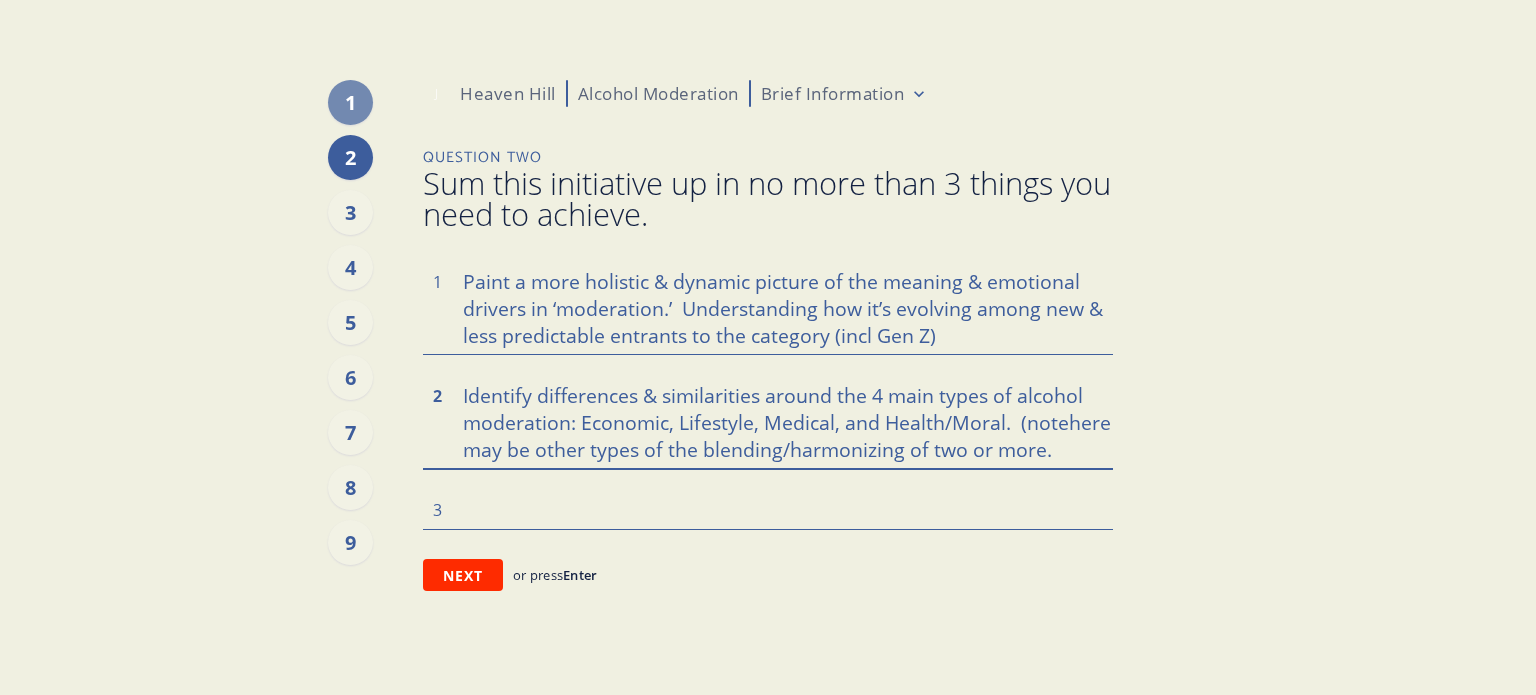 type on "x" 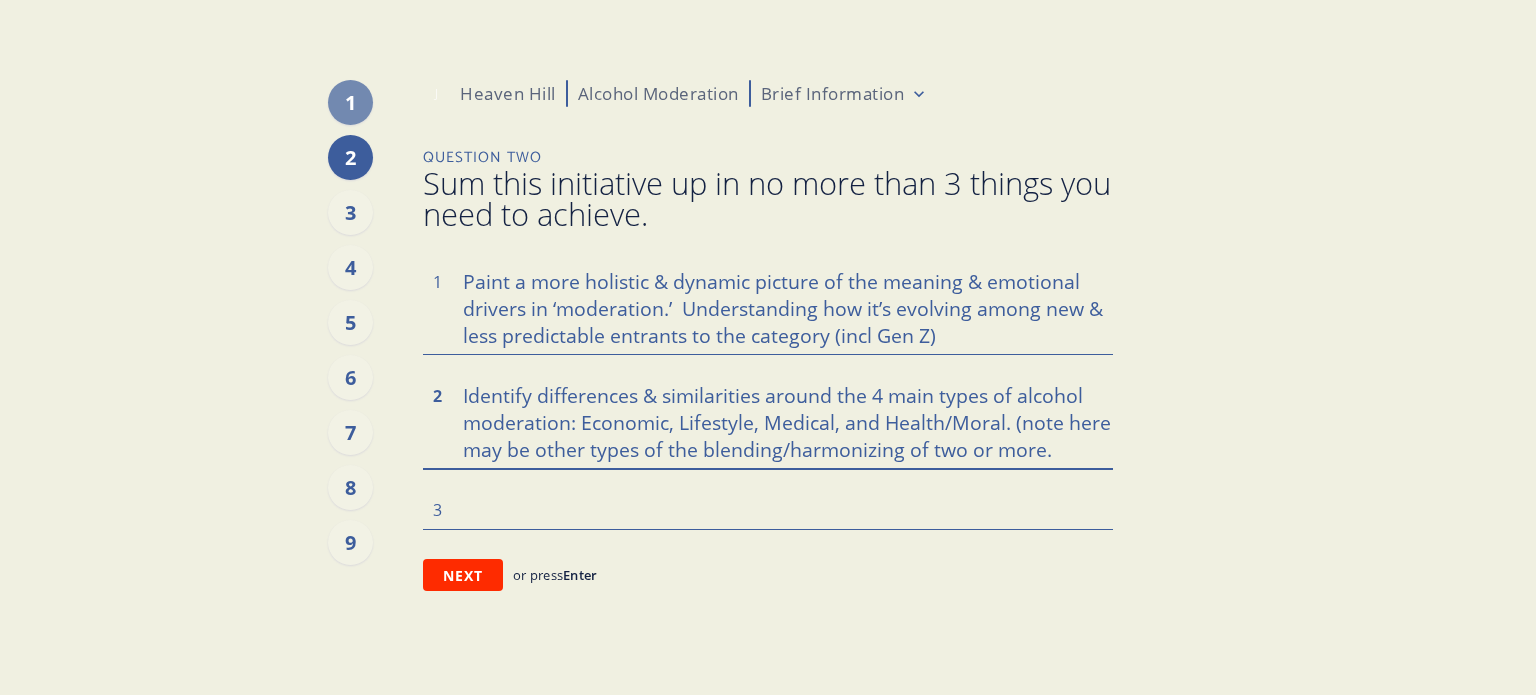 type on "x" 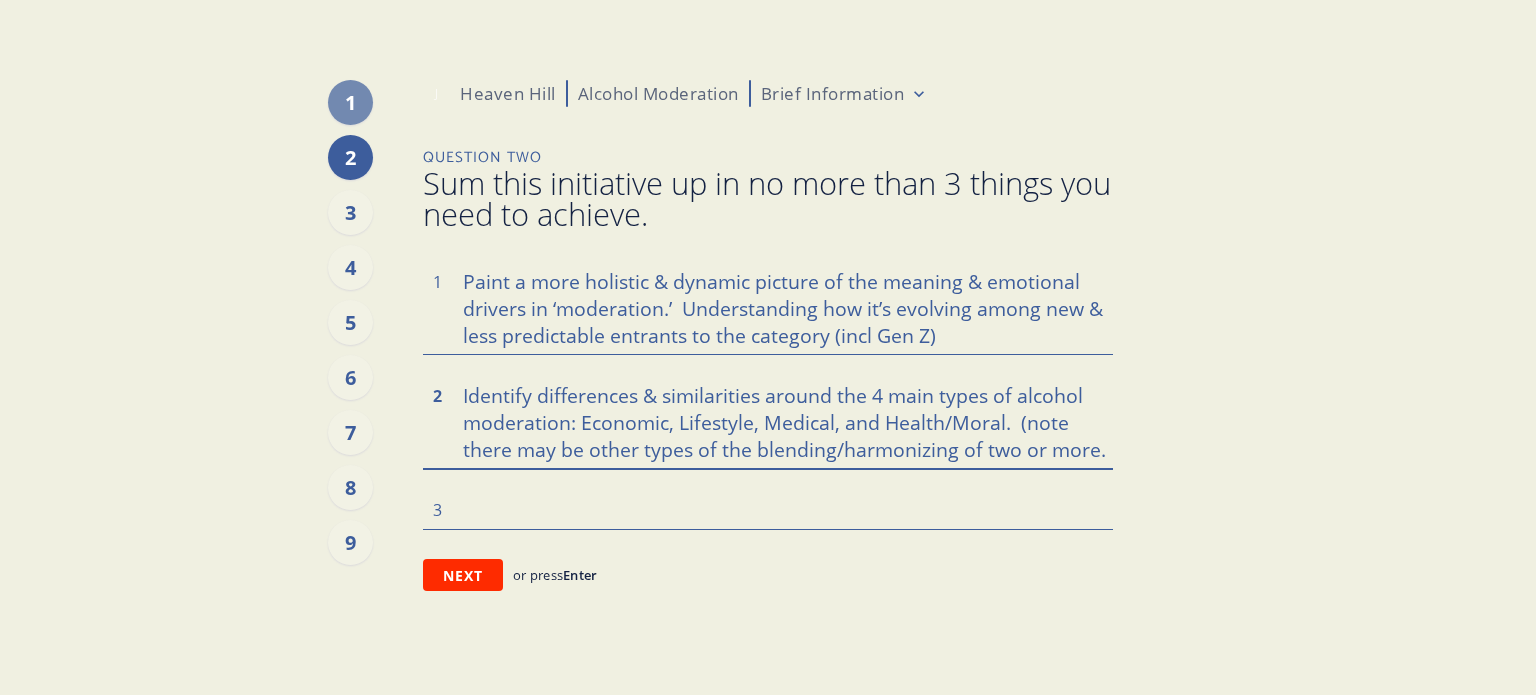 click on "Identify differences & similarities around the 4 main types of alcohol moderation: Economic, Lifestyle, Medical, and Health/Moral.  (note there may be other types of the blending/harmonizing of two or more." at bounding box center (768, 421) 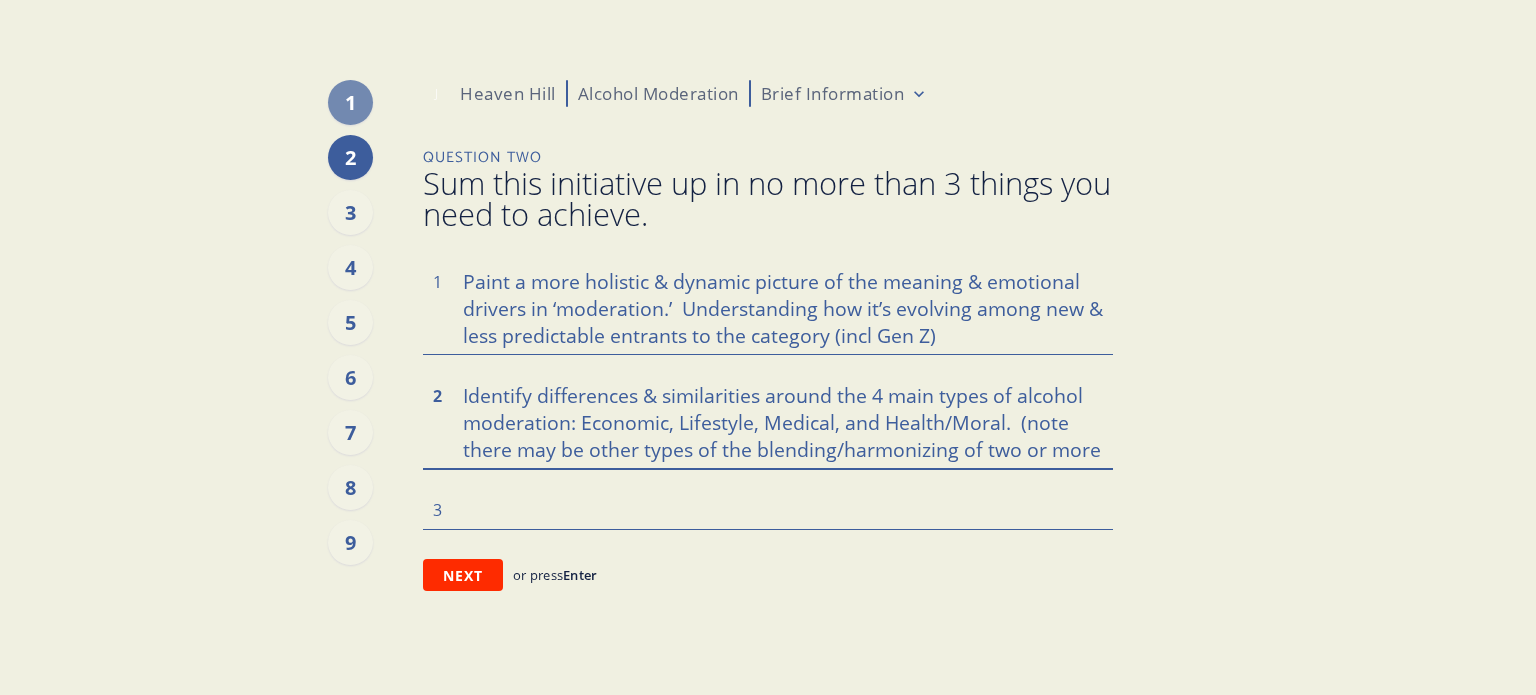type on "x" 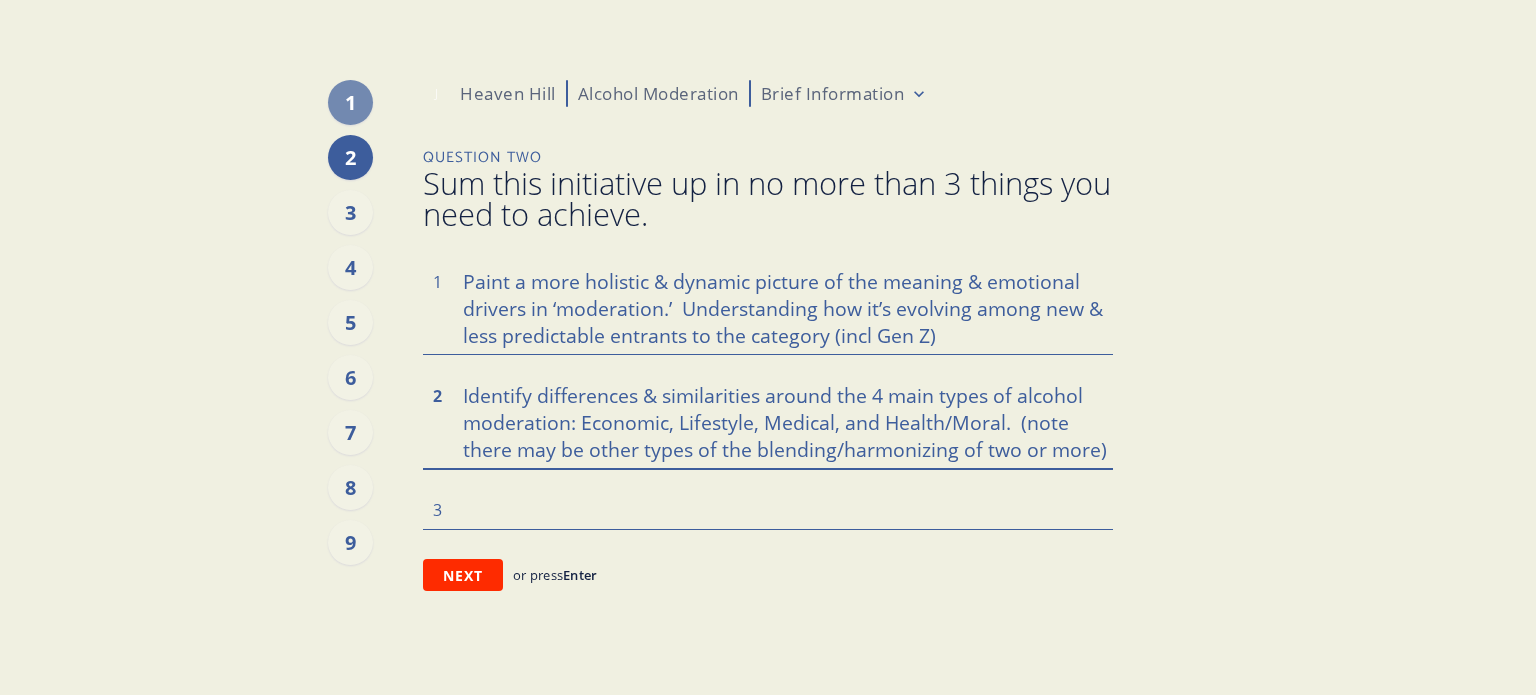 type on "Identify differences & similarities around the 4 main types of alcohol moderation: Economic, Lifestyle, Medical, and Health/Moral.  (note there may be other types of the blending/harmonizing of two or more)" 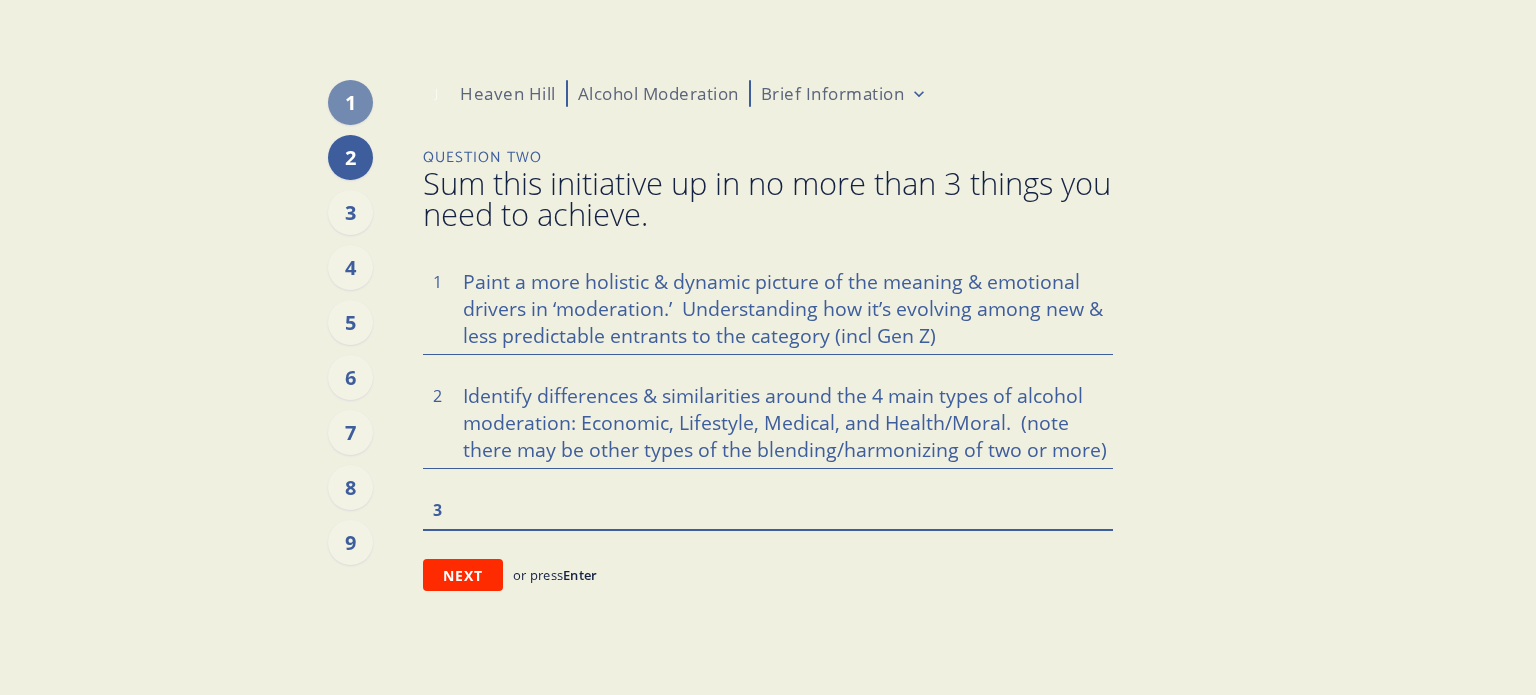 click at bounding box center (768, 508) 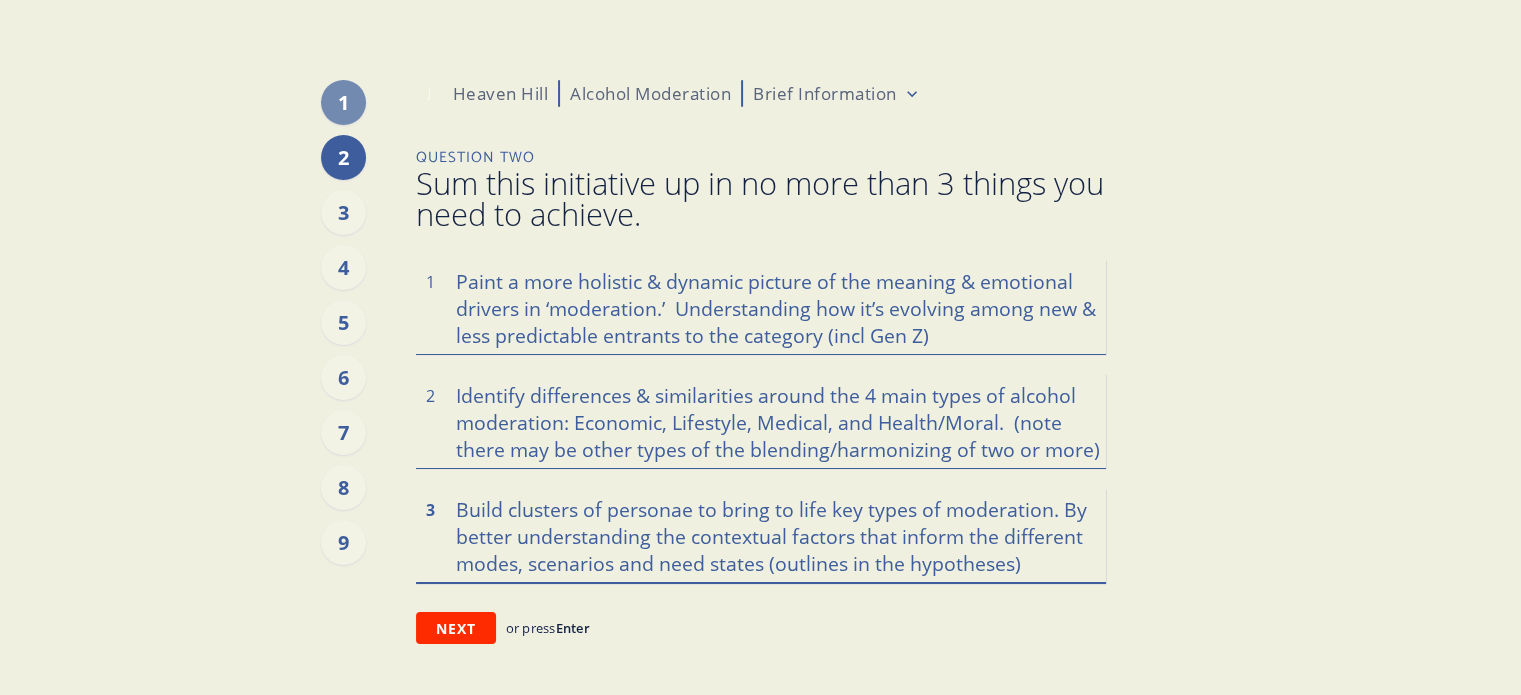 type on "x" 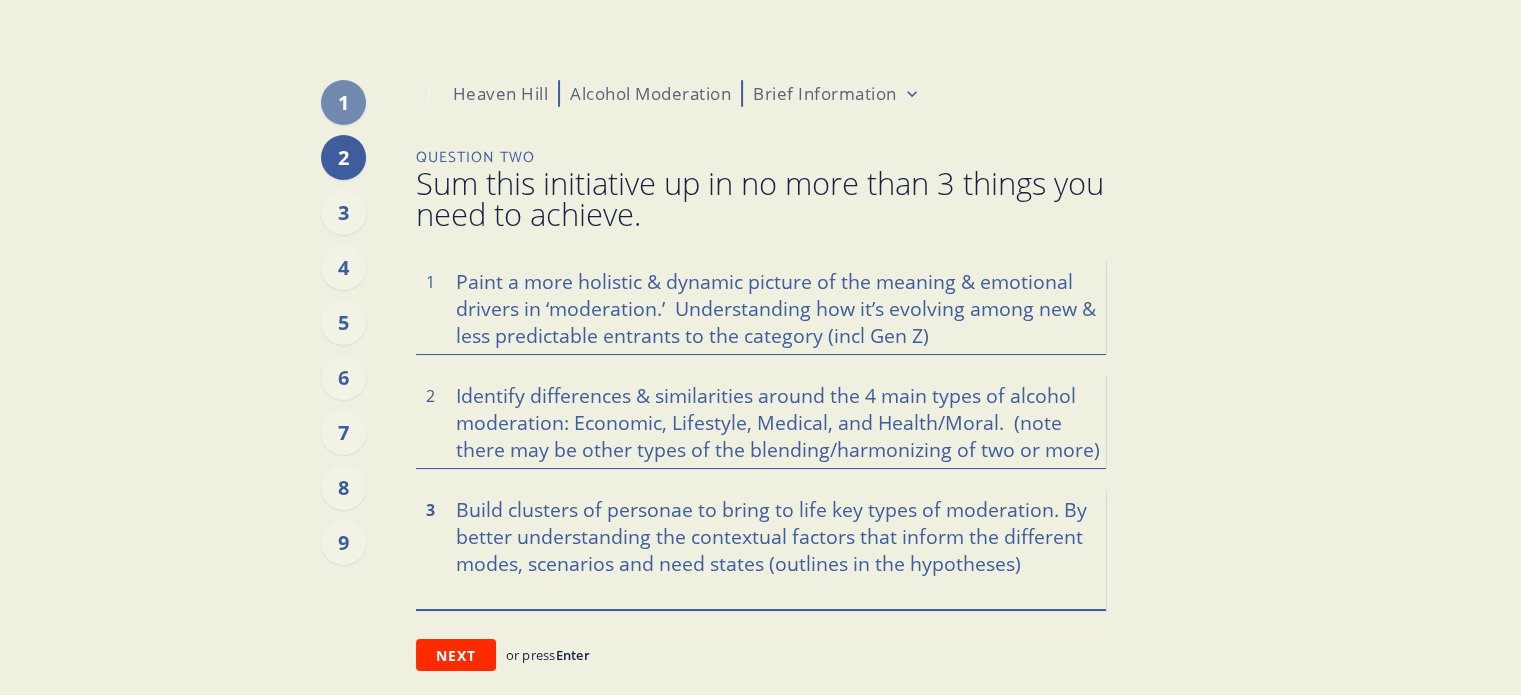 type on "x" 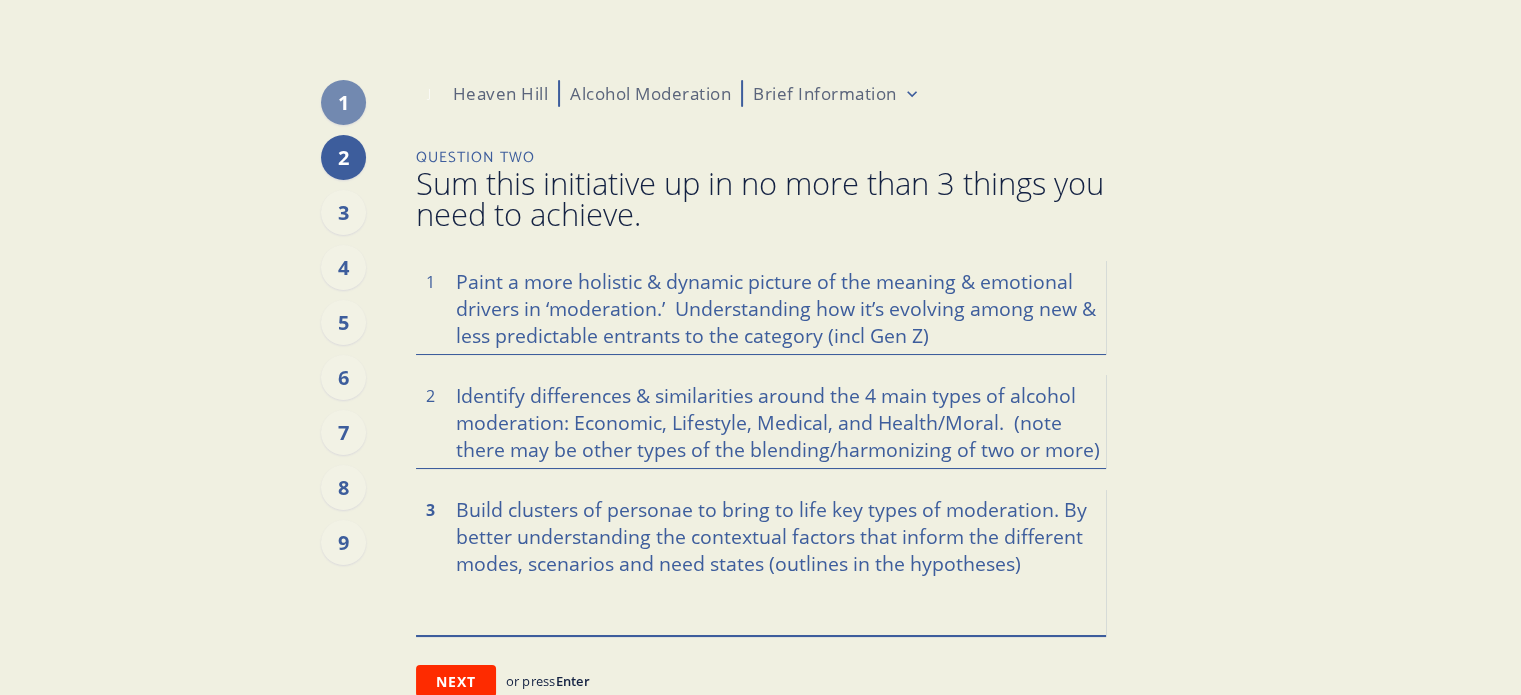 type on "x" 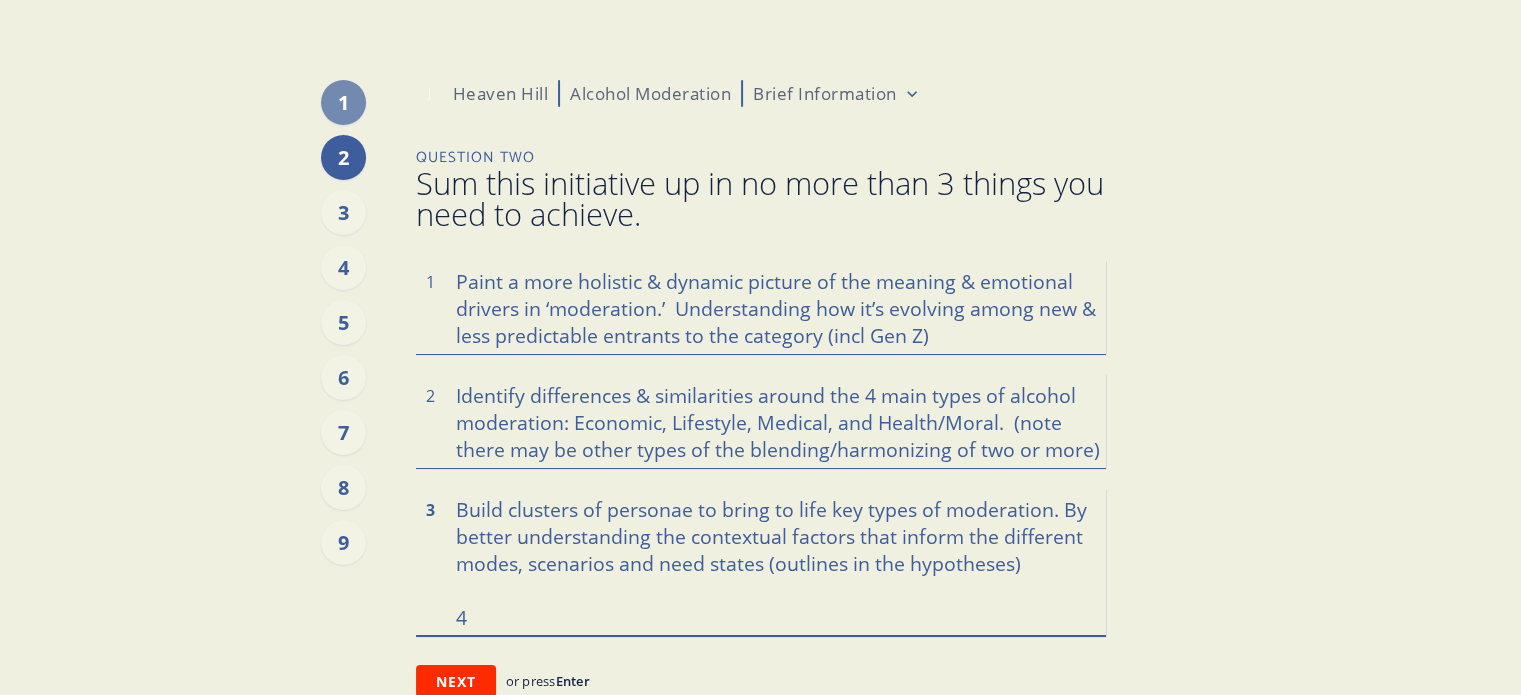 type on "x" 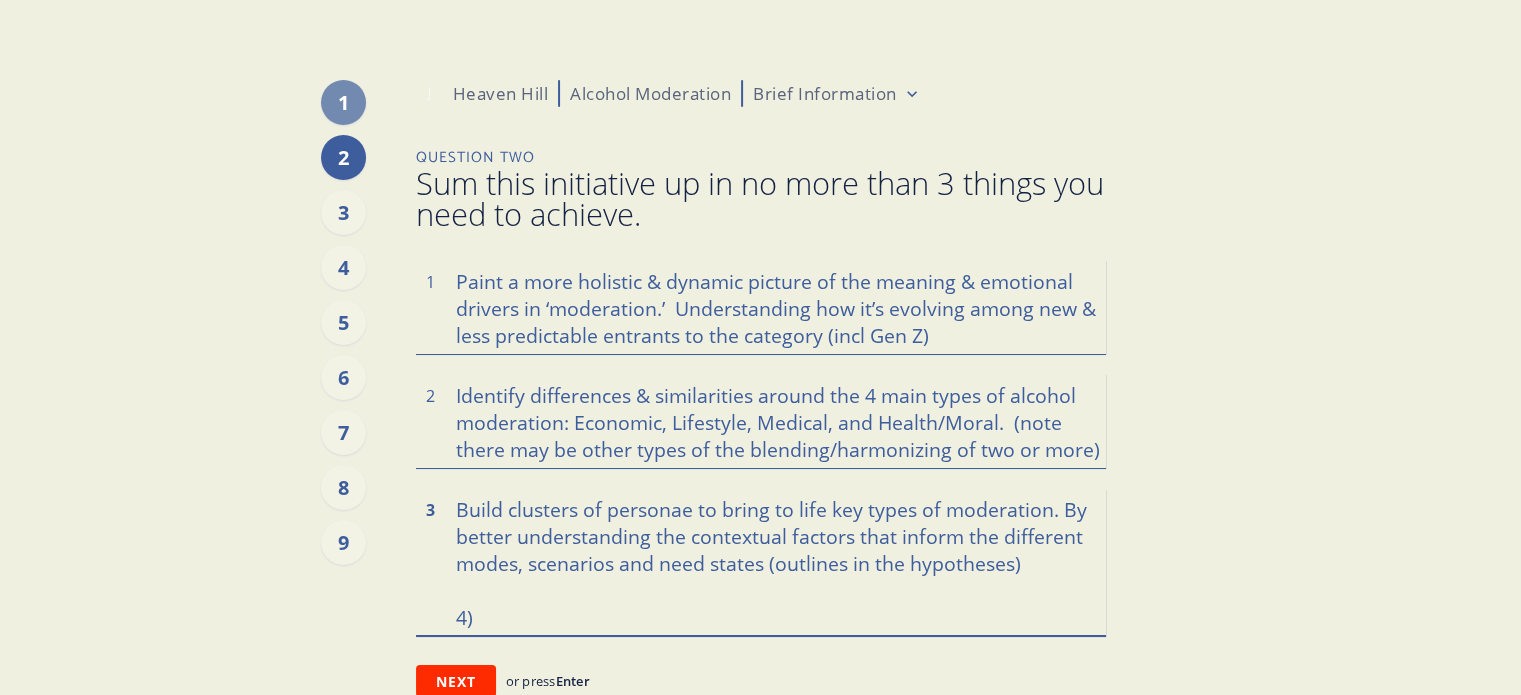 type on "x" 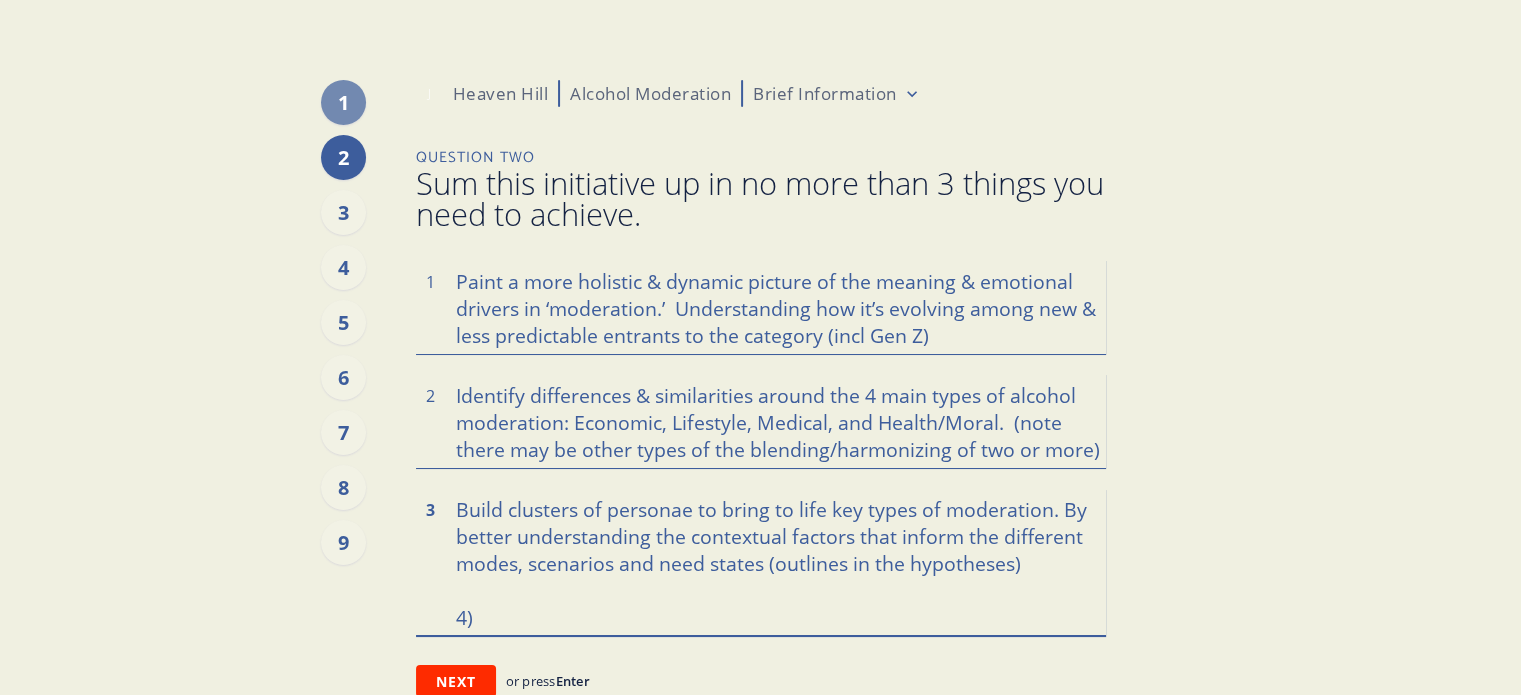 paste on "(Understand how Heaven Hill can react to better serve current and new customers.)" 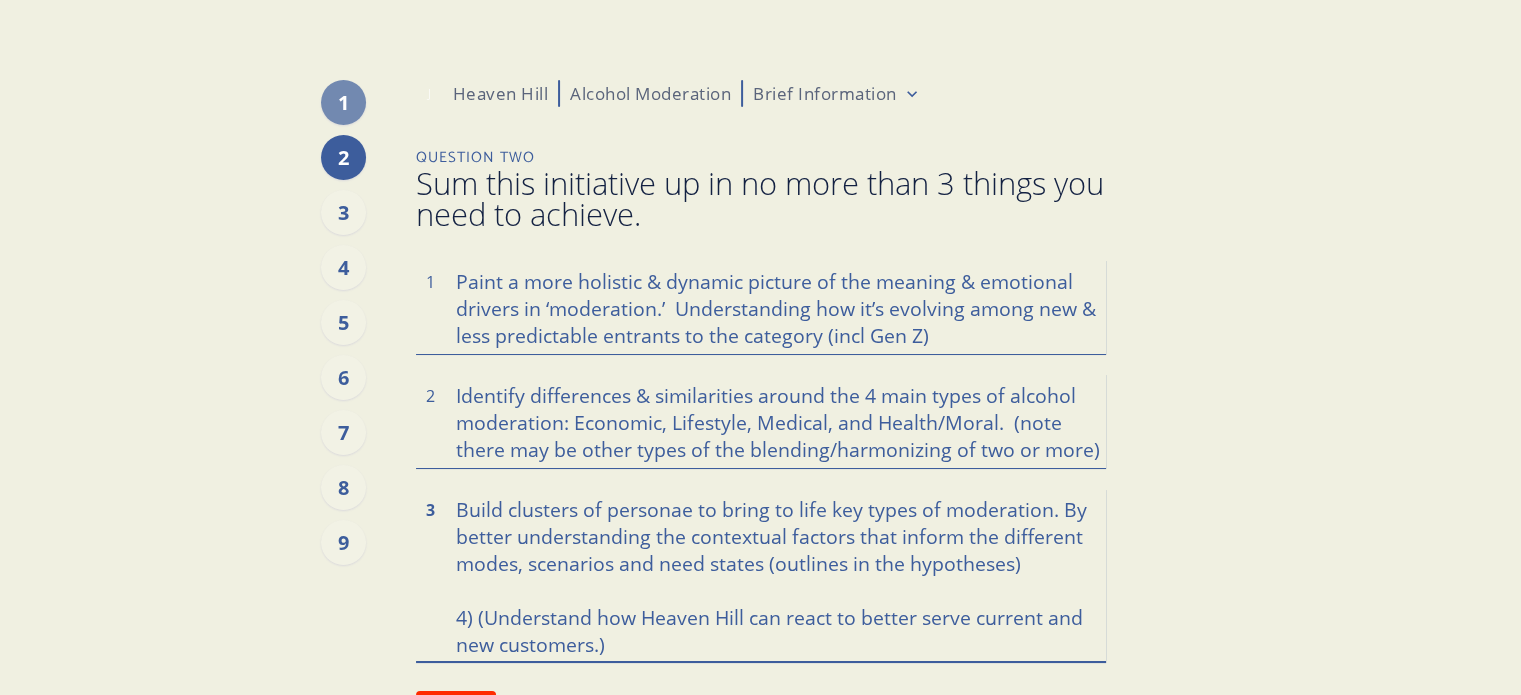 click on "Build clusters of personae to bring to life key types of moderation. By better understanding the contextual factors that inform the different modes, scenarios and need states (outlines in the hypotheses)
4) (Understand how Heaven Hill can react to better serve current and new customers.)" at bounding box center [761, 574] 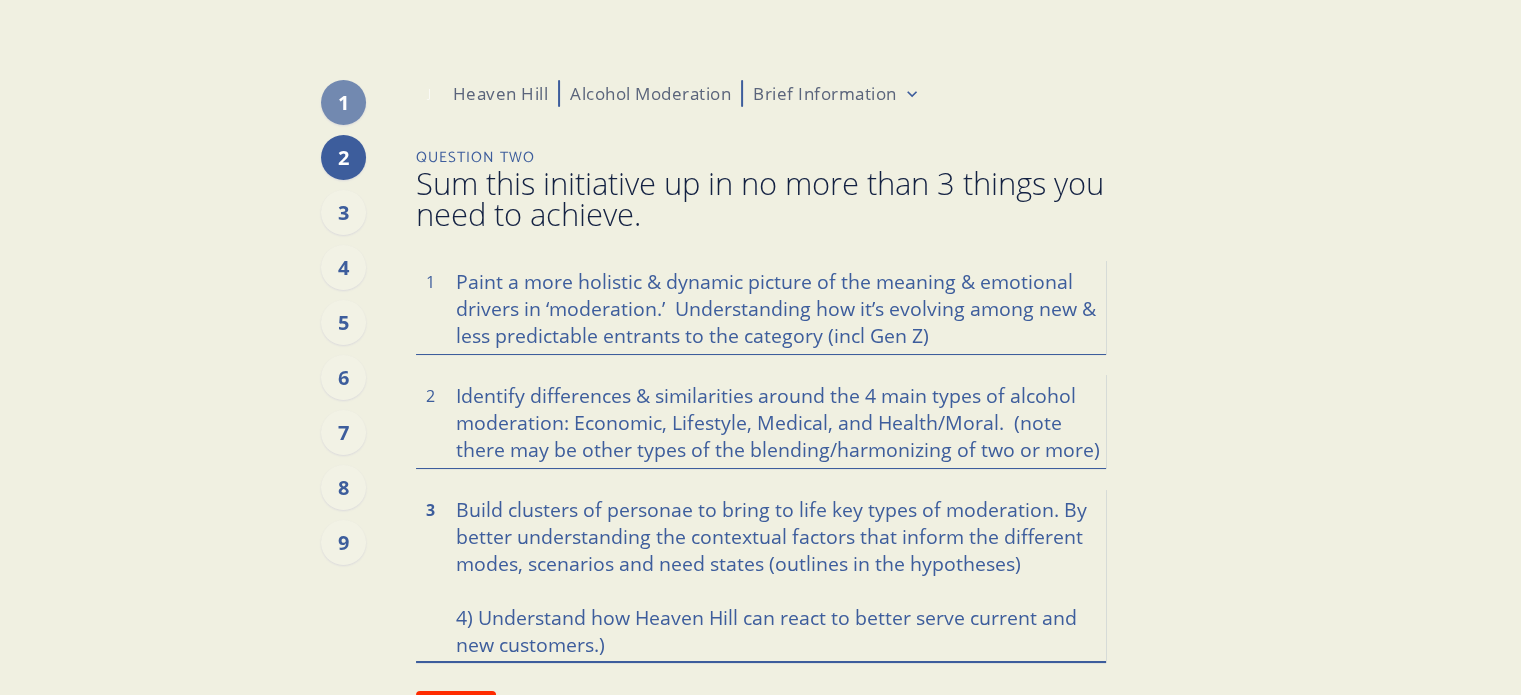 click on "Build clusters of personae to bring to life key types of moderation. By better understanding the contextual factors that inform the different modes, scenarios and need states (outlines in the hypotheses)
4) Understand how Heaven Hill can react to better serve current and new customers.)" at bounding box center (761, 574) 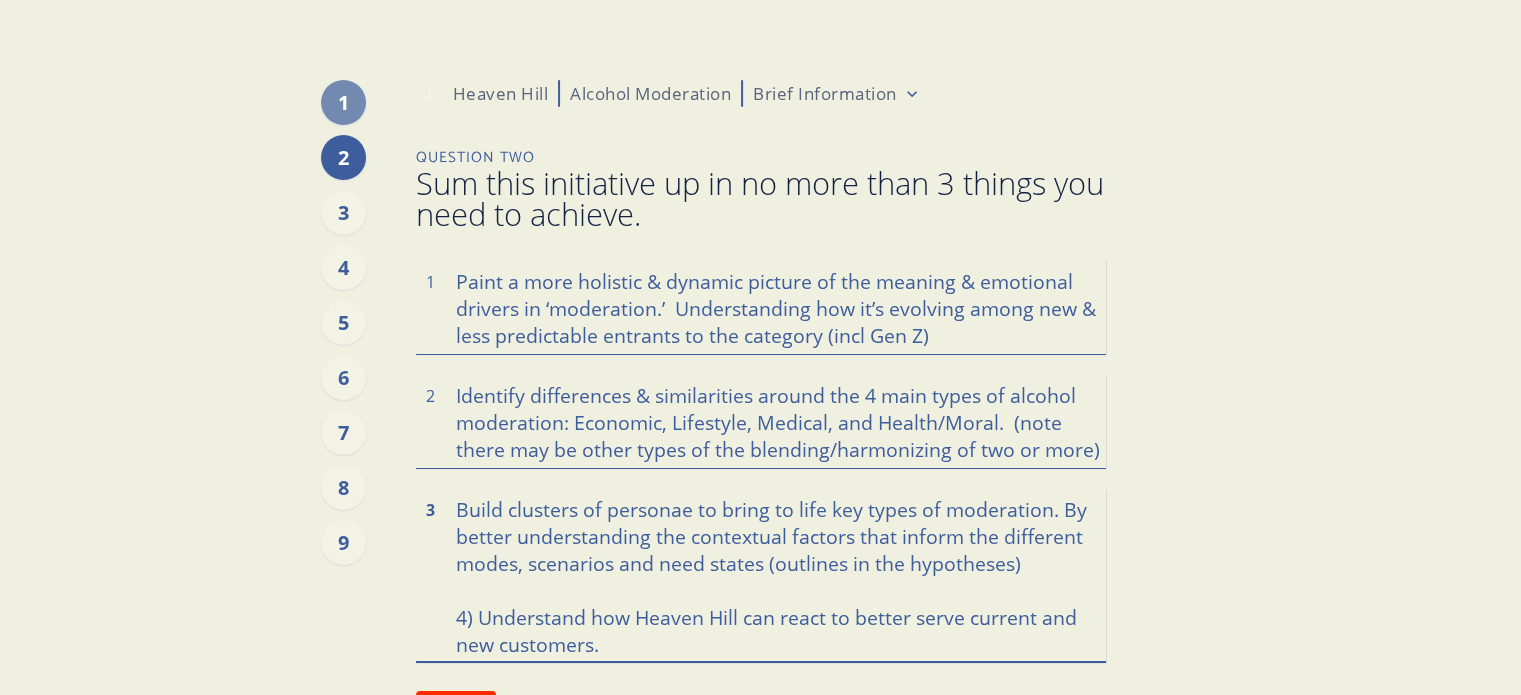 type on "Build clusters of personae to bring to life key types of moderation. By better understanding the contextual factors that inform the different modes, scenarios and need states (outlines in the hypotheses)
4) Understand how Heaven Hill can react to better serve current and new customers." 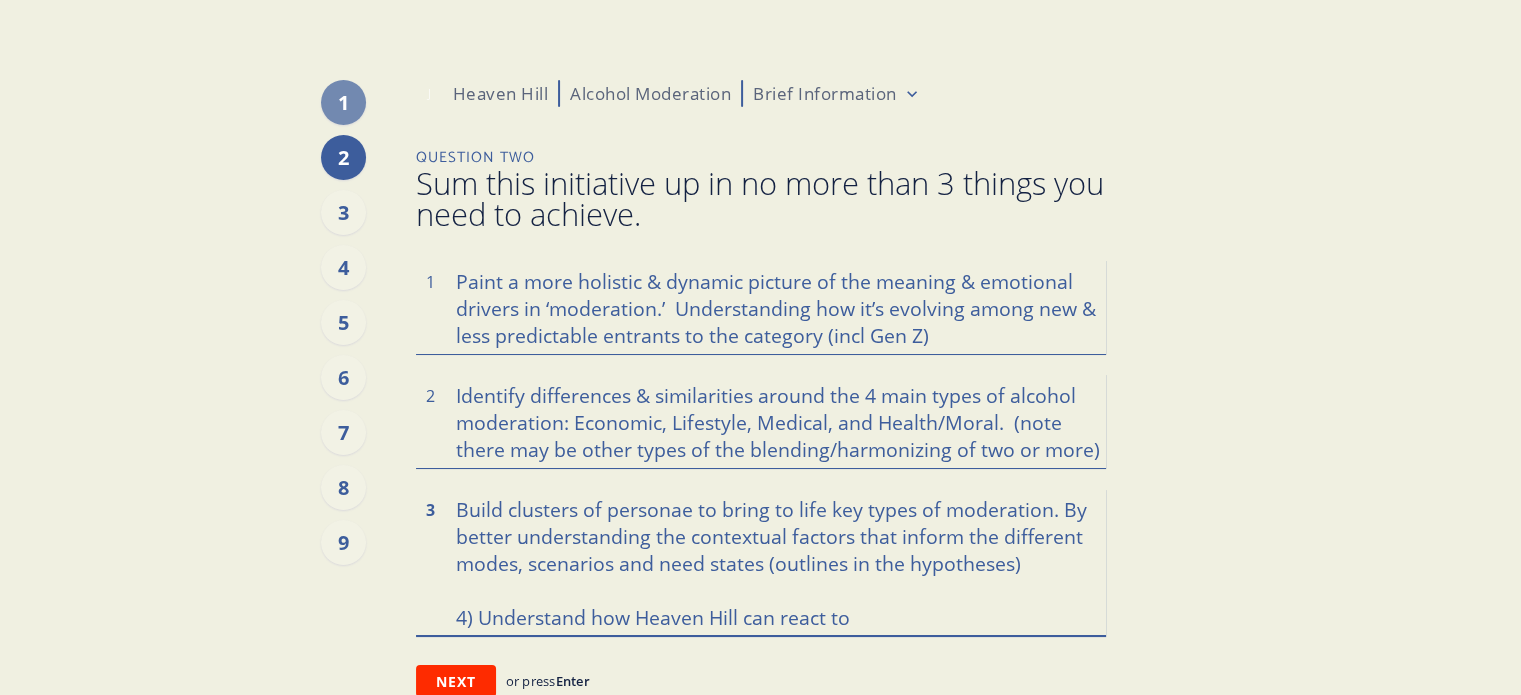 paste on "I would say it is about maintaining a portfolio and communications that serves the needs of current and future consumers." 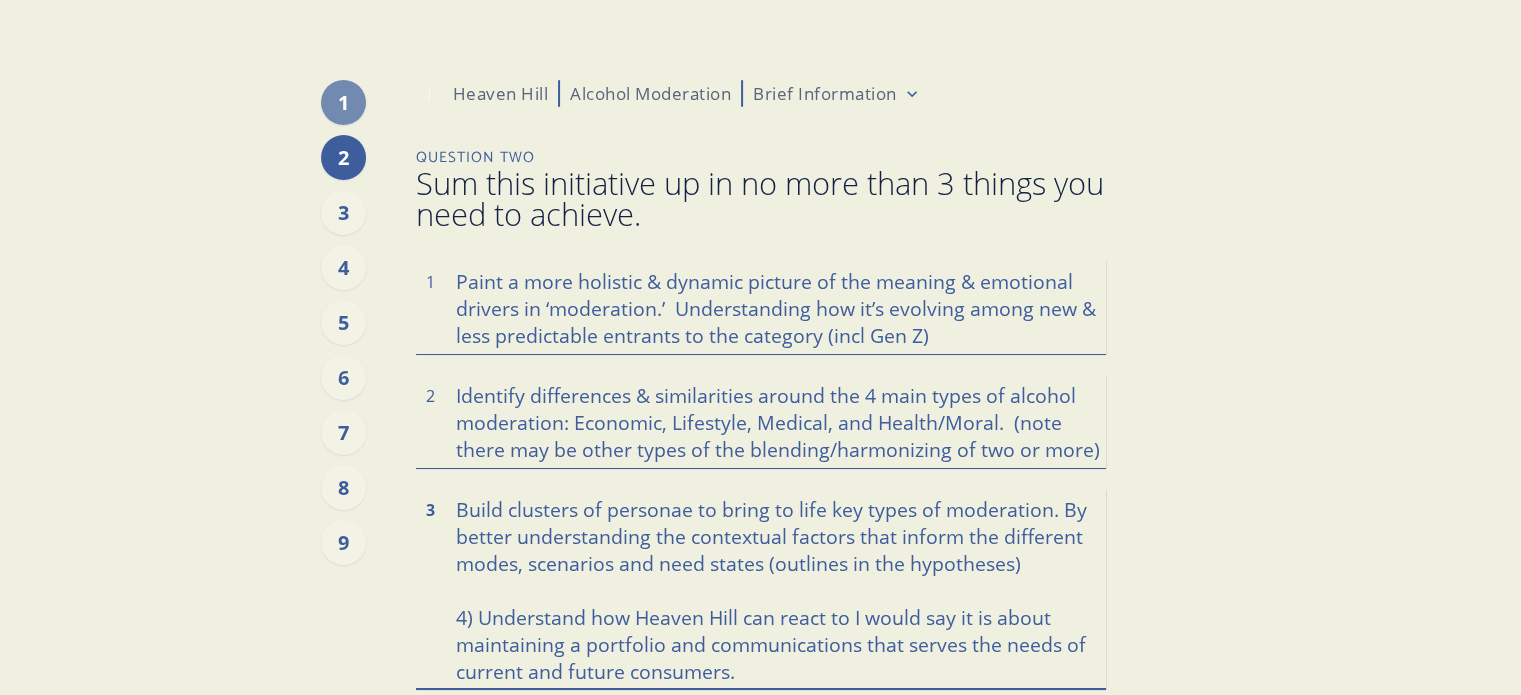 drag, startPoint x: 564, startPoint y: 639, endPoint x: 427, endPoint y: 636, distance: 137.03284 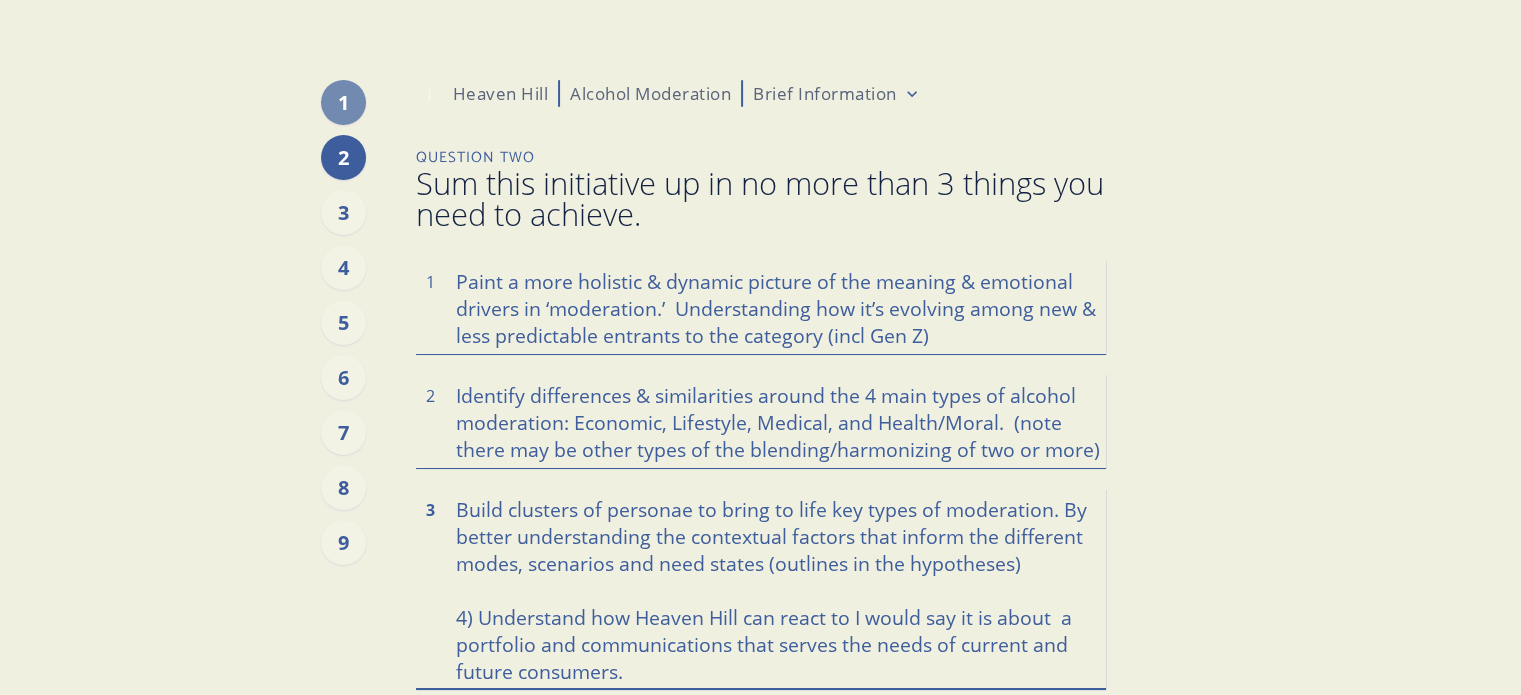 type on "x" 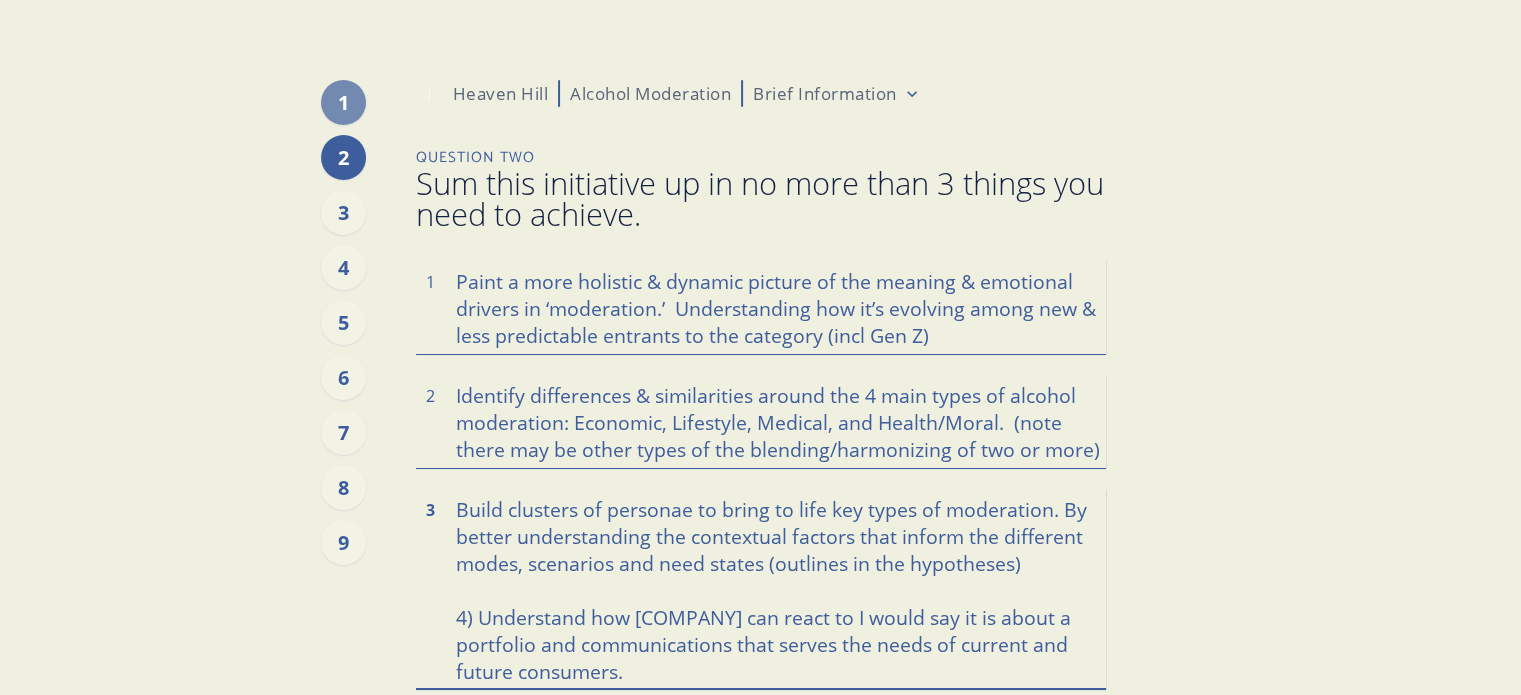 type on "x" 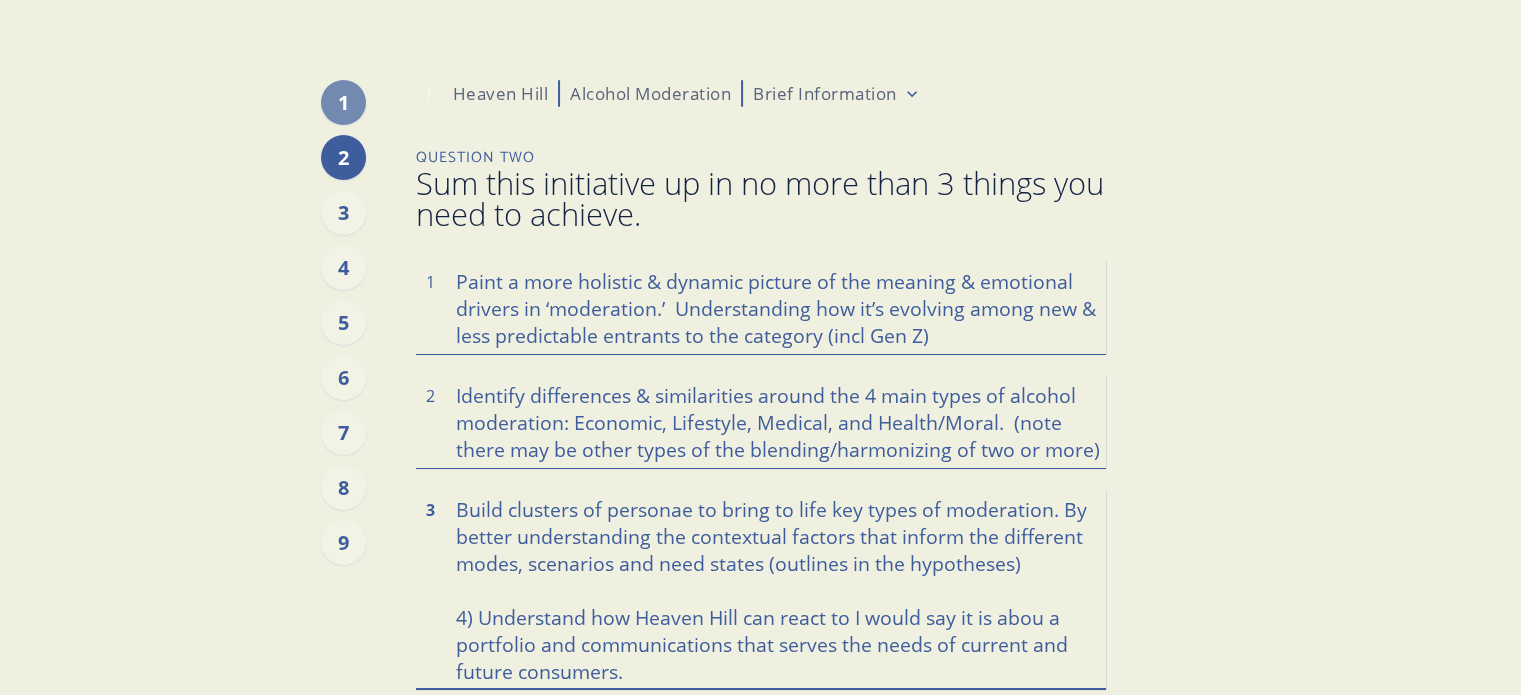 type on "x" 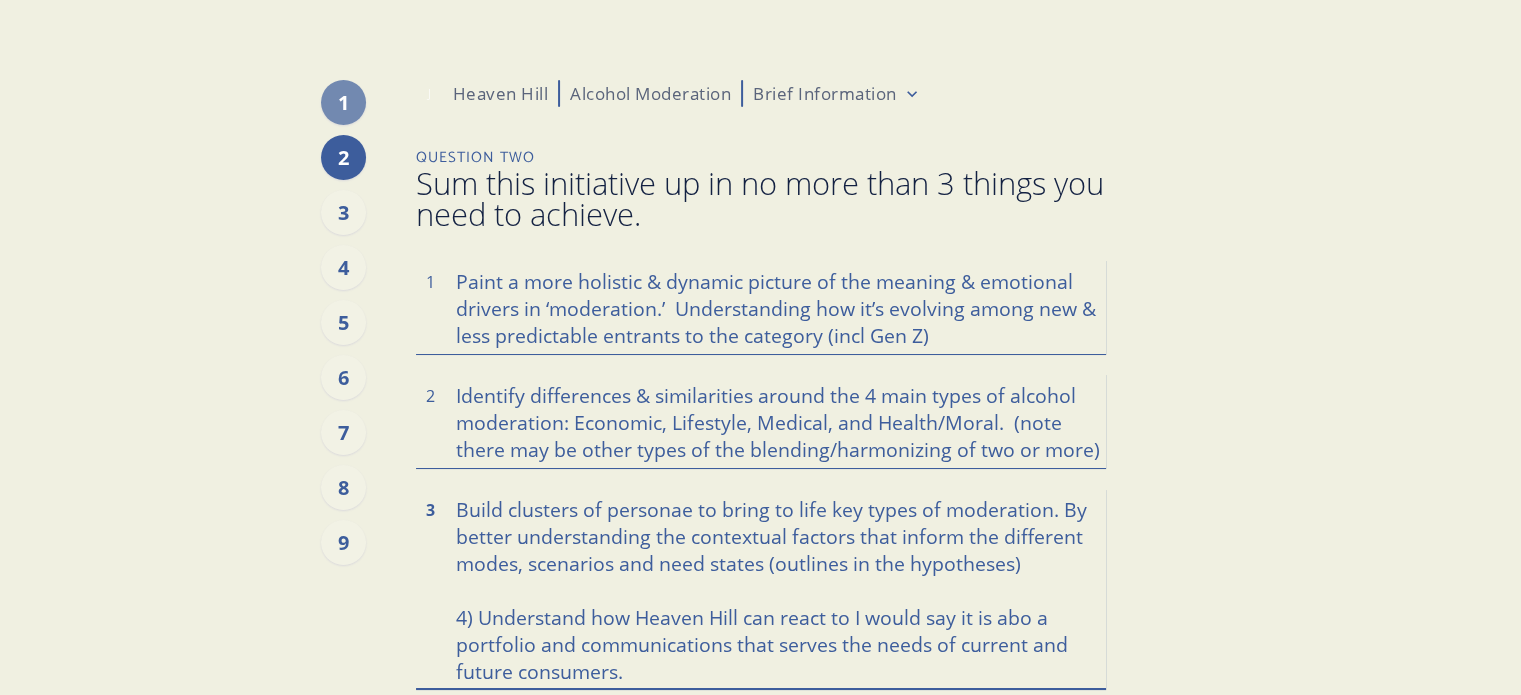 type on "x" 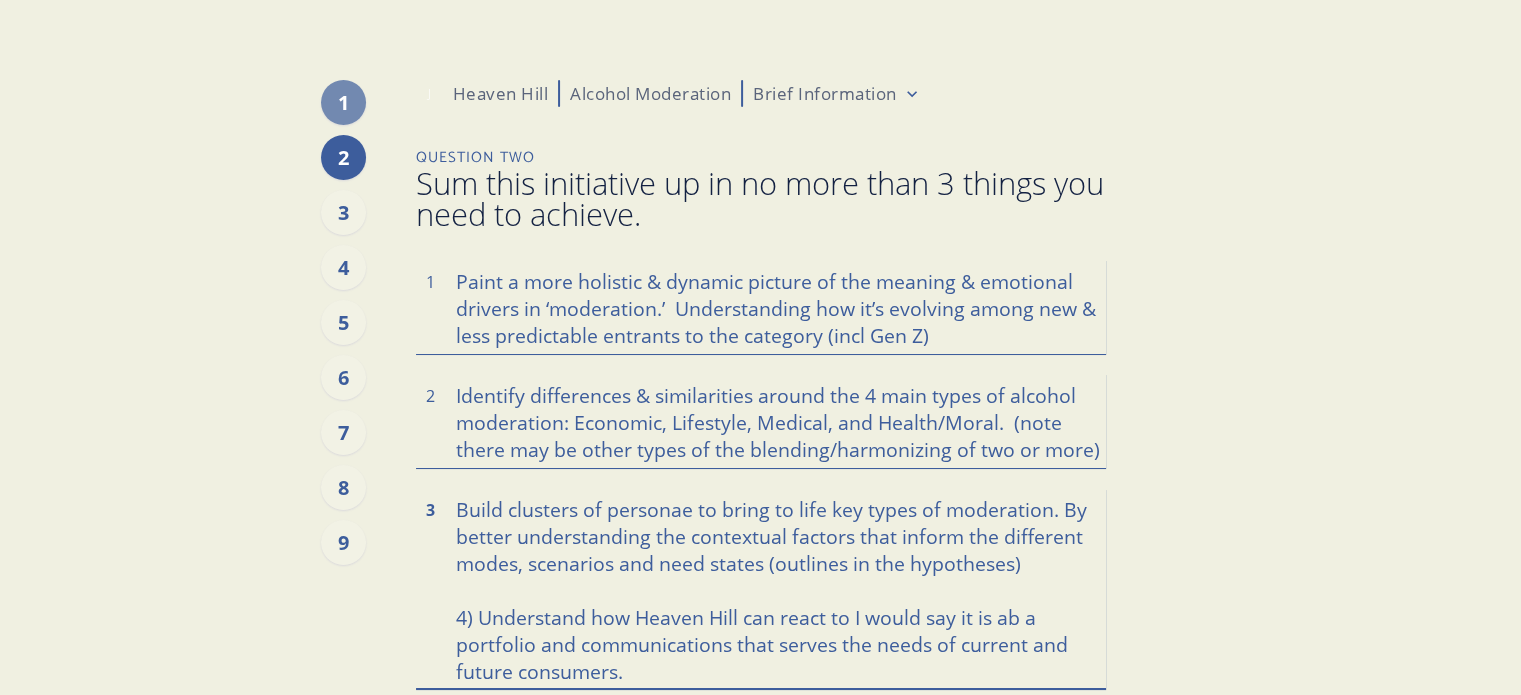 type on "x" 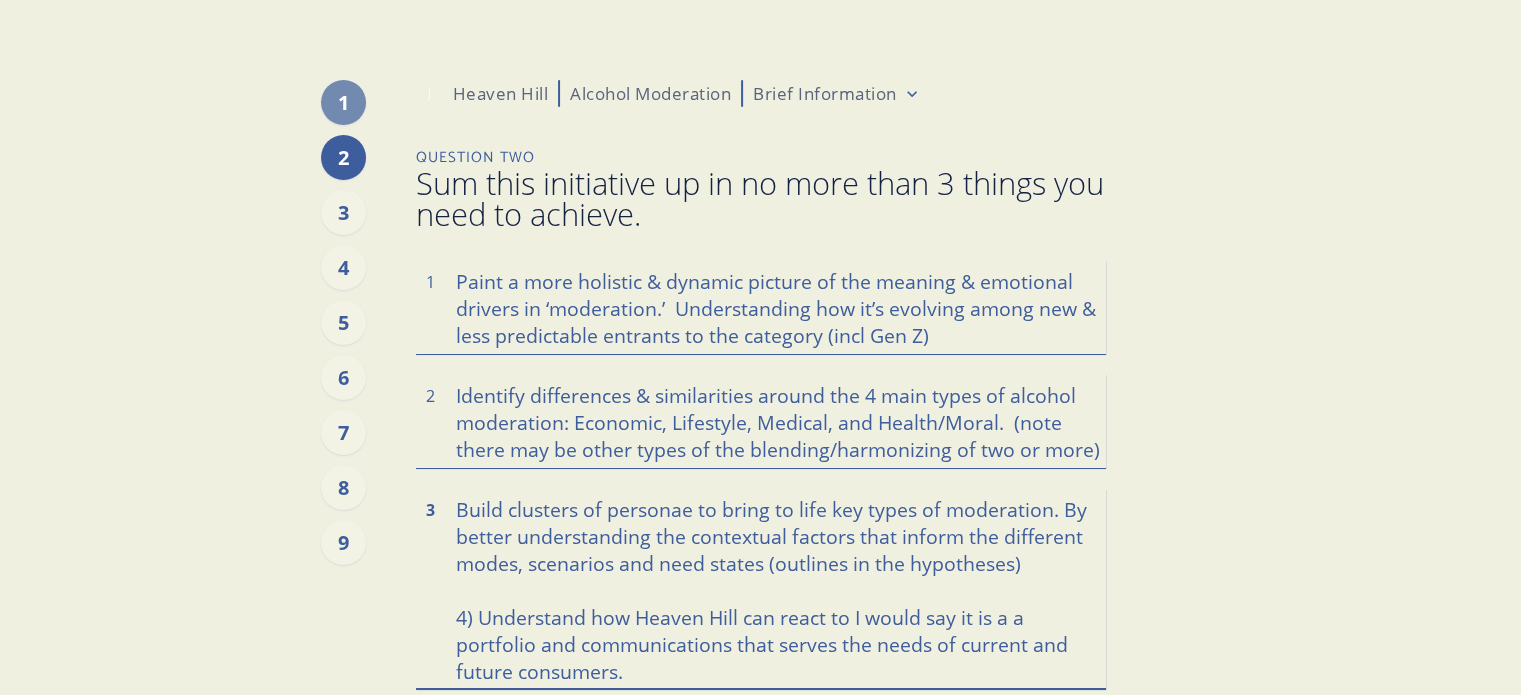 type on "x" 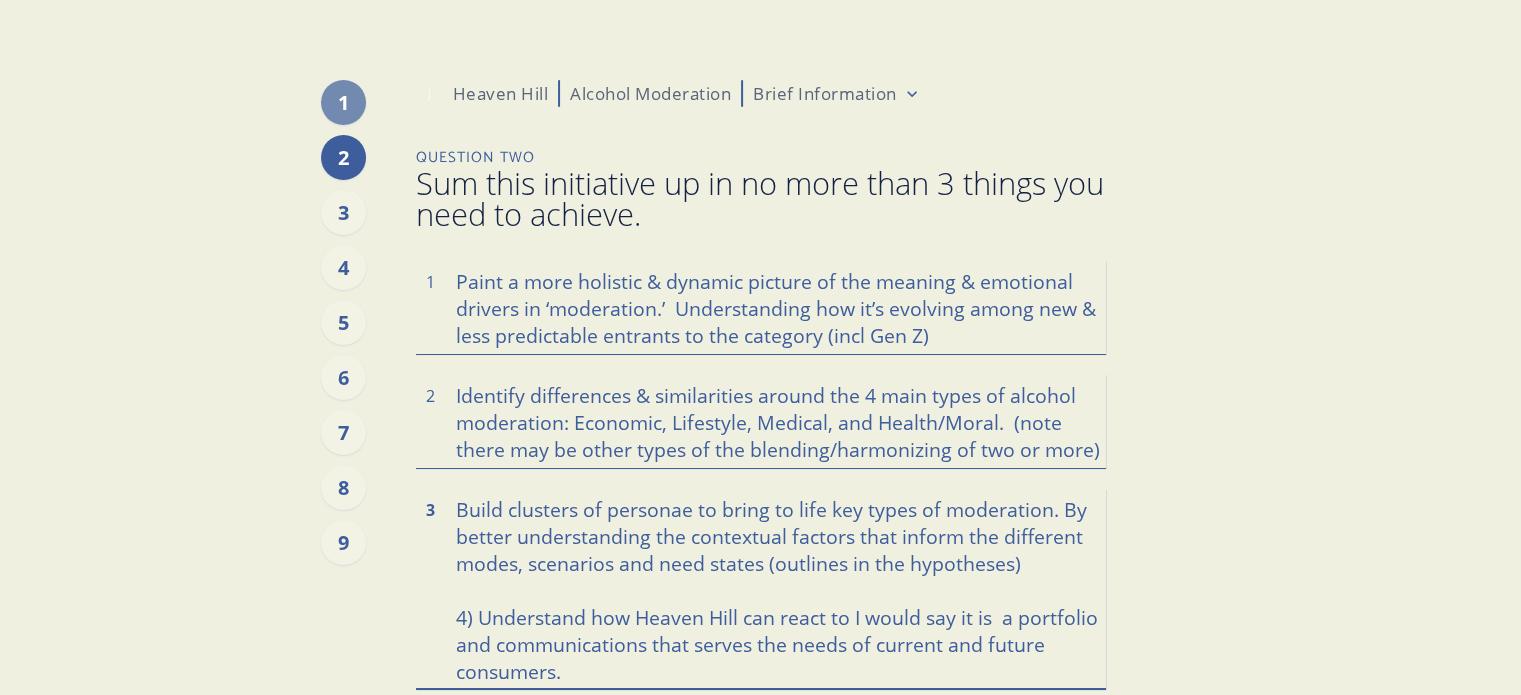 type on "x" 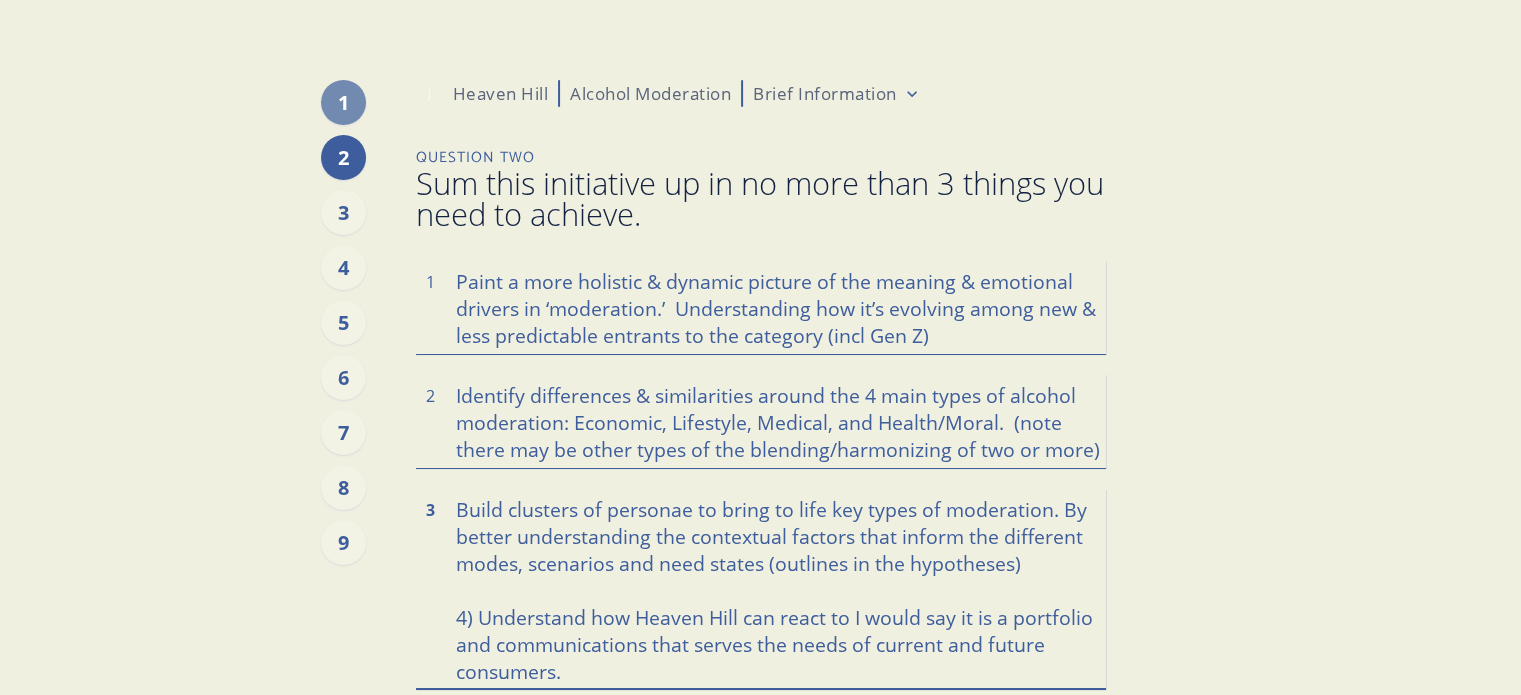 type on "x" 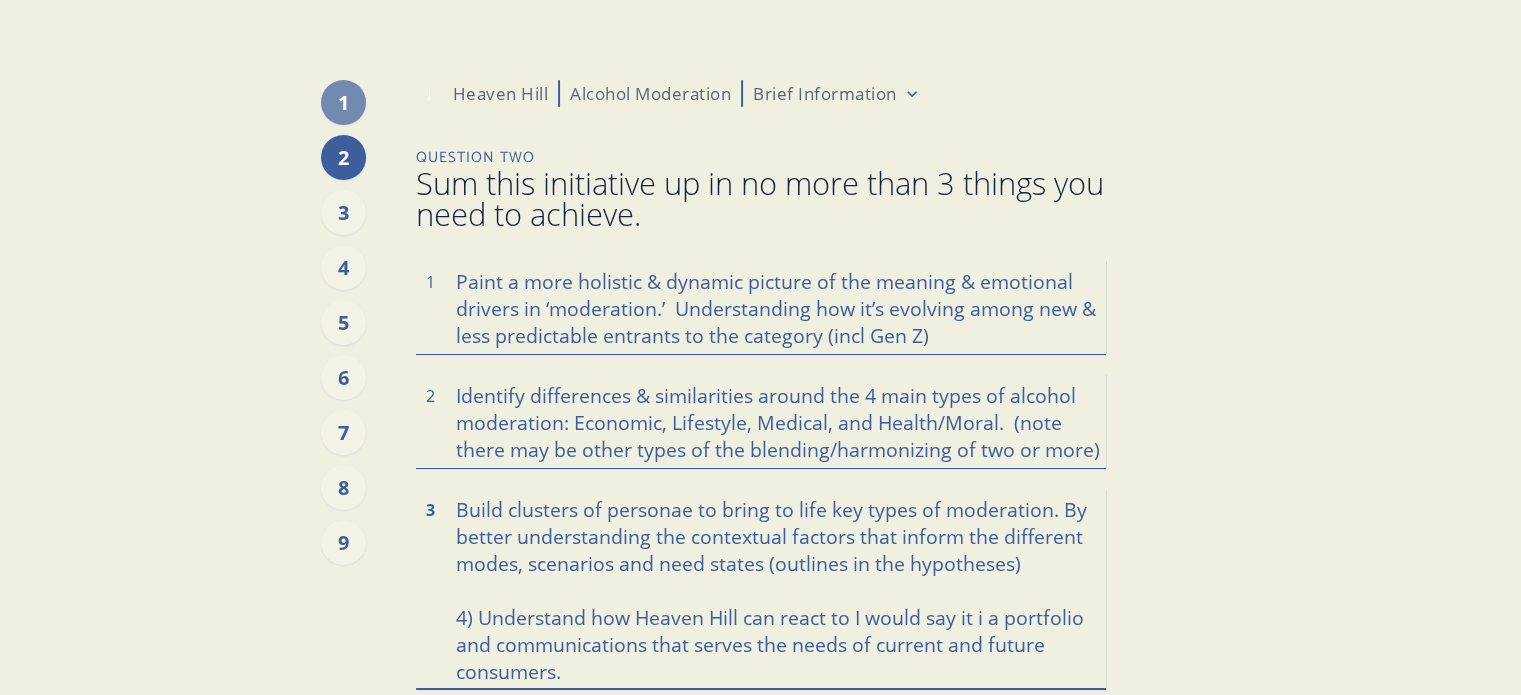 type on "x" 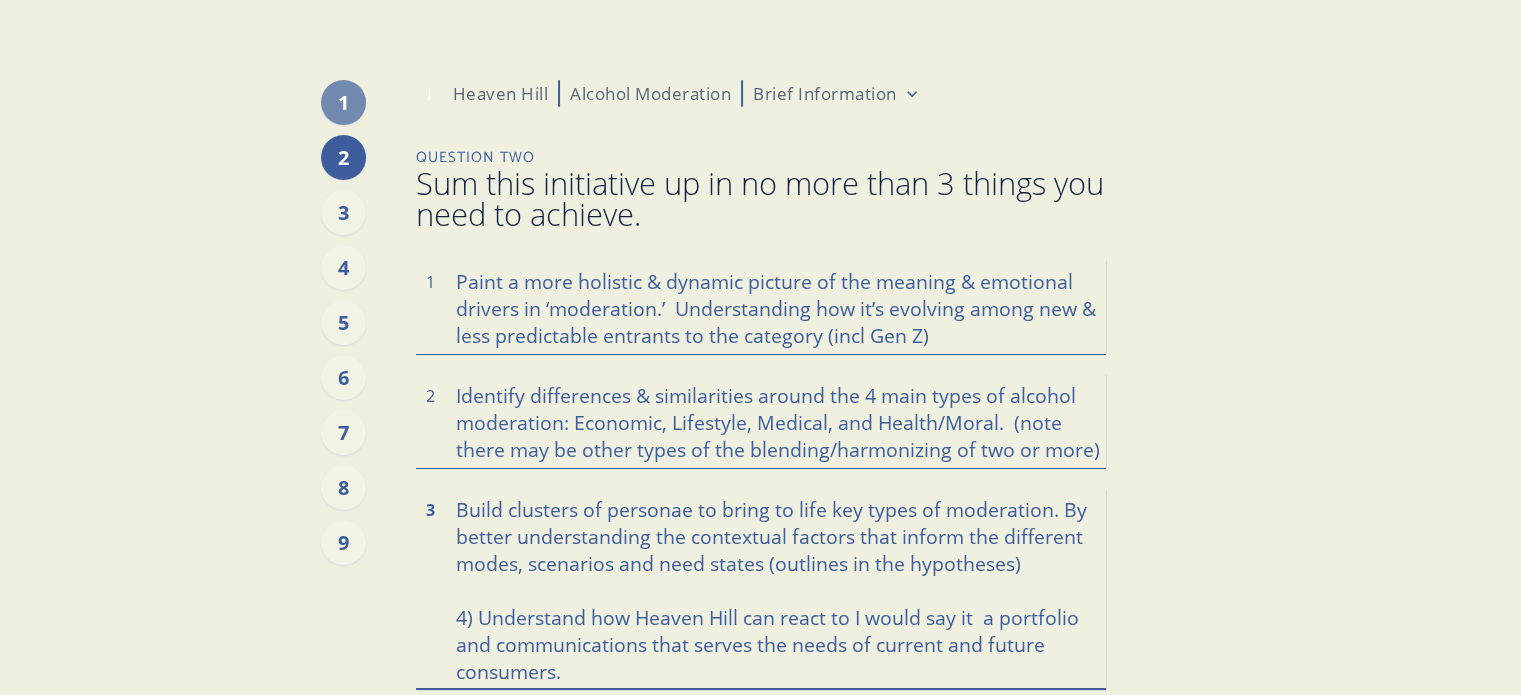 type on "x" 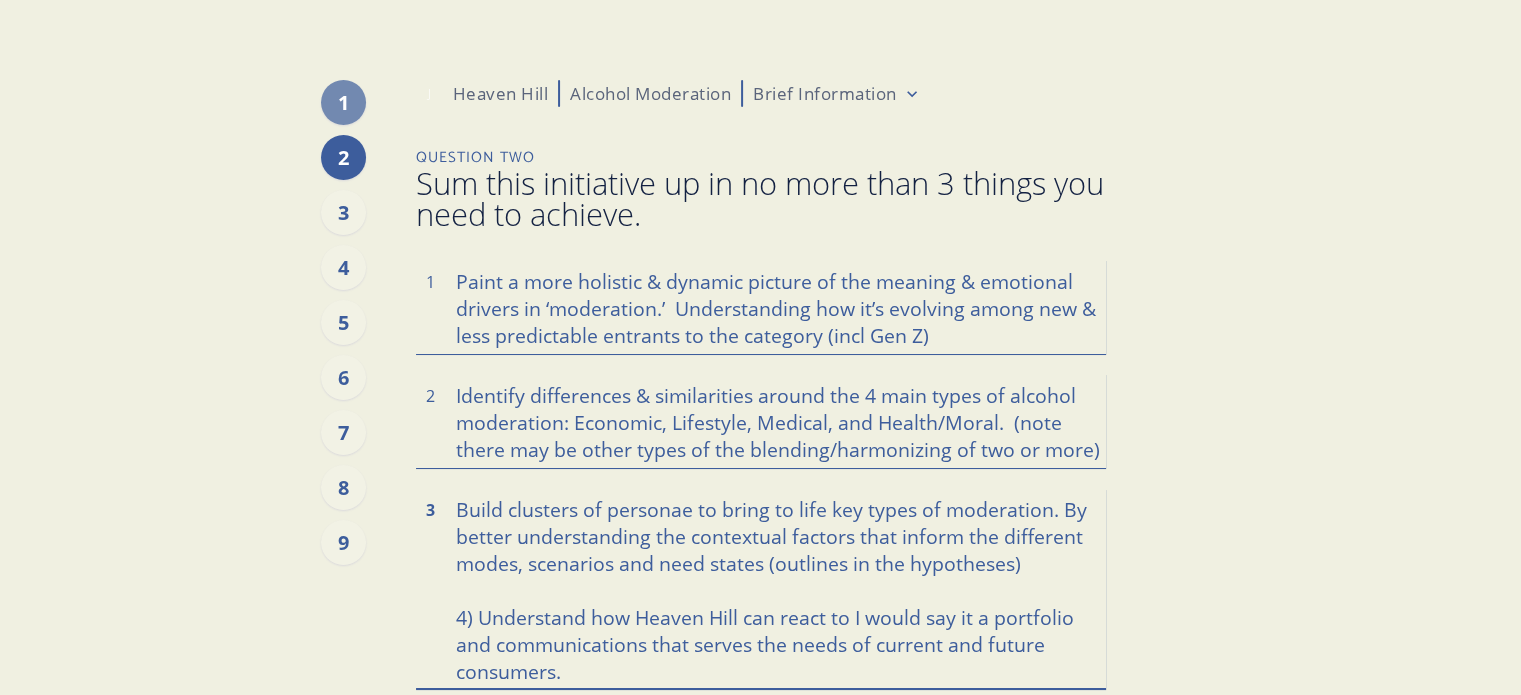 type on "x" 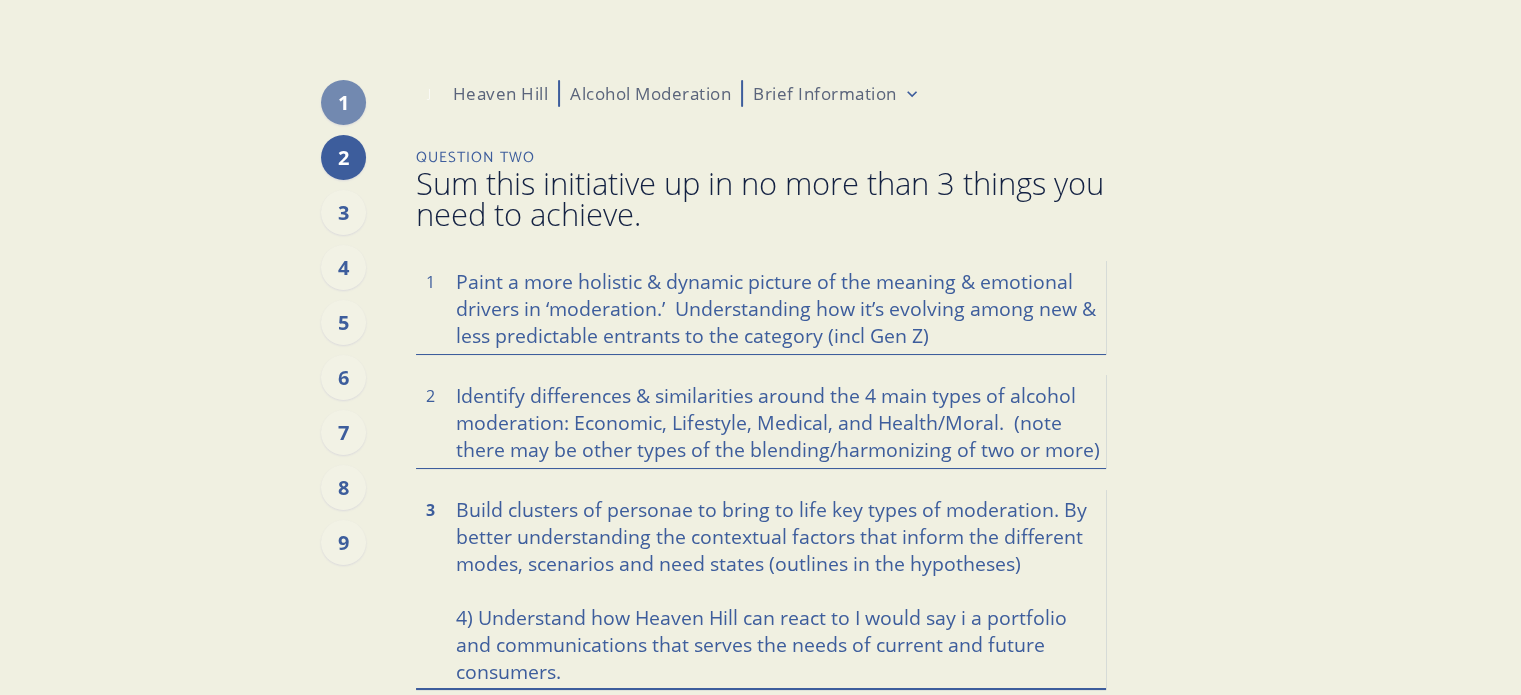type on "x" 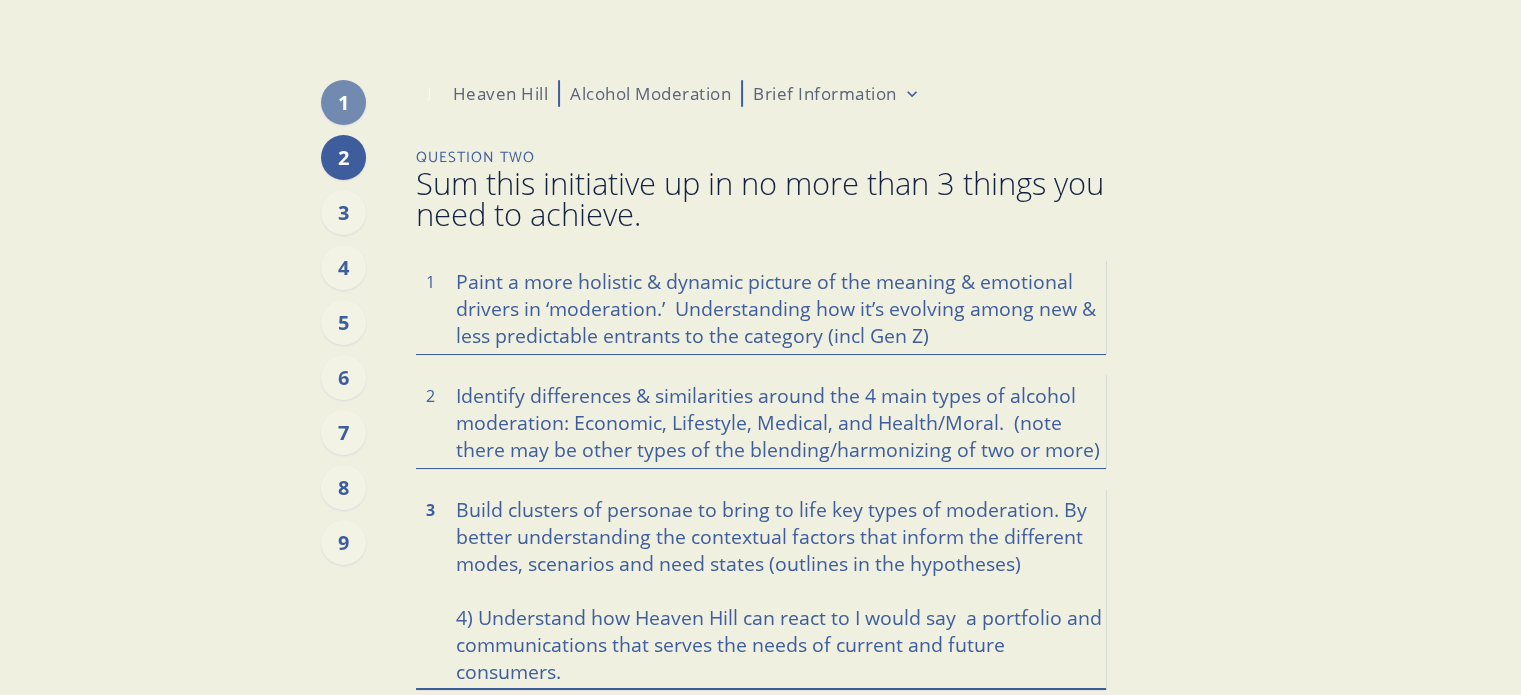 type on "x" 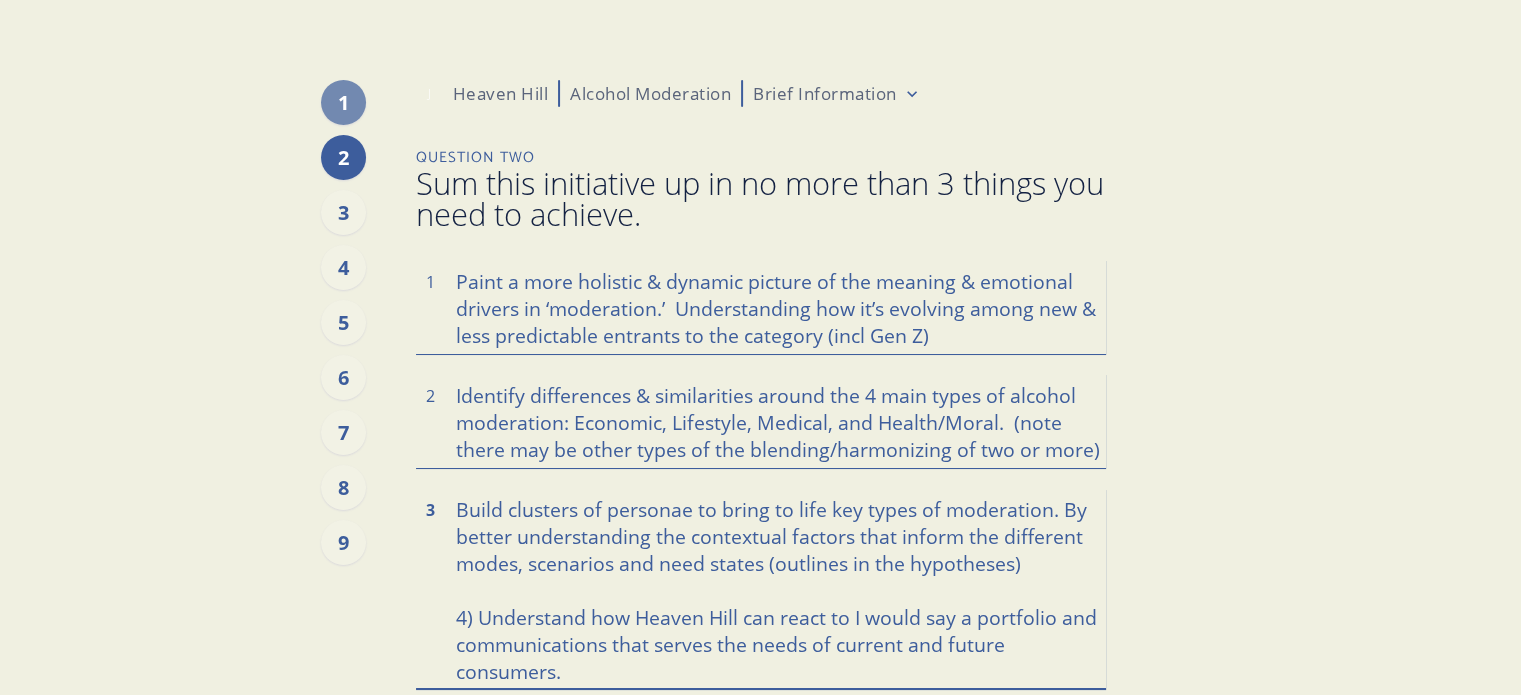 type on "x" 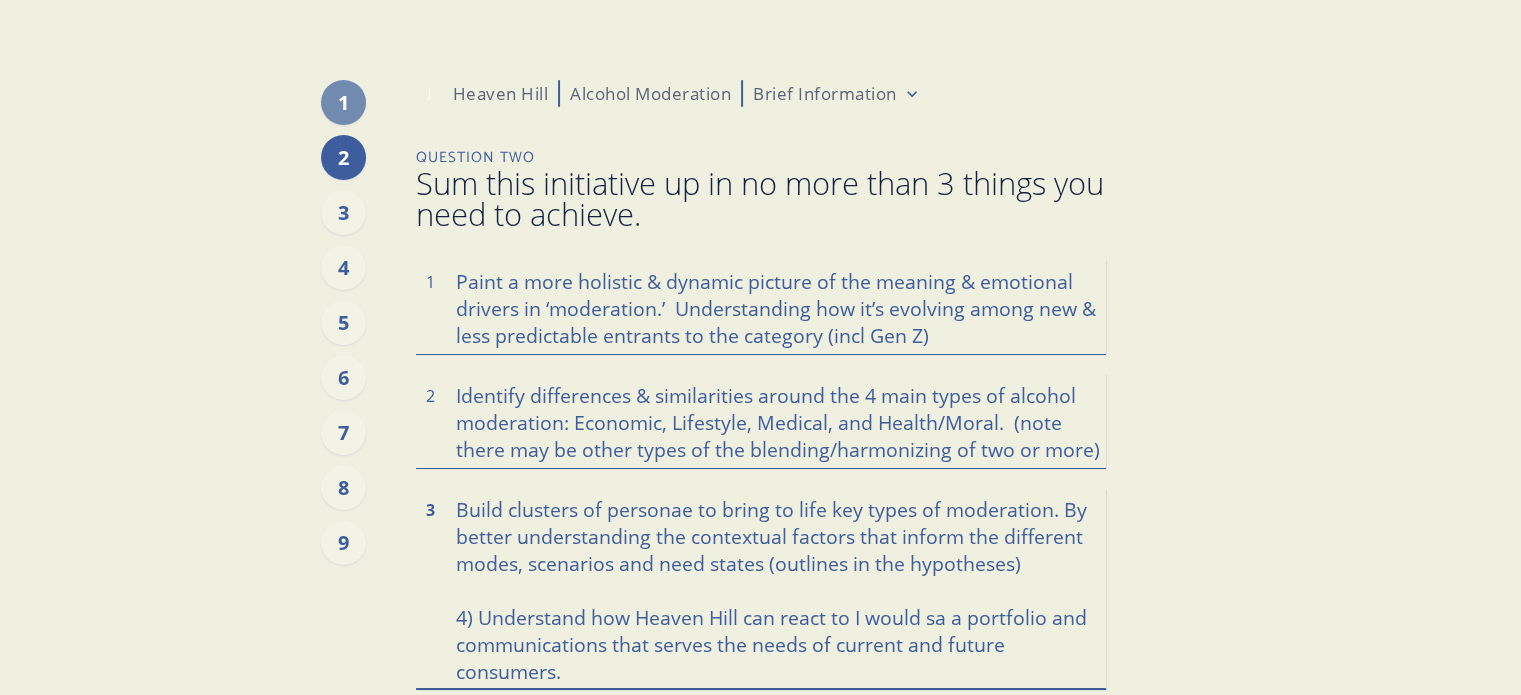 type on "x" 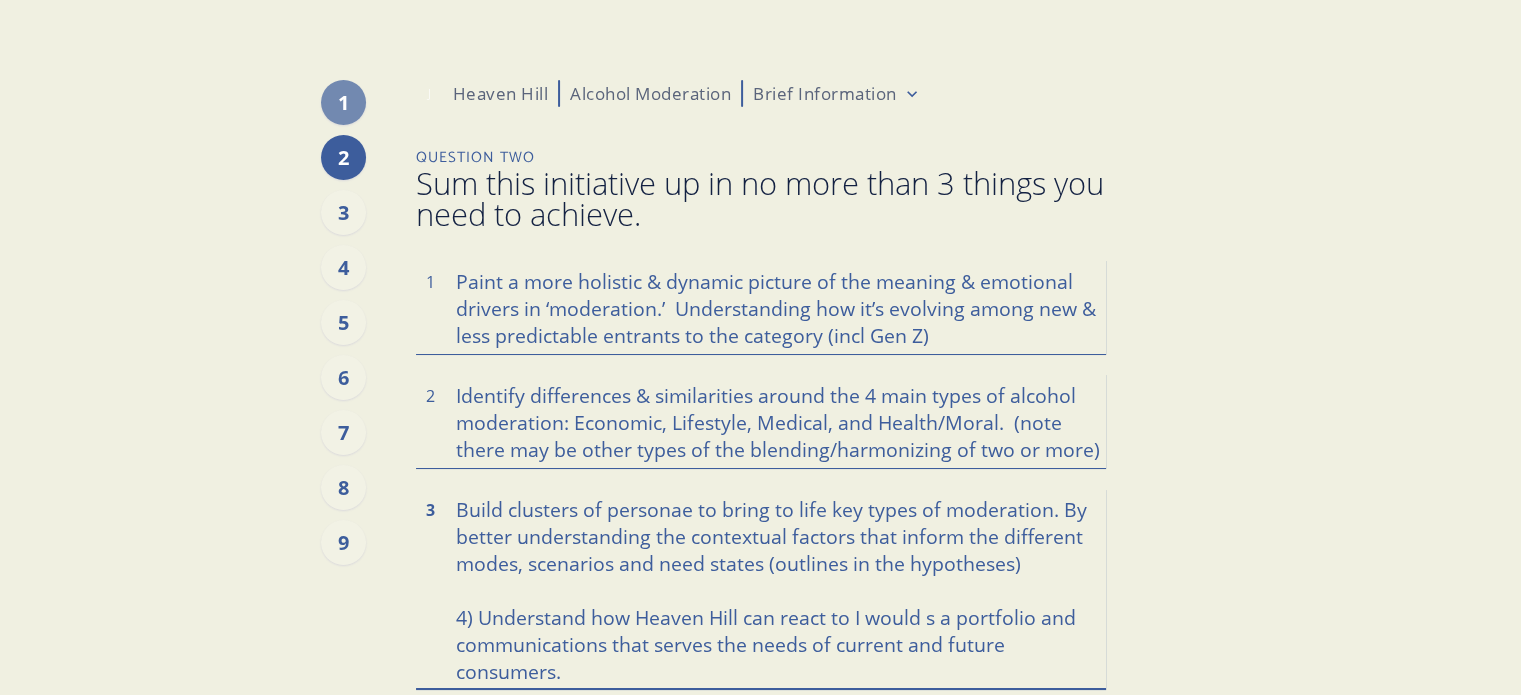 type on "x" 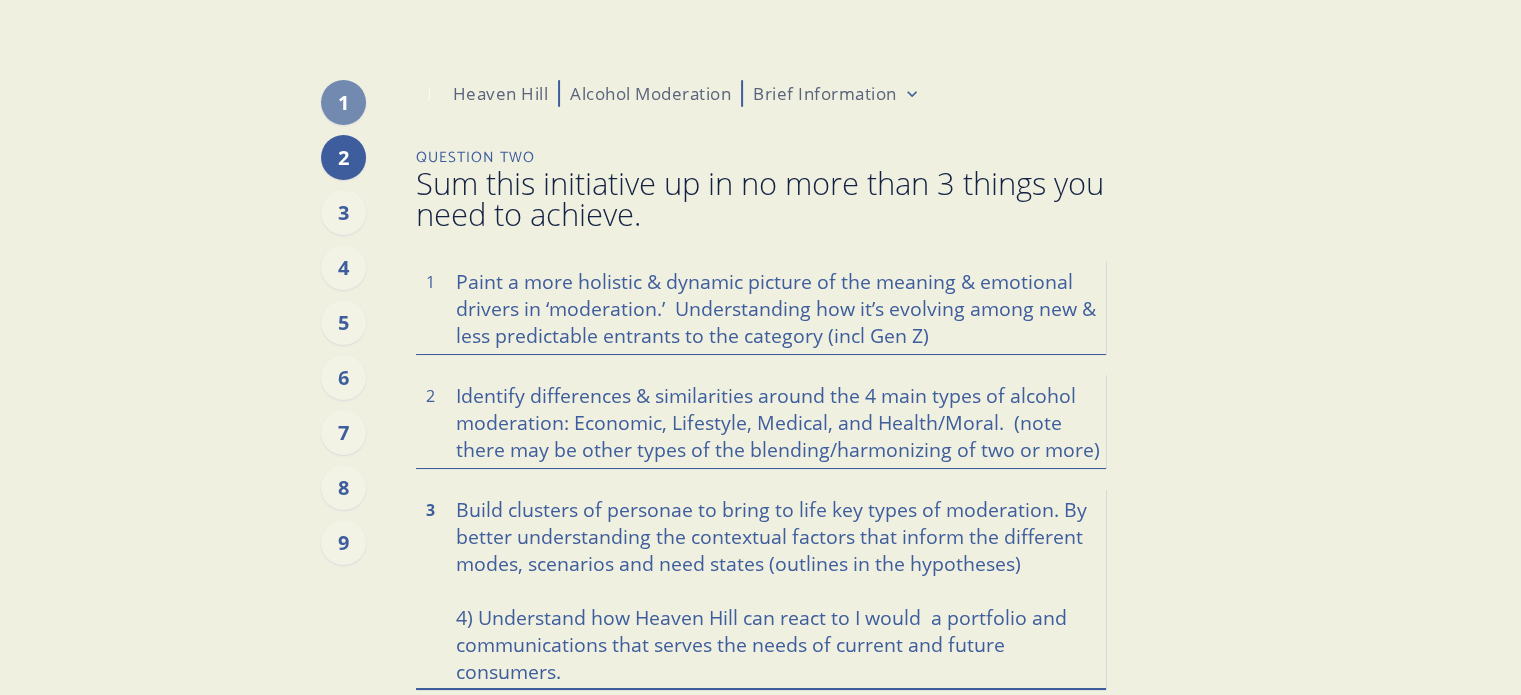 type on "x" 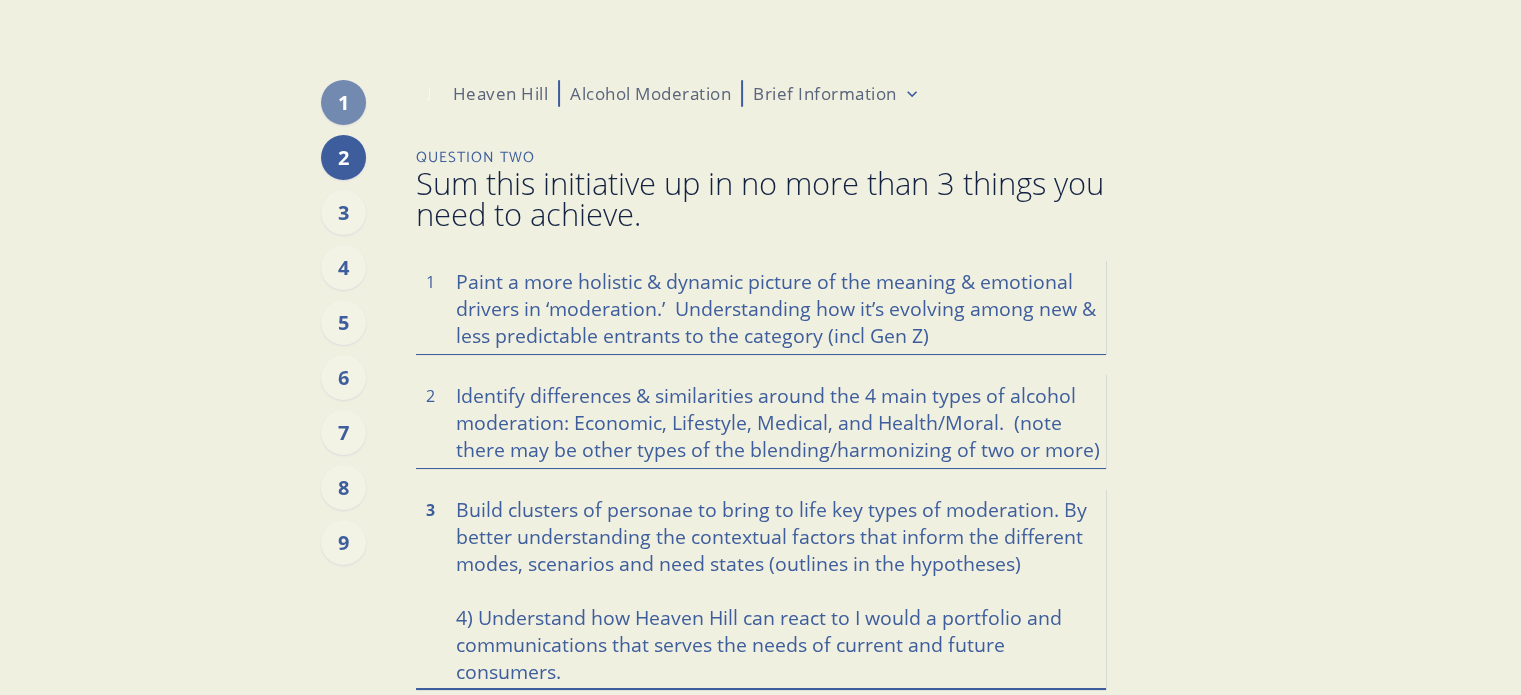 type on "x" 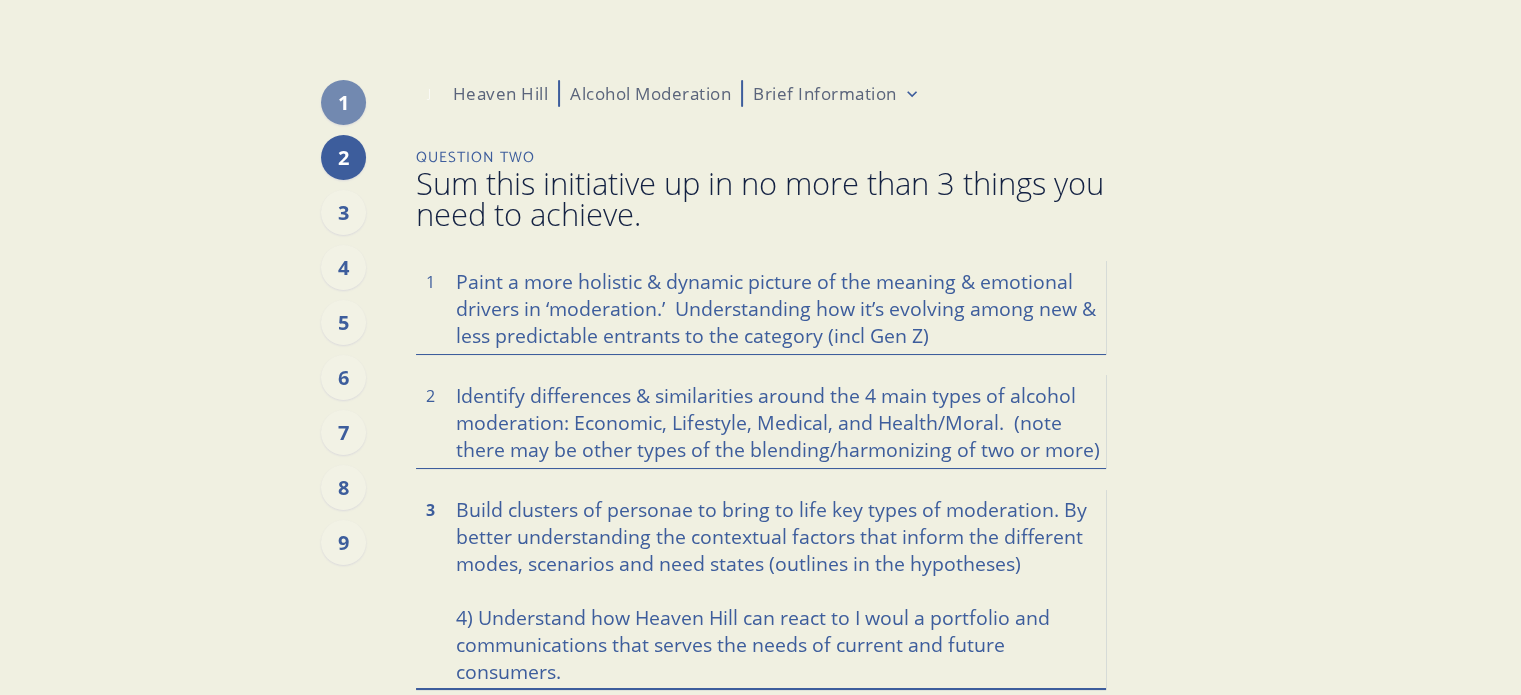 type on "x" 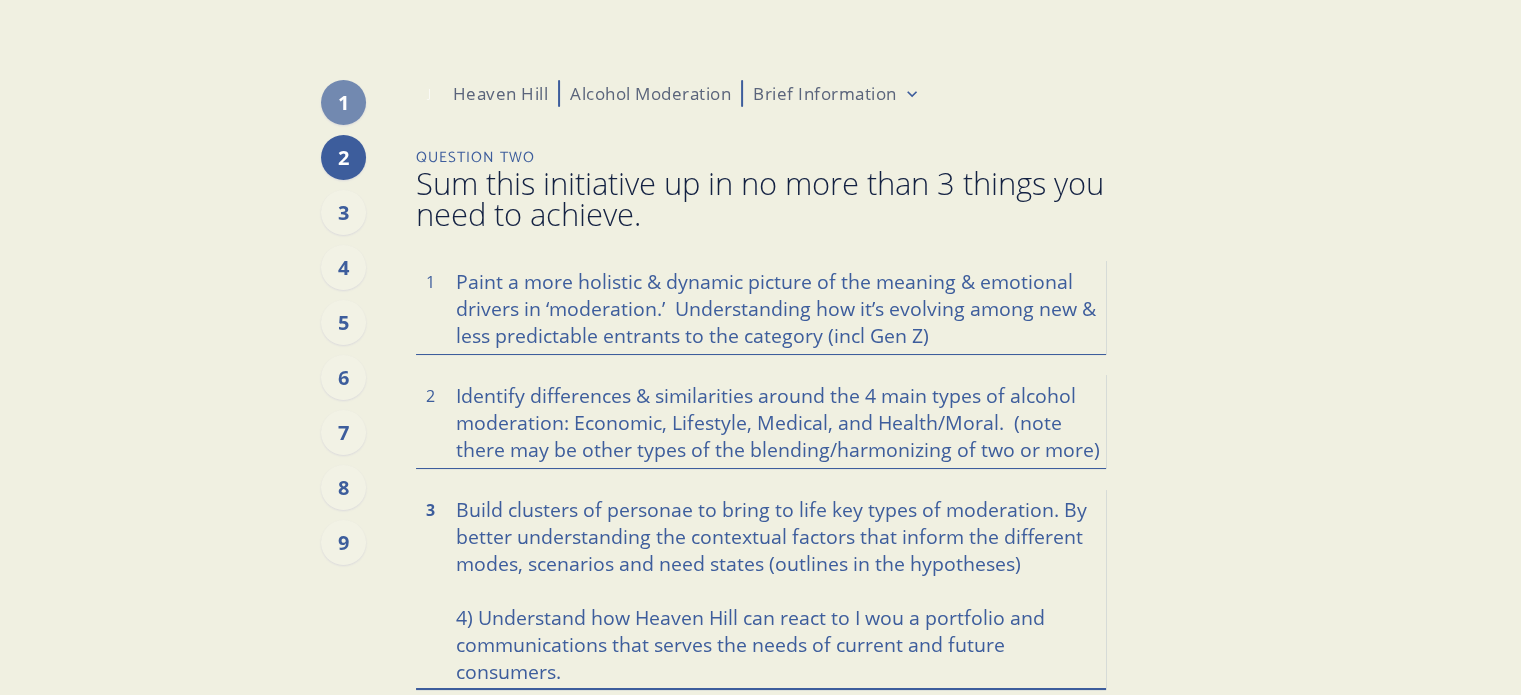 type on "x" 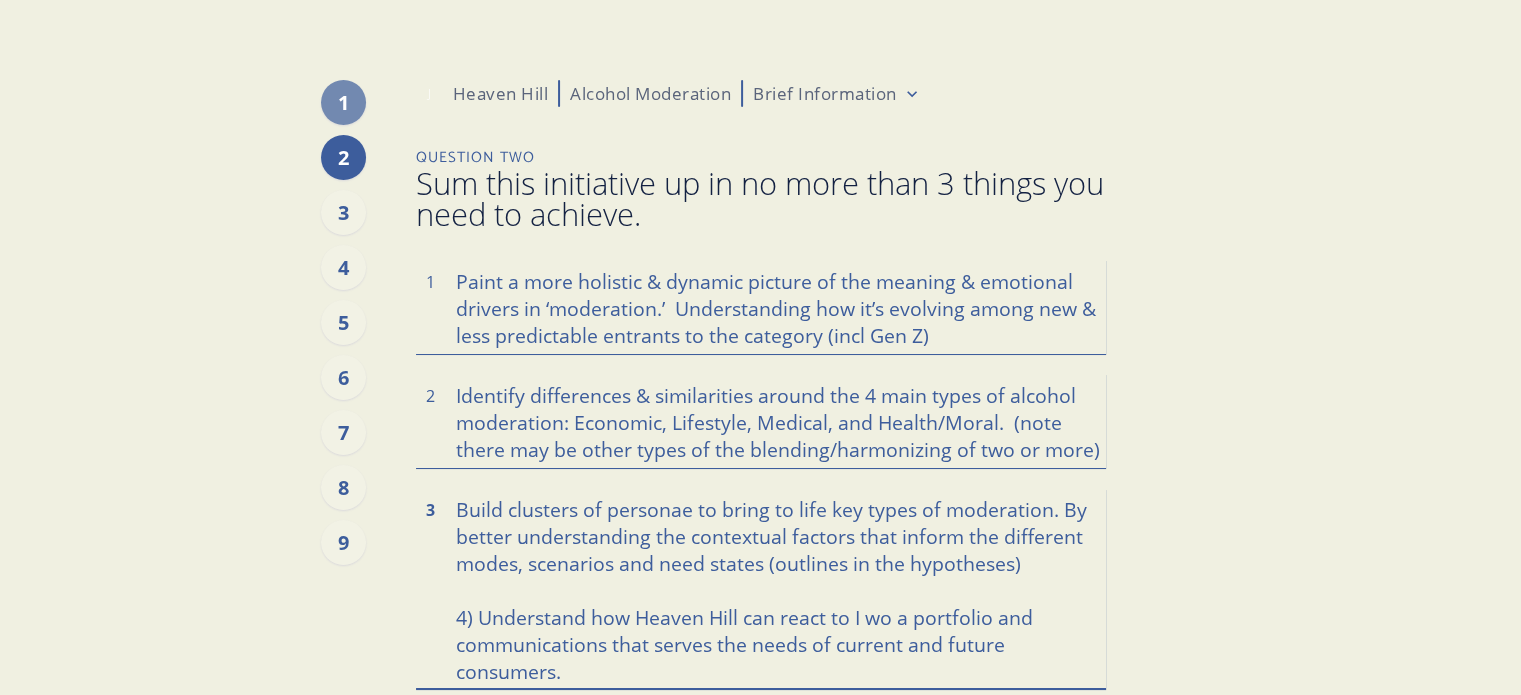 type on "x" 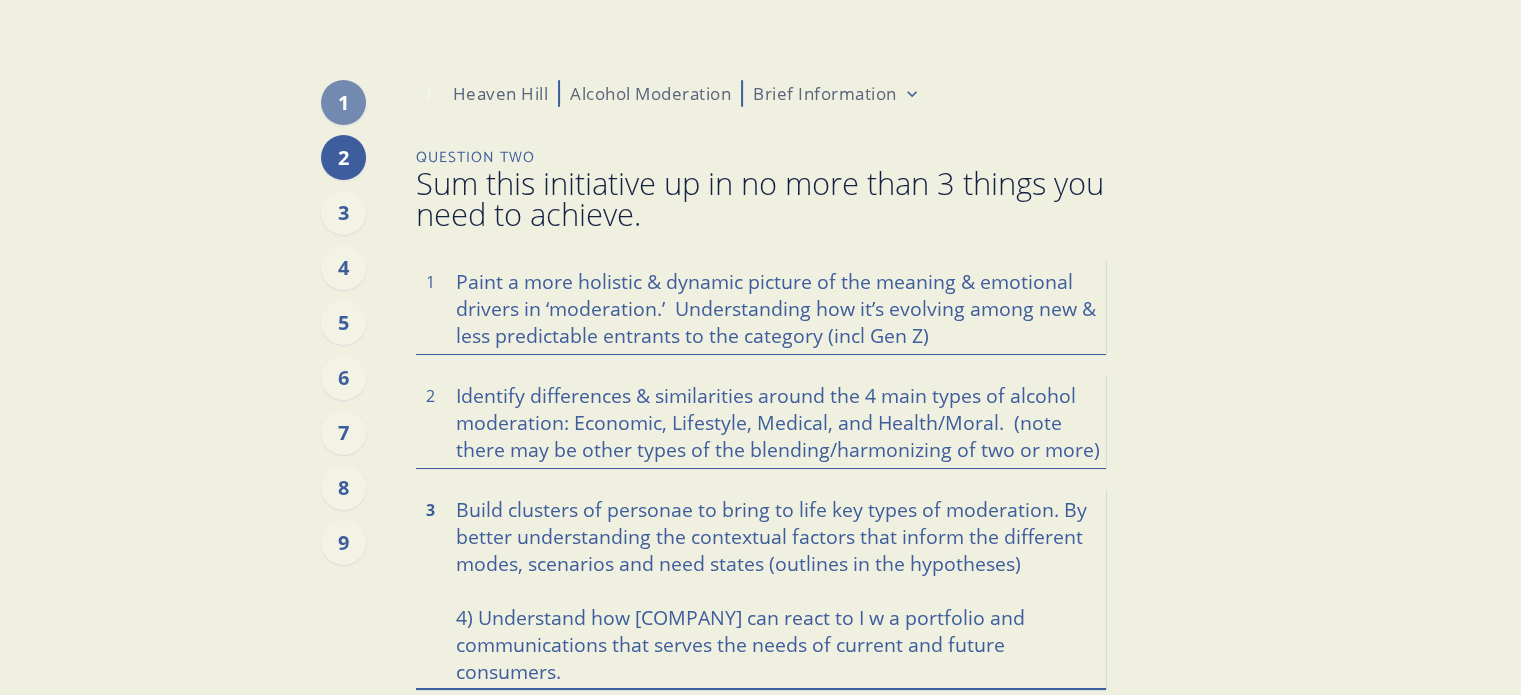 type on "x" 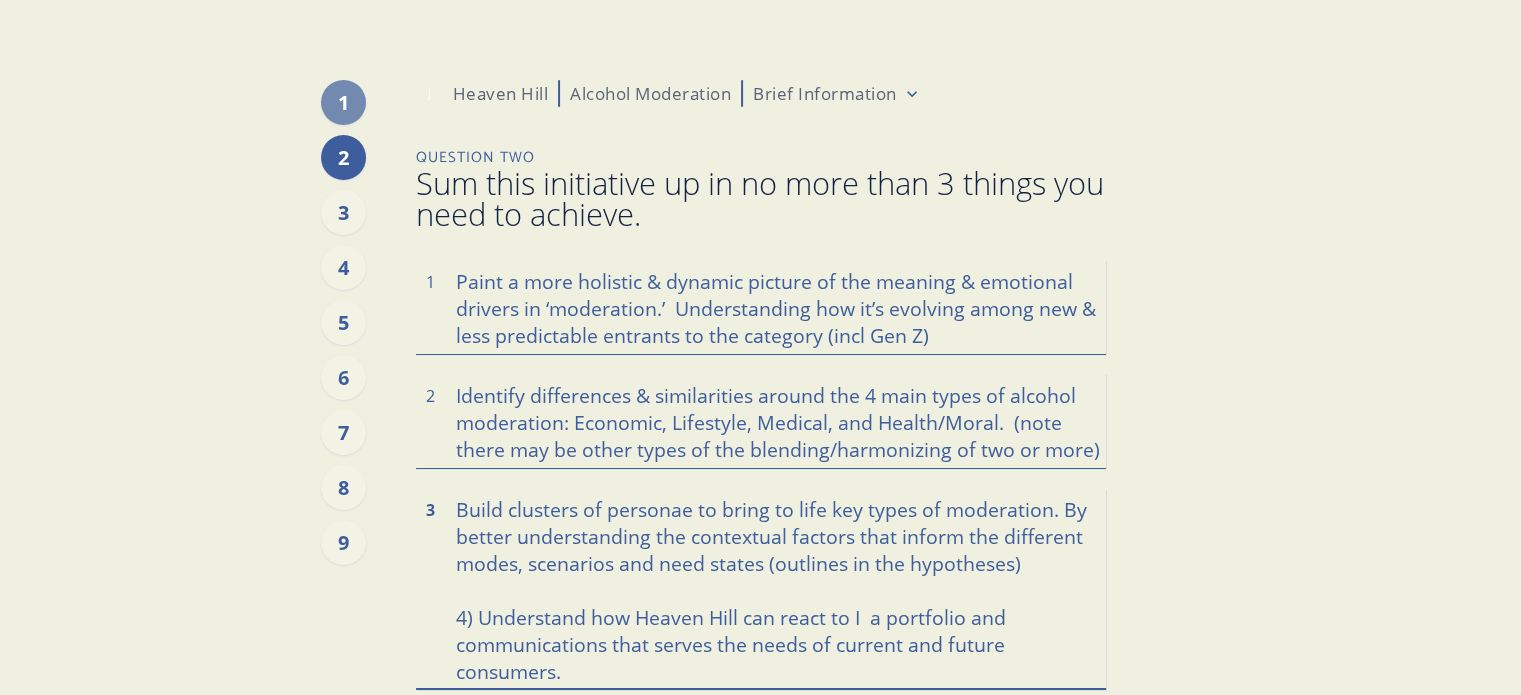 type on "x" 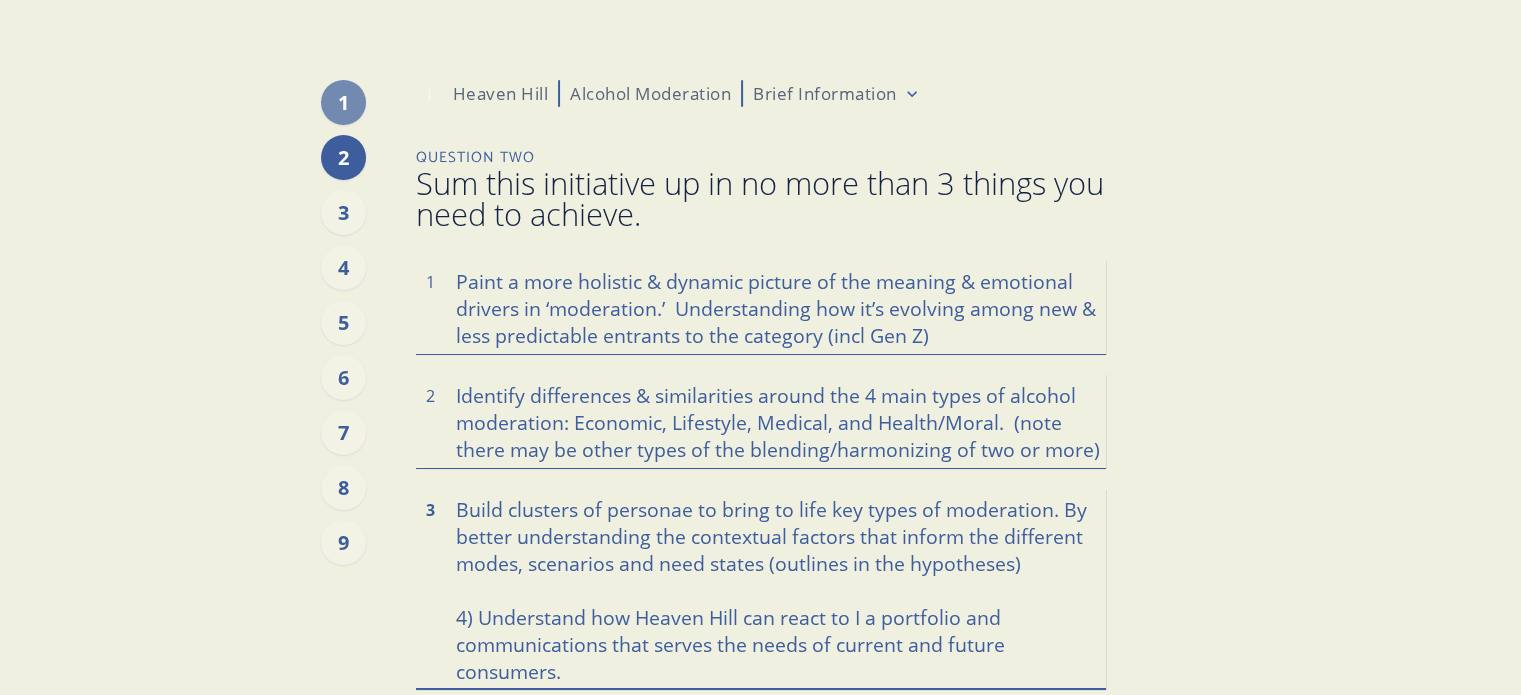 type on "x" 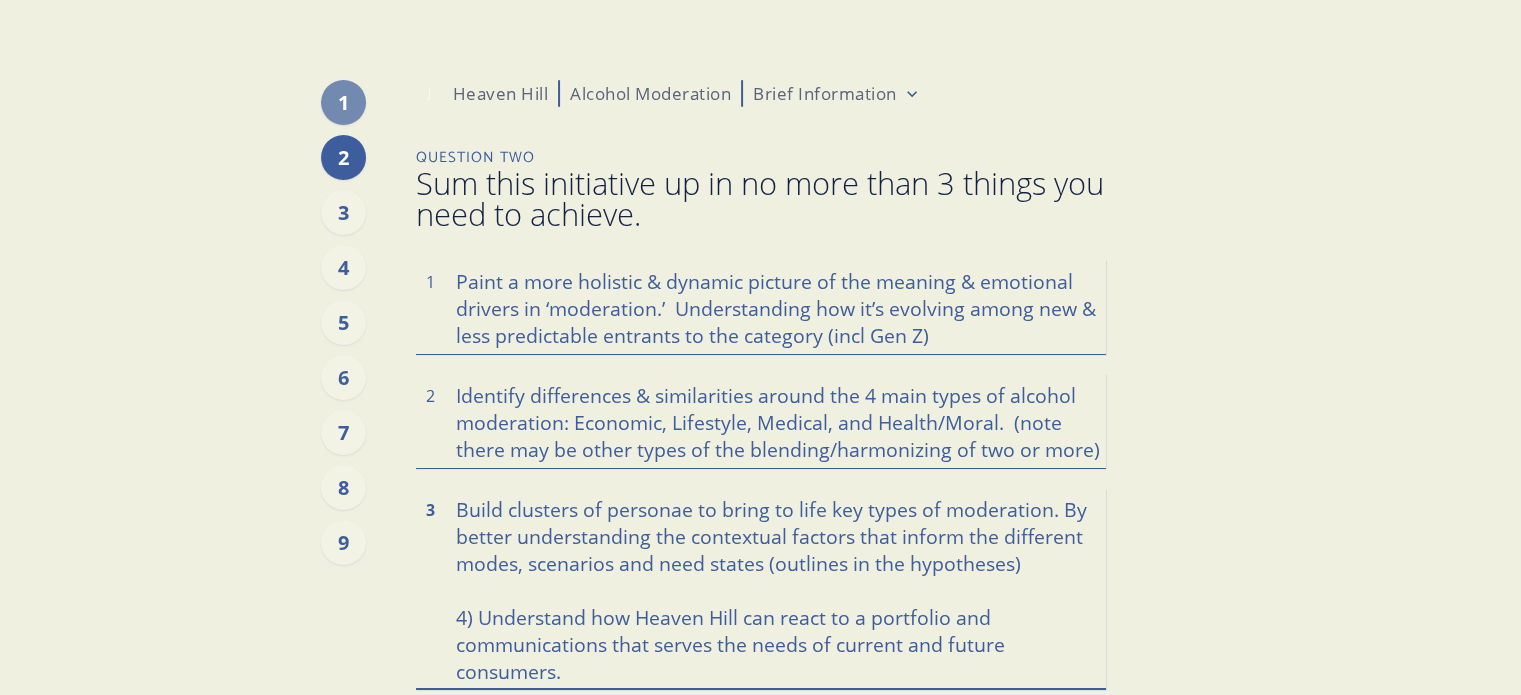type on "x" 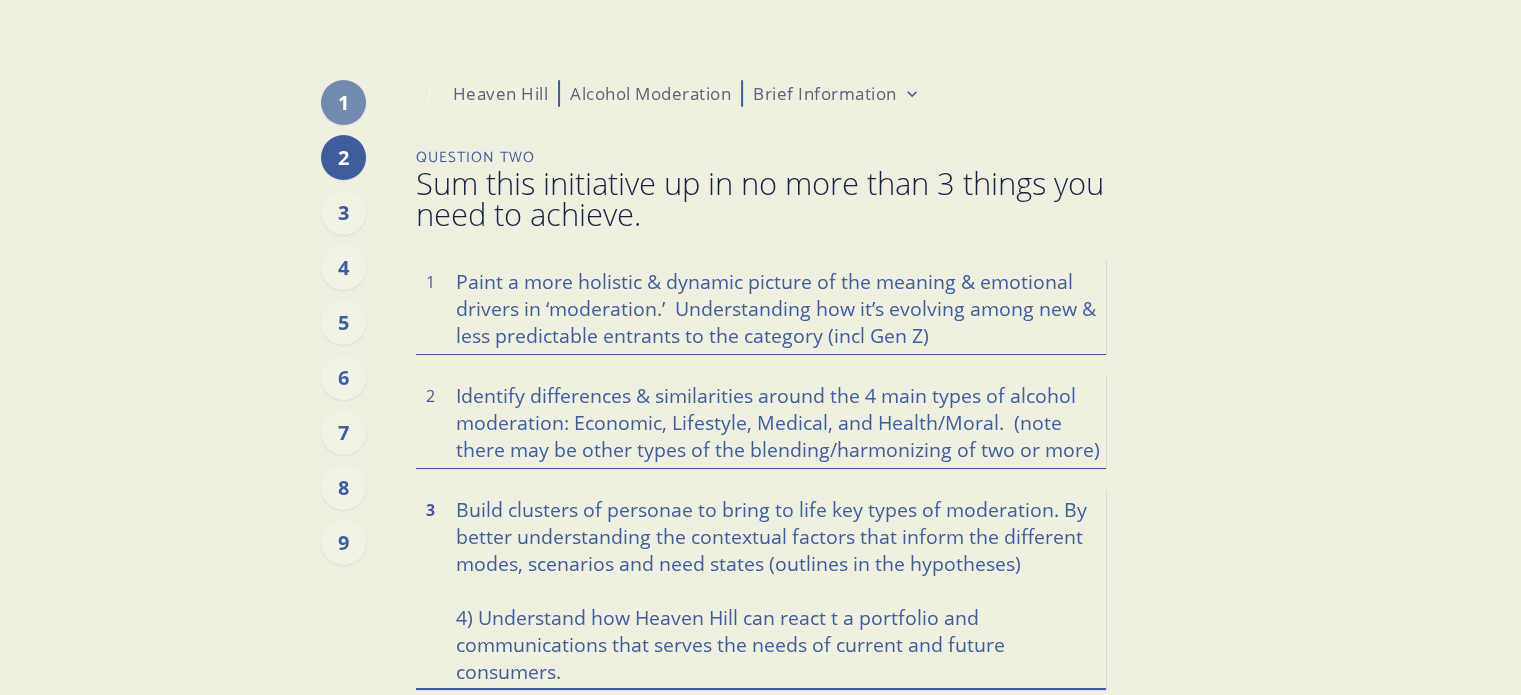type on "x" 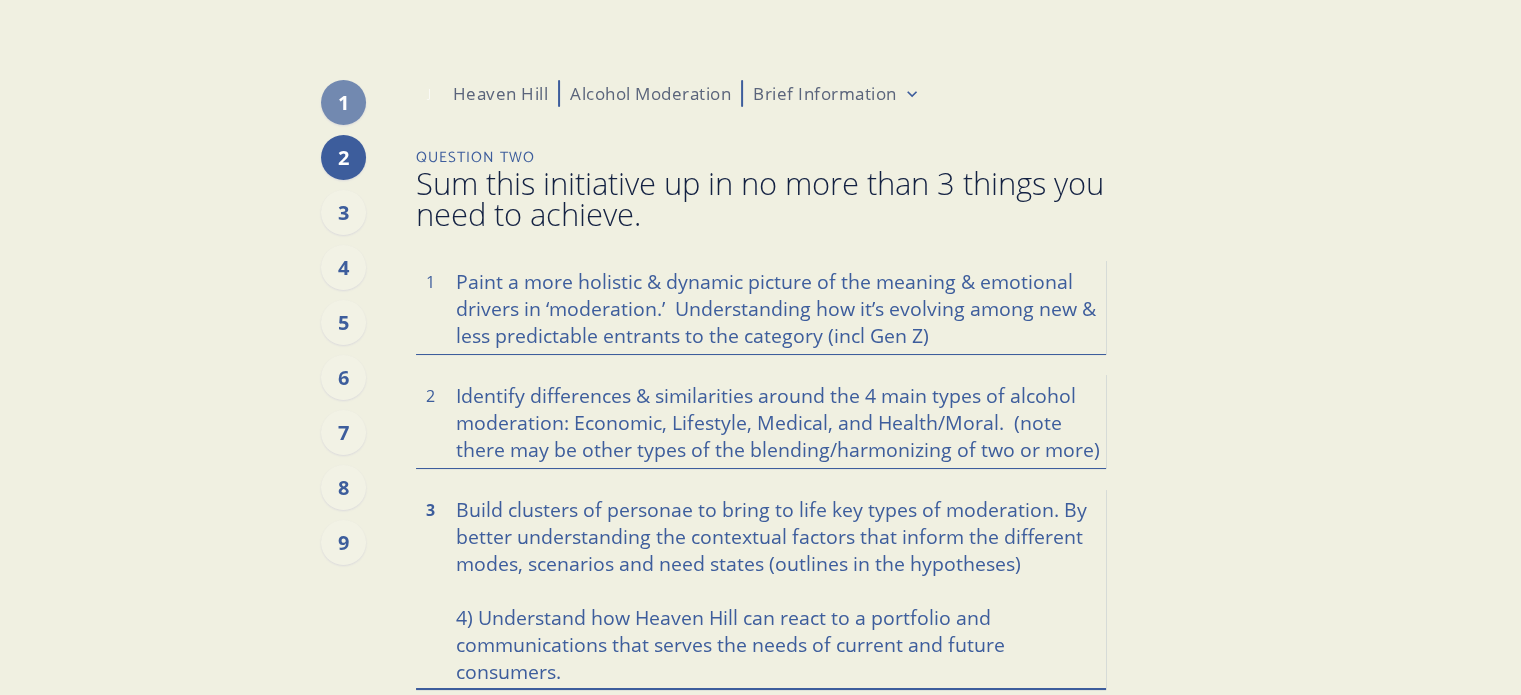 type on "x" 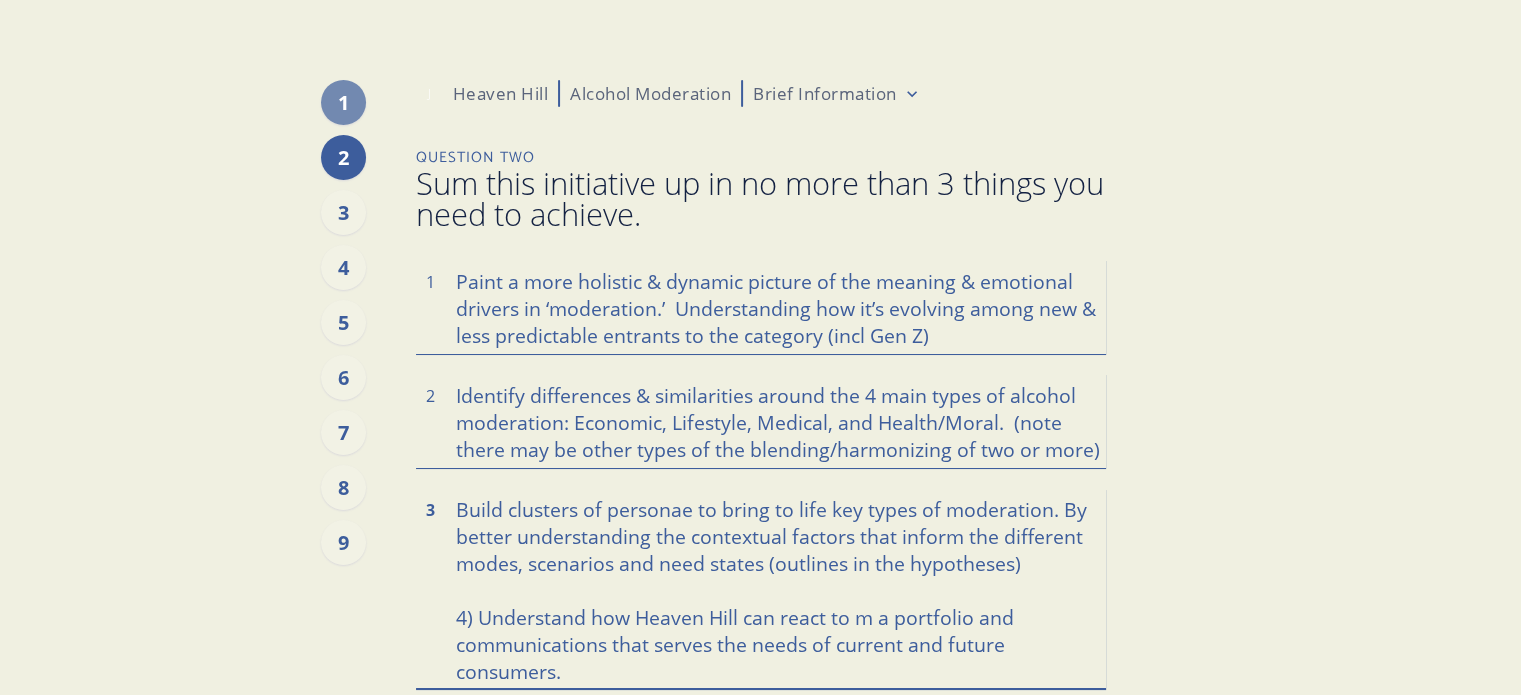 type on "x" 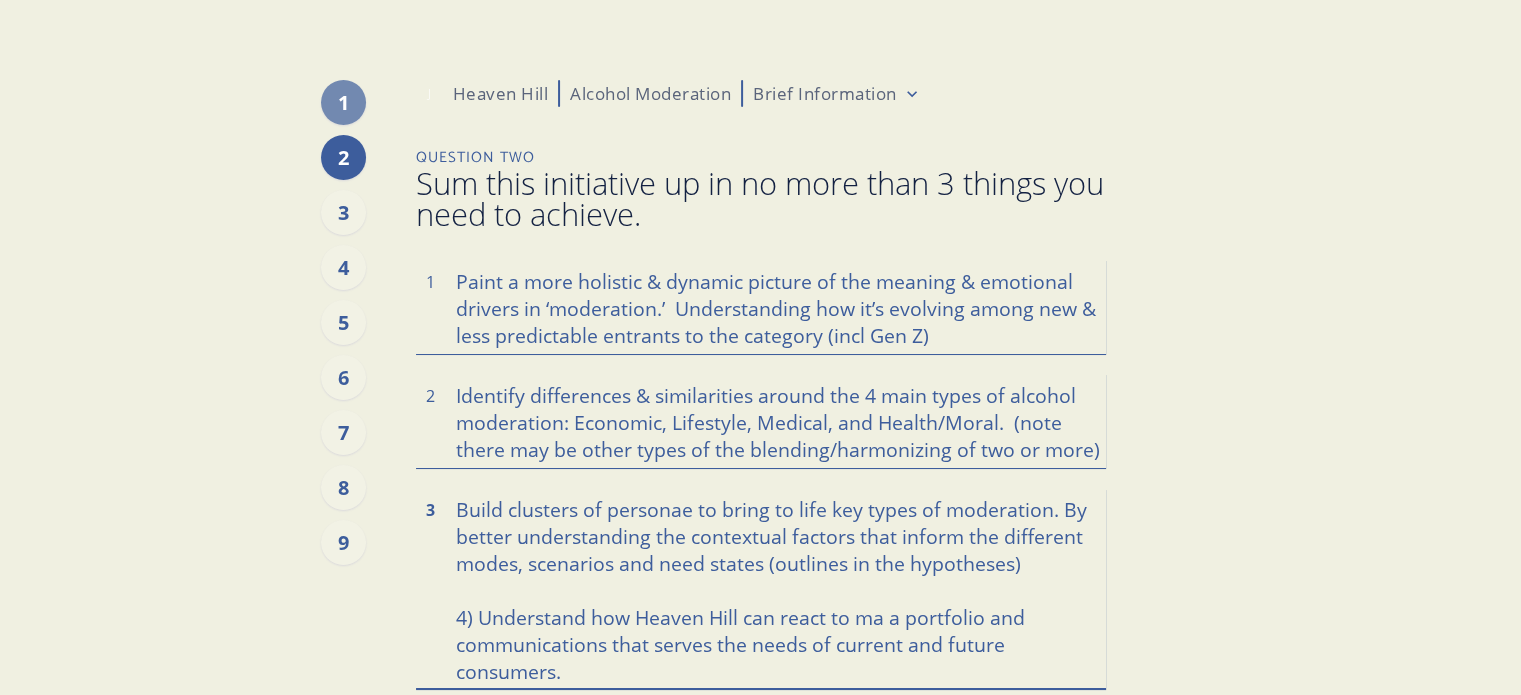 type on "x" 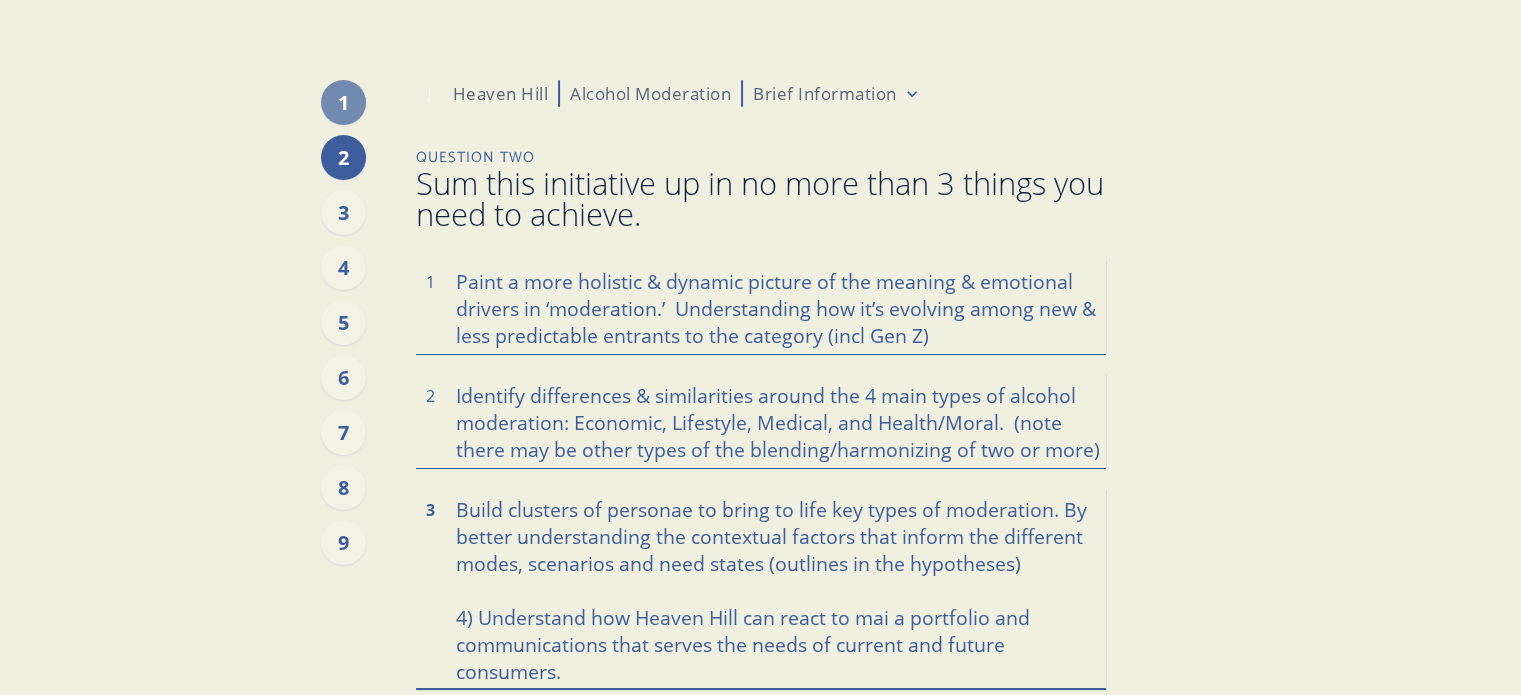 type on "x" 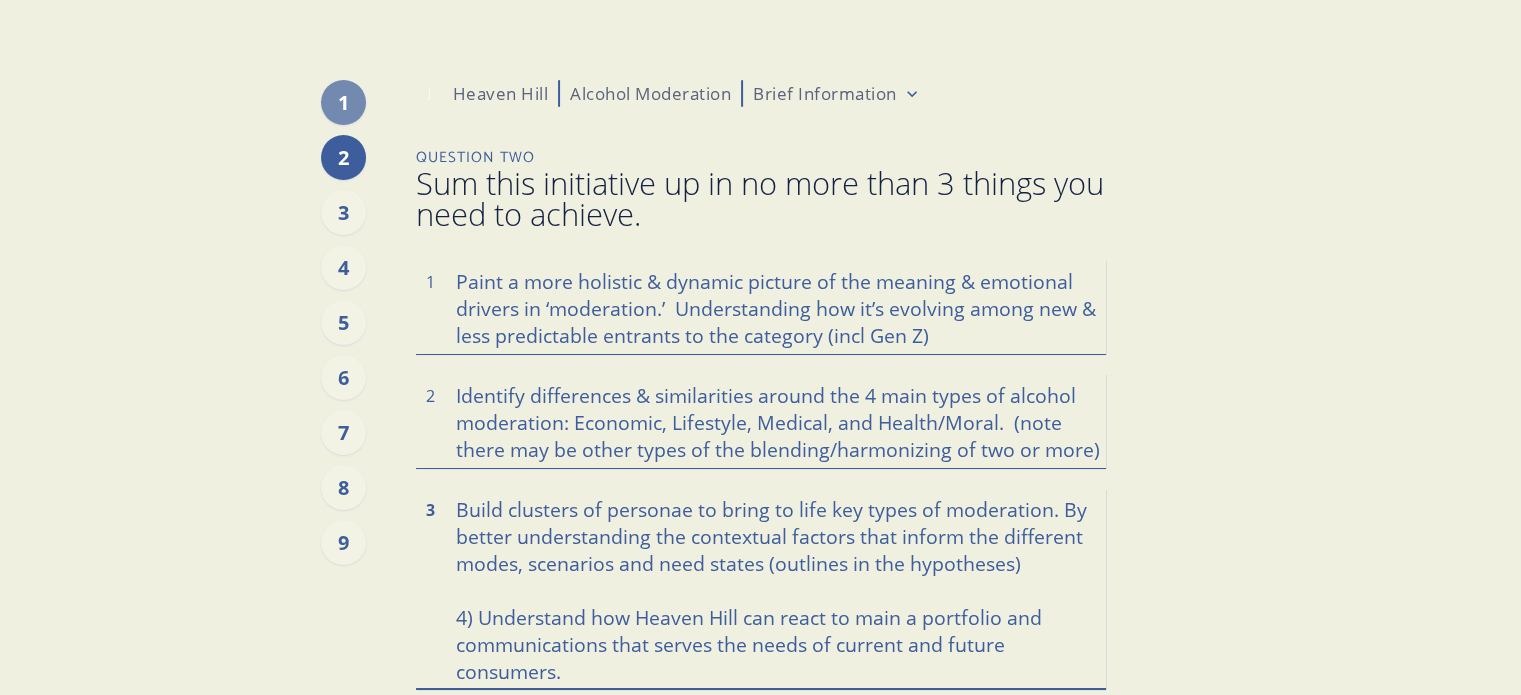 type on "x" 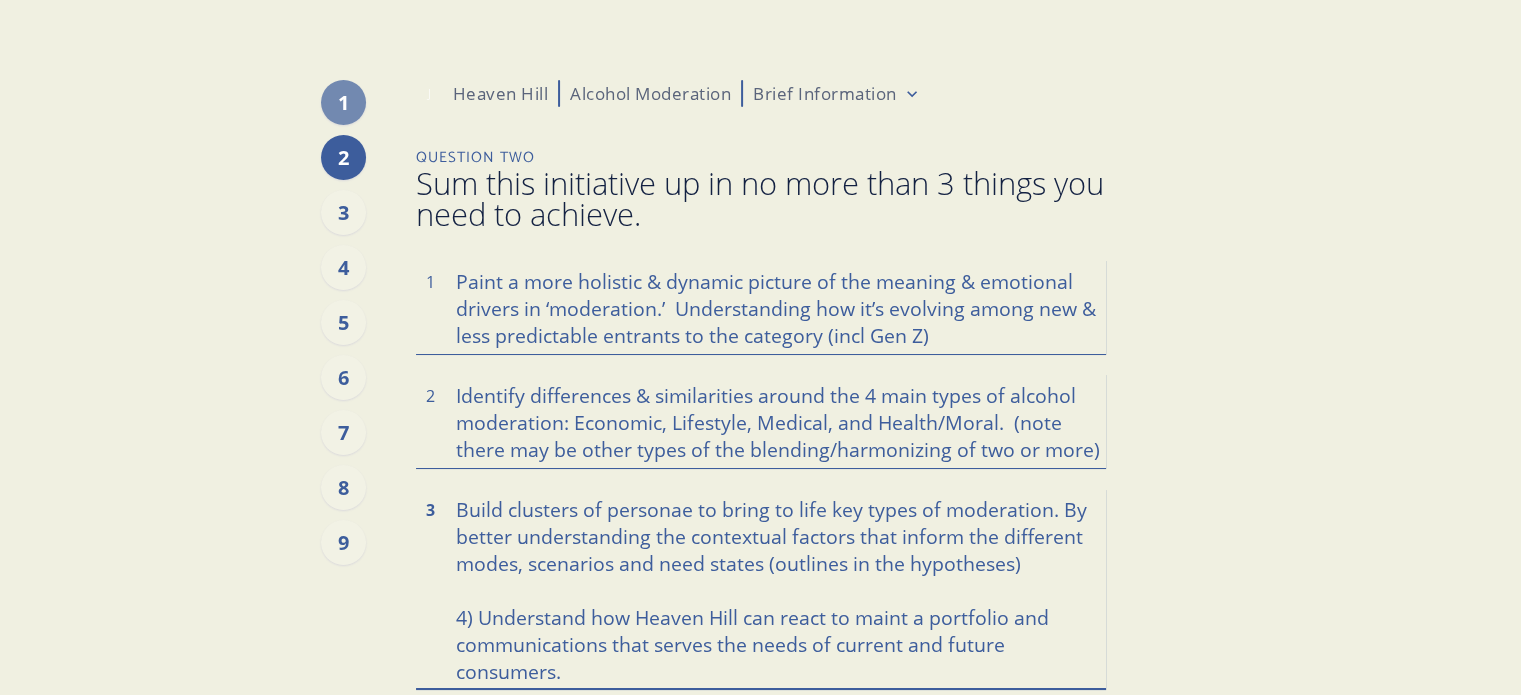 type on "x" 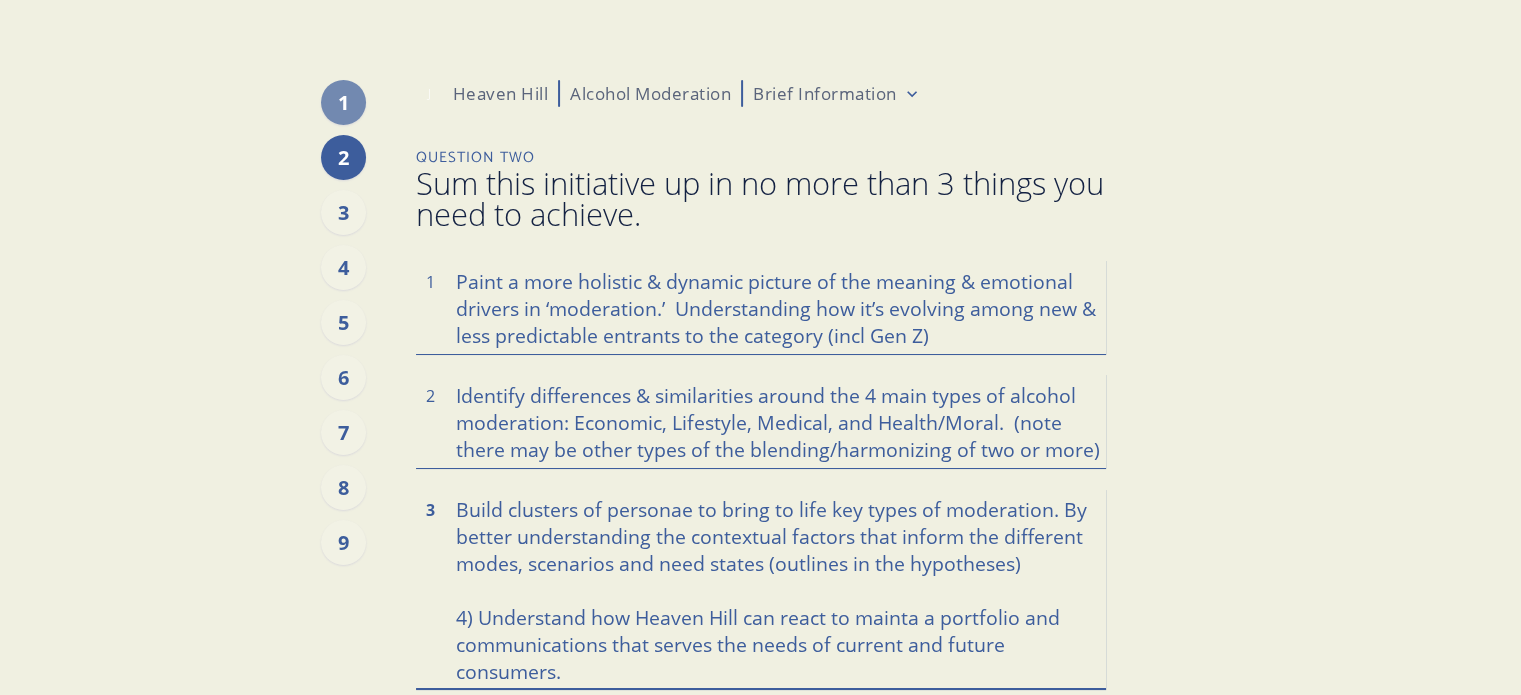 type on "Build clusters of personae to bring to life key types of moderation. By better understanding the contextual factors that inform the different modes, scenarios and need states (outlines in the hypotheses)
4) Understand how Heaven Hill can react to maintai a portfolio and communications that serves the needs of current and future consumers." 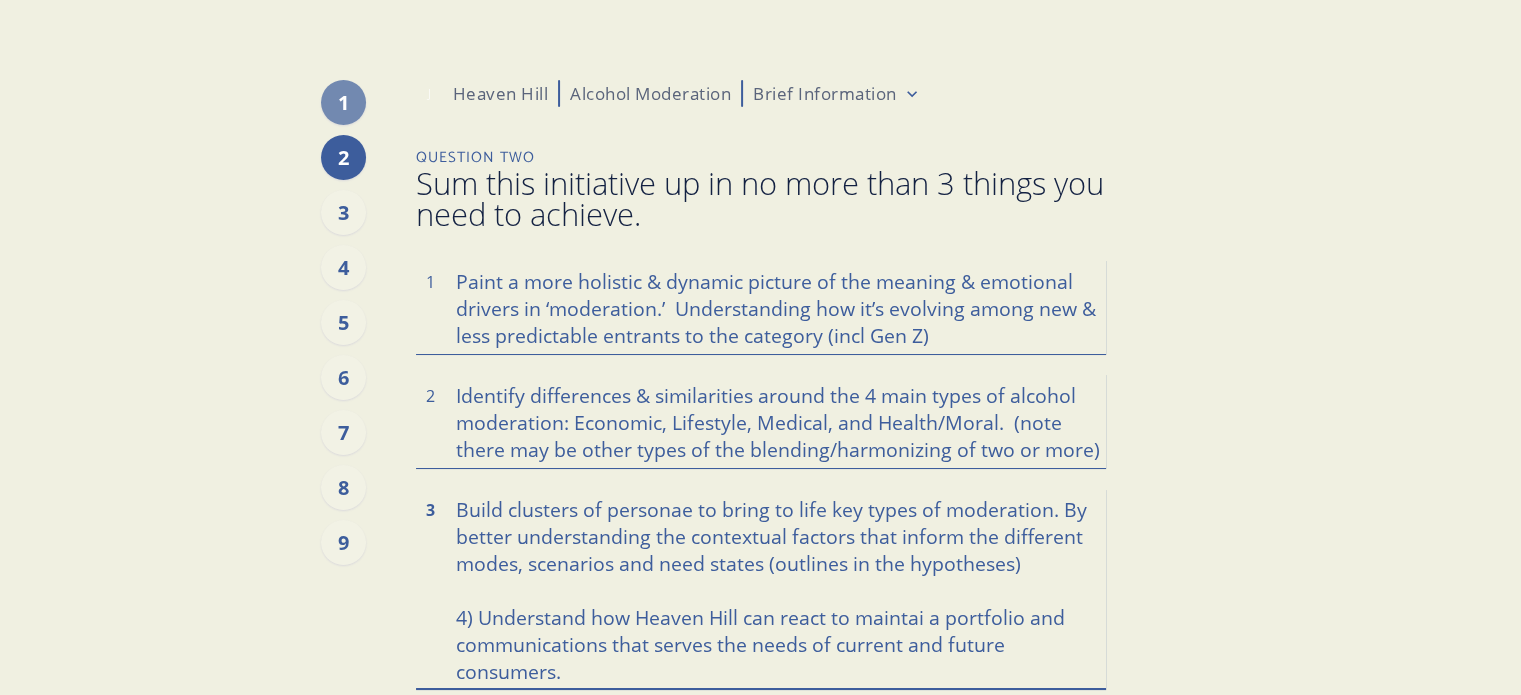 type on "x" 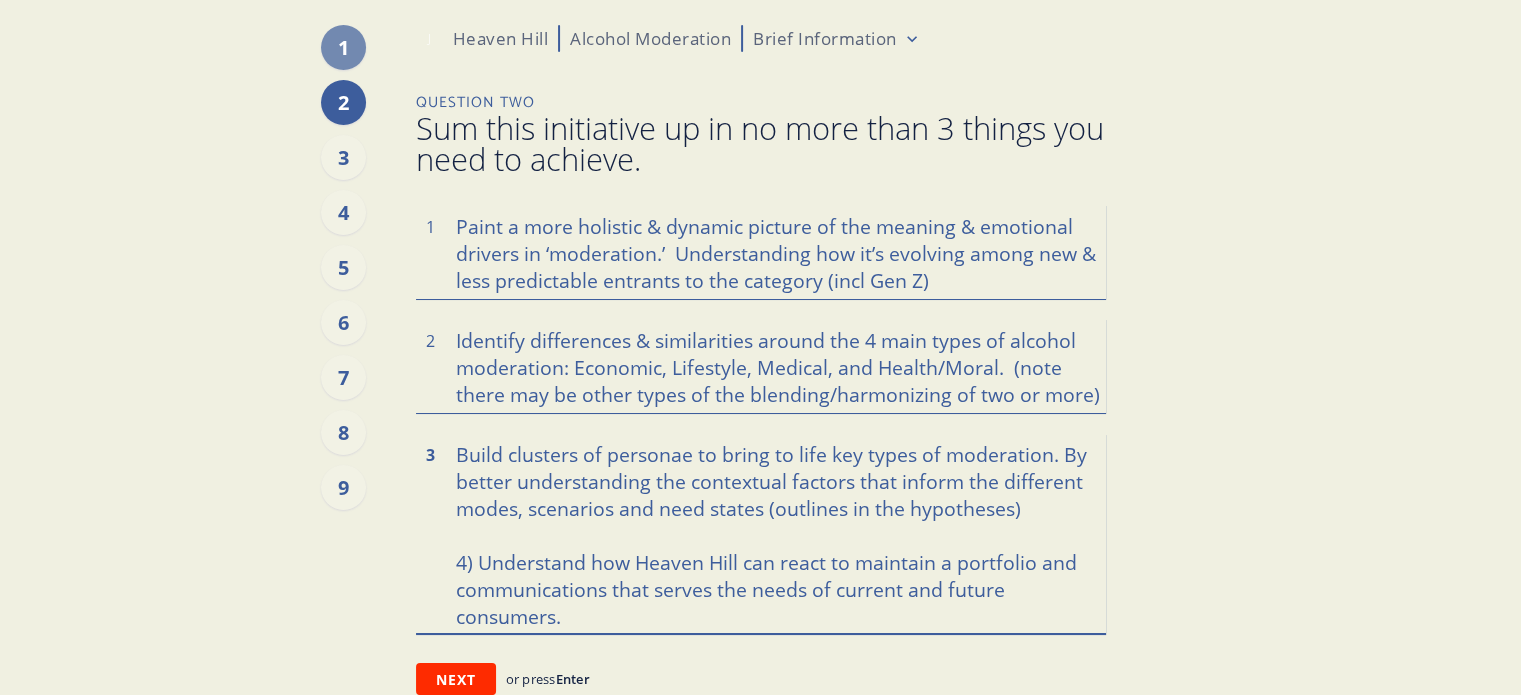 scroll, scrollTop: 100, scrollLeft: 0, axis: vertical 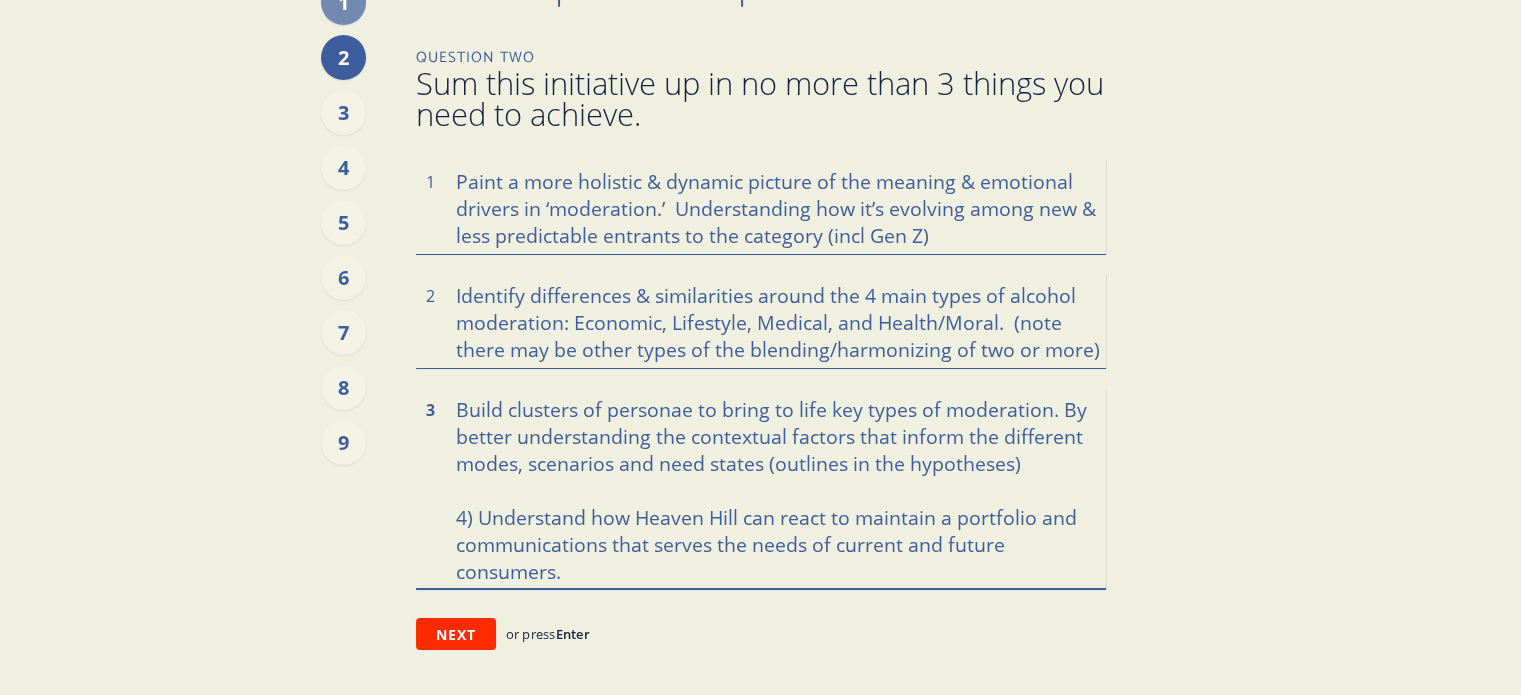 type on "Build clusters of personae to bring to life key types of moderation. By better understanding the contextual factors that inform the different modes, scenarios and need states (outlines in the hypotheses)
4) Understand how Heaven Hill can react to maintain a portfolio and communications that serves the needs of current and future consumers." 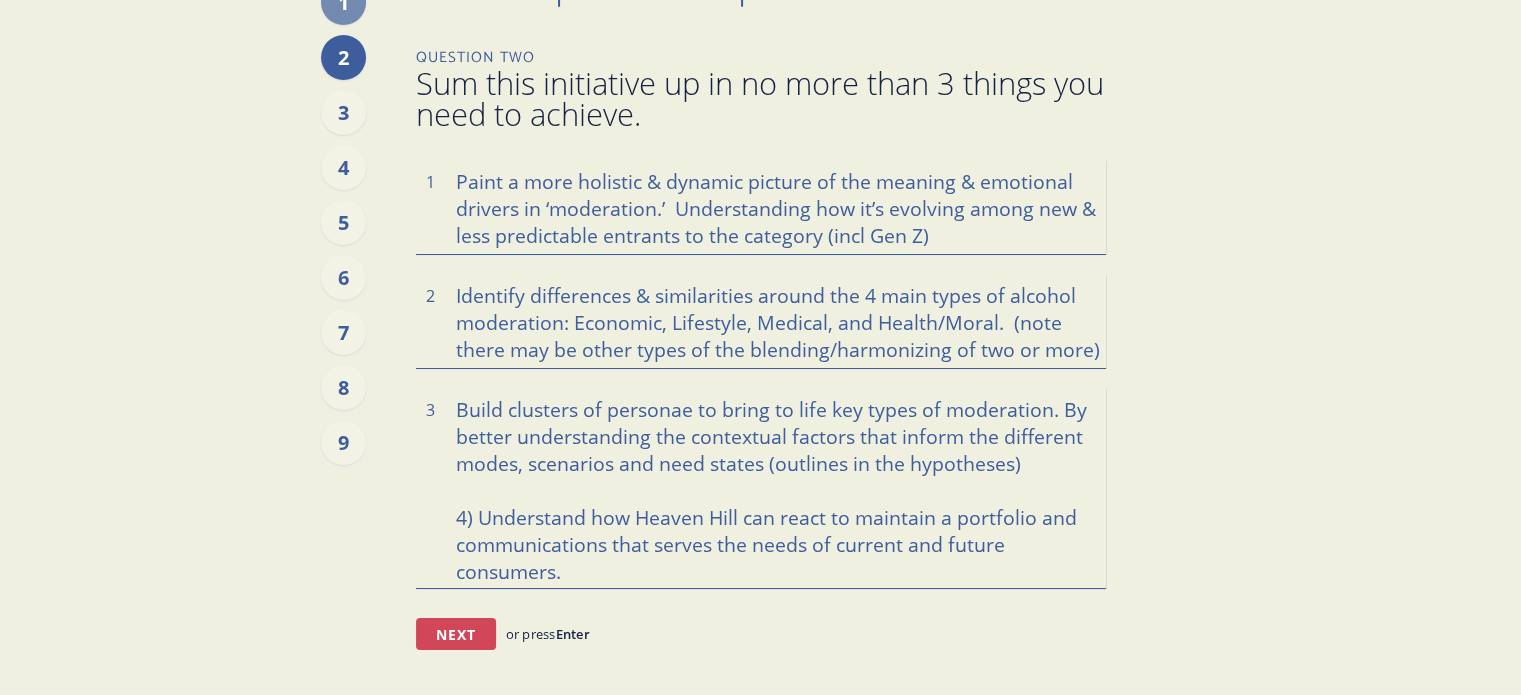 click on "Next" at bounding box center (456, 634) 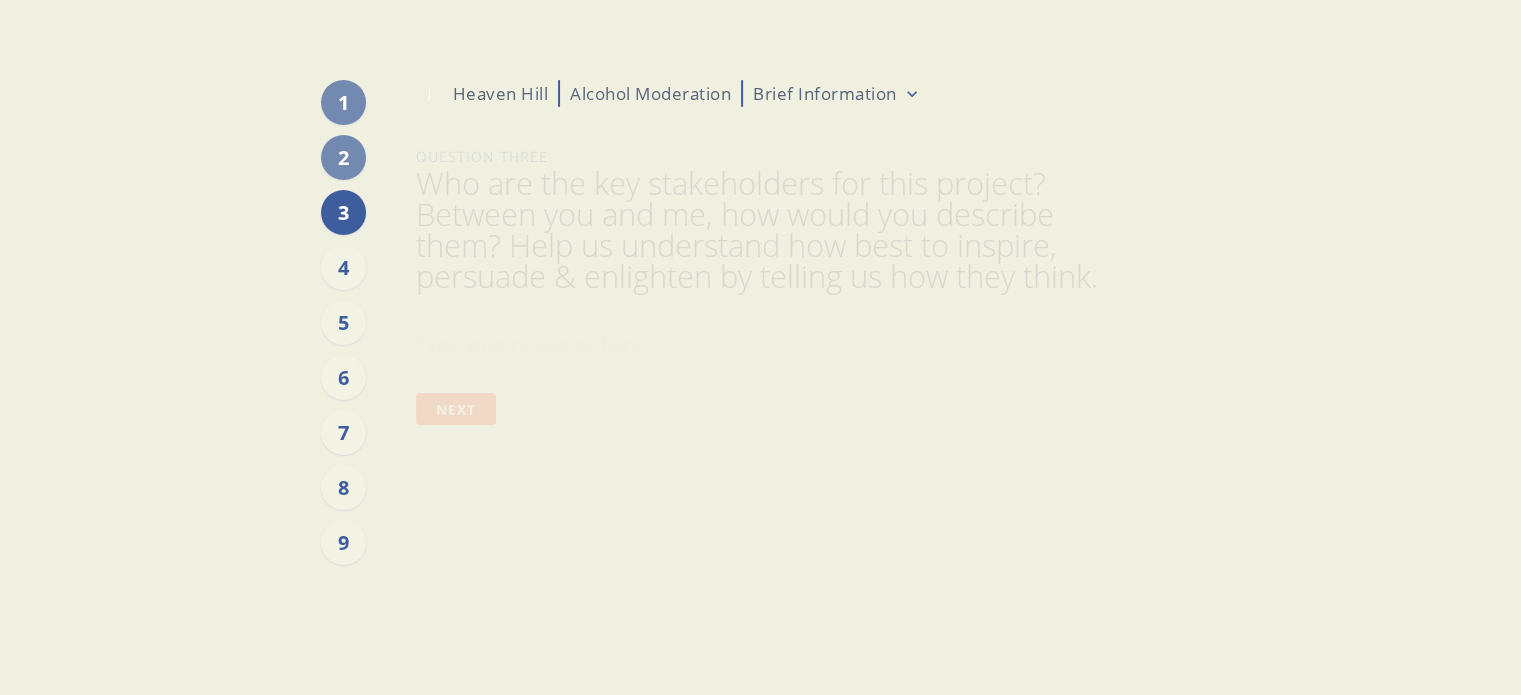 scroll, scrollTop: 0, scrollLeft: 0, axis: both 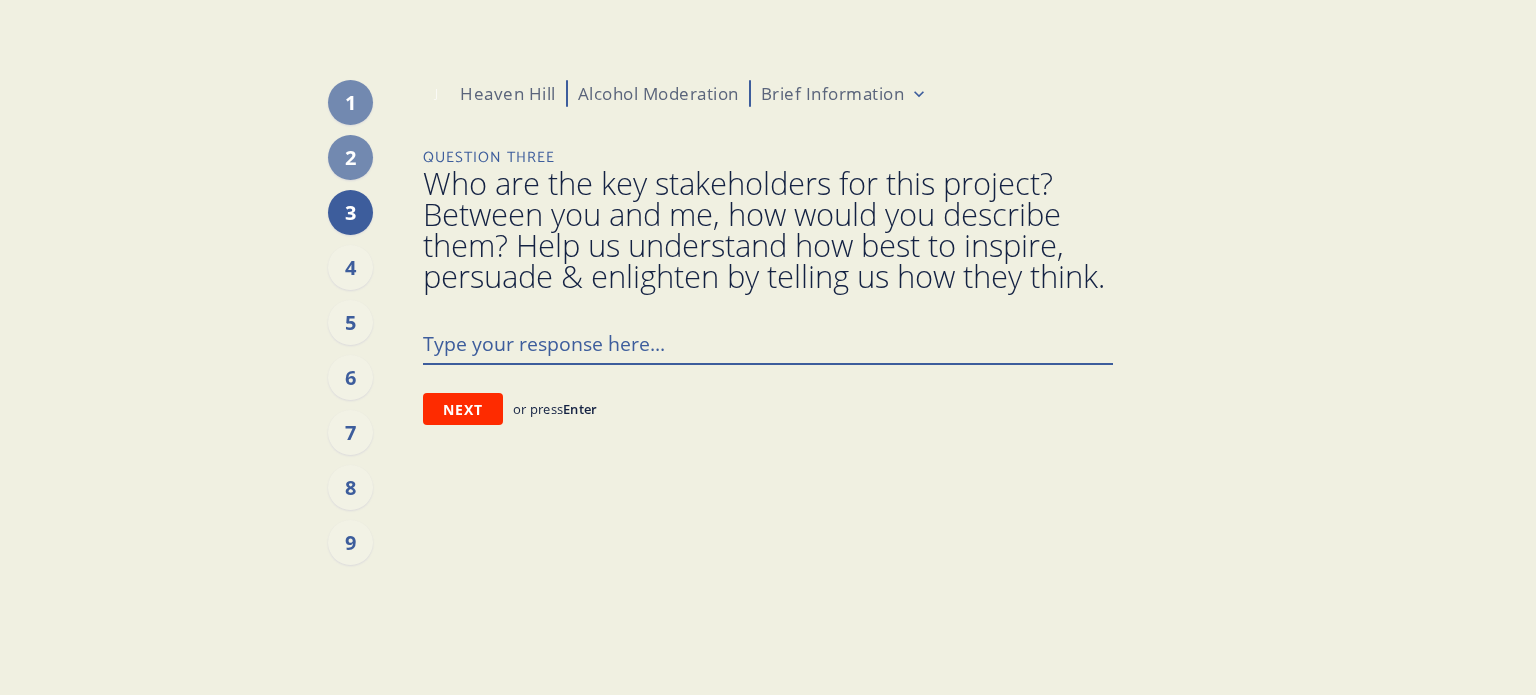 paste on "[FIRST] - Director of Consumer Insights
[COMPANY] leadership." 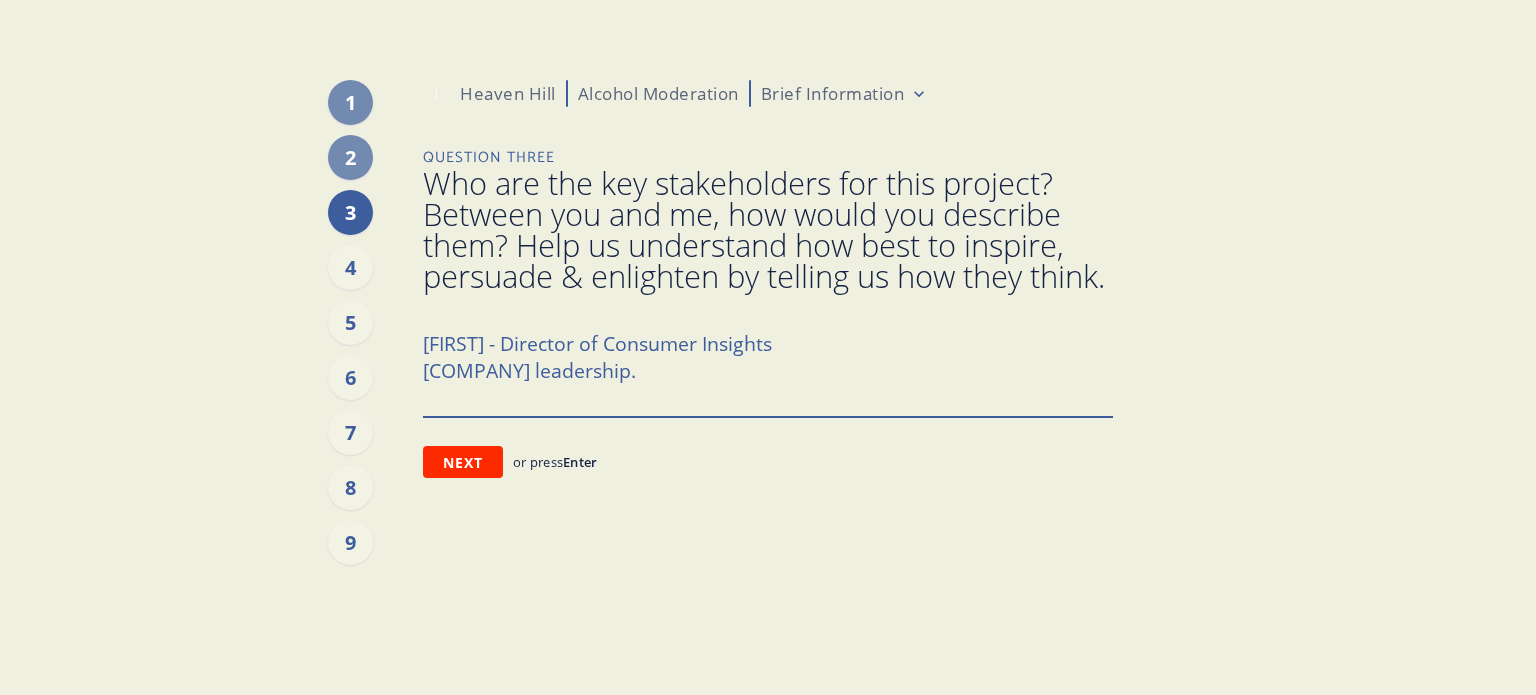 click on "[FIRST] - Director of Consumer Insights
[COMPANY] leadership." at bounding box center (768, 369) 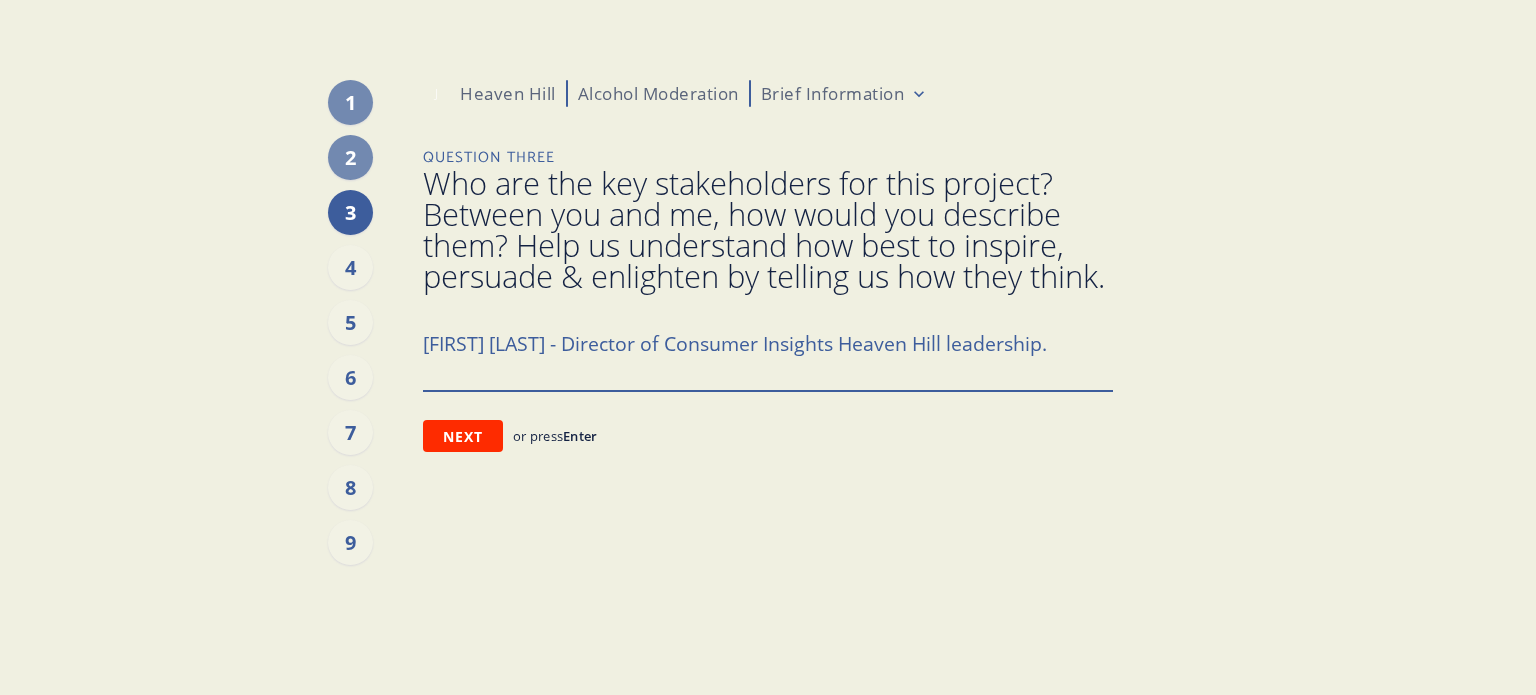 type on "x" 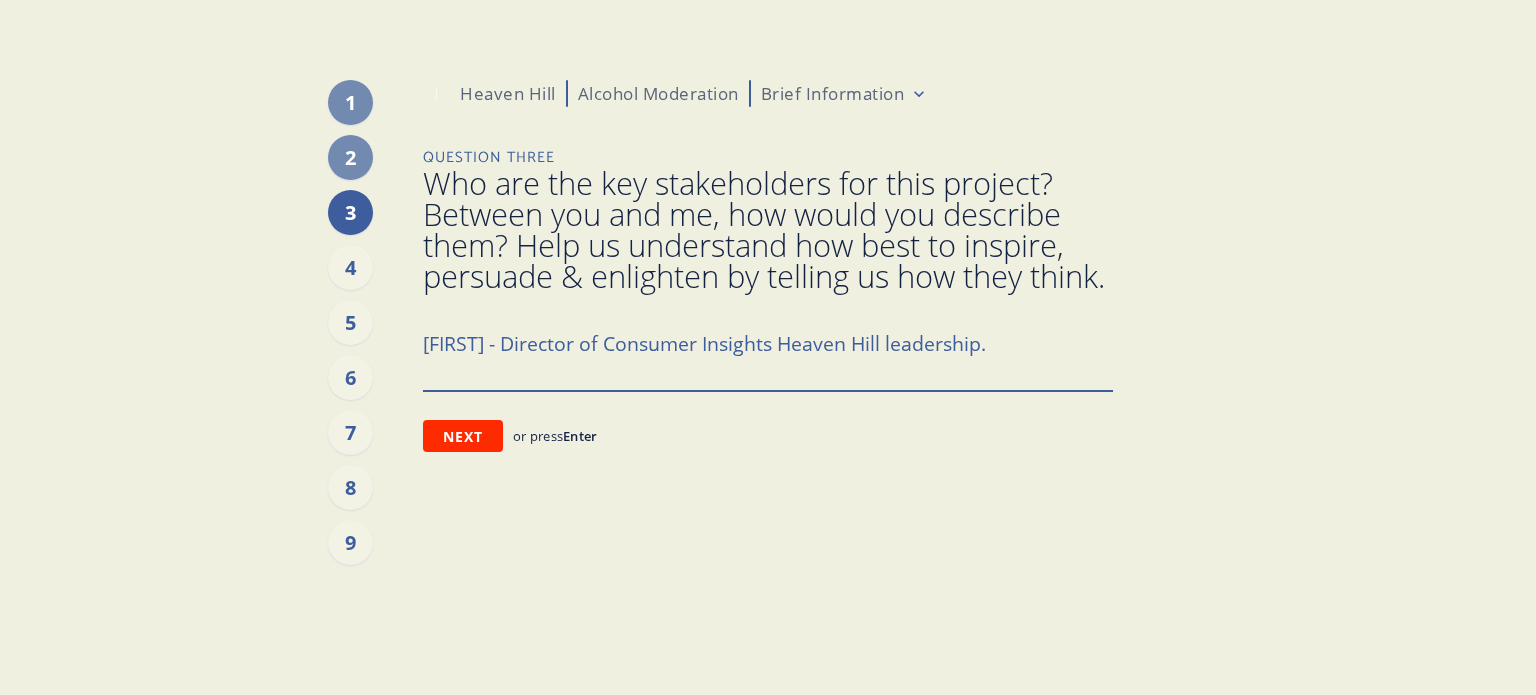 type on "x" 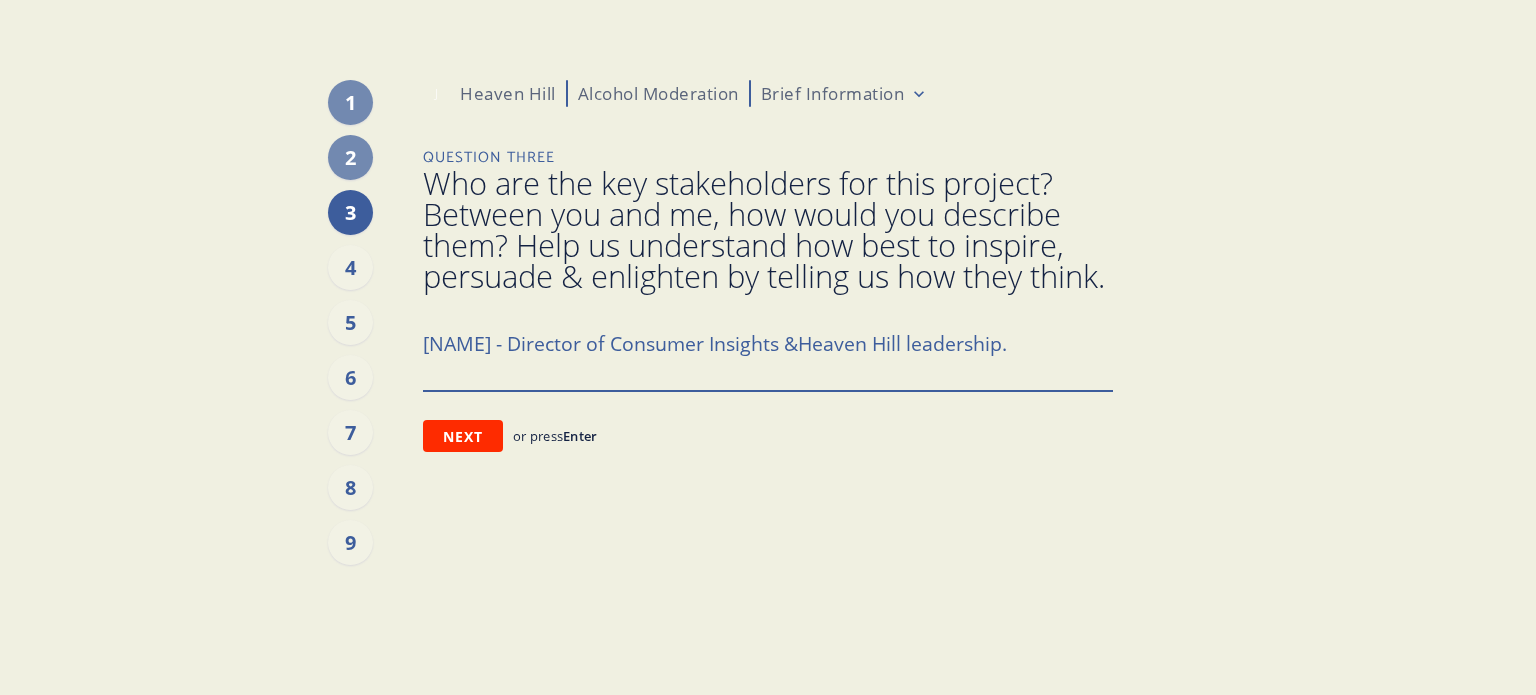 type on "x" 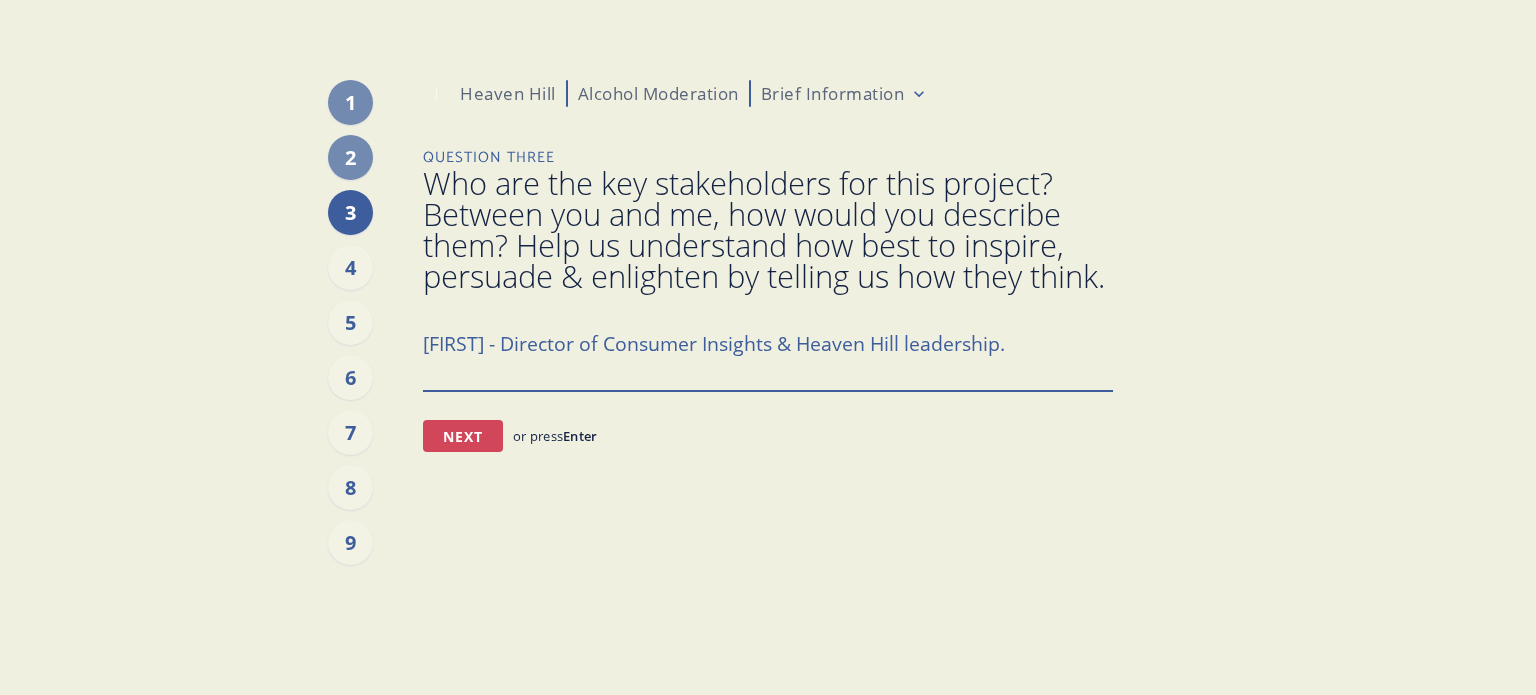type on "[FIRST] - Director of Consumer Insights & Heaven Hill leadership." 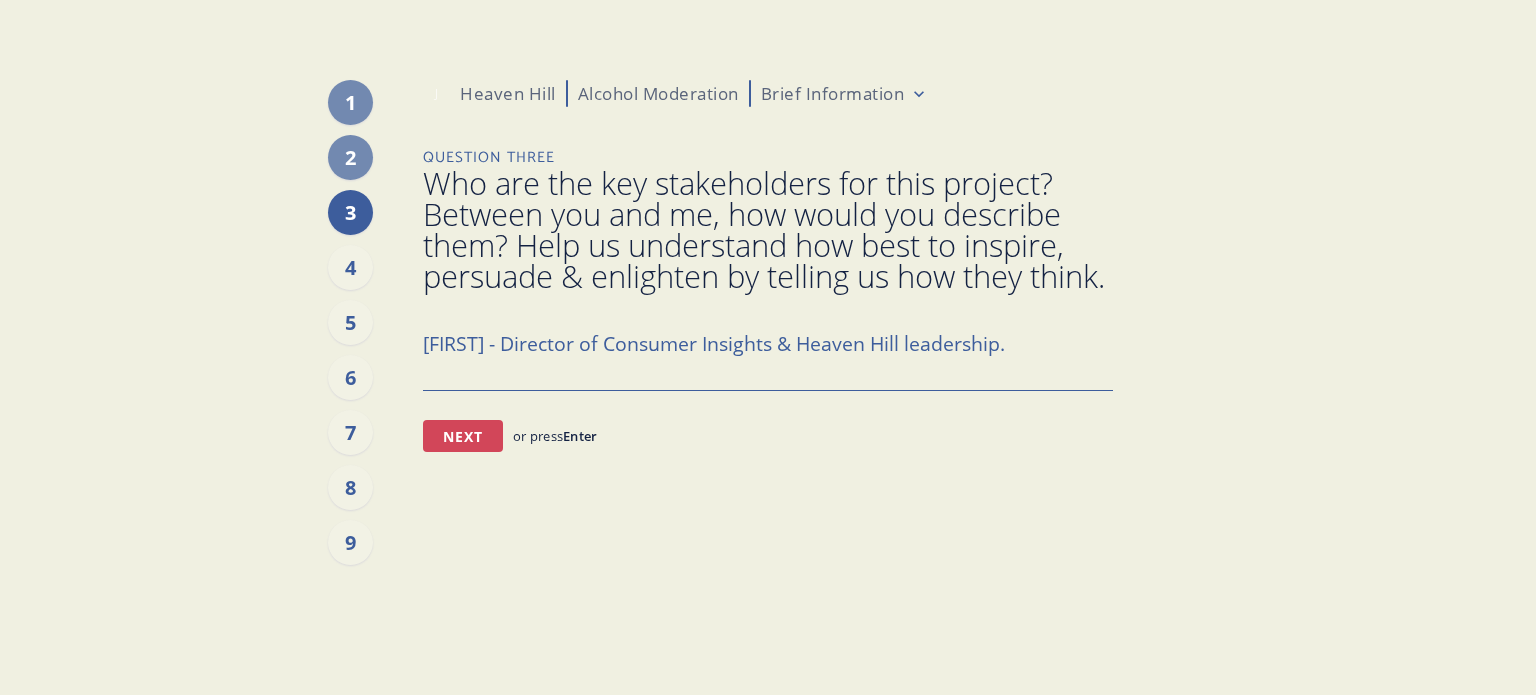 click on "Next" at bounding box center [463, 436] 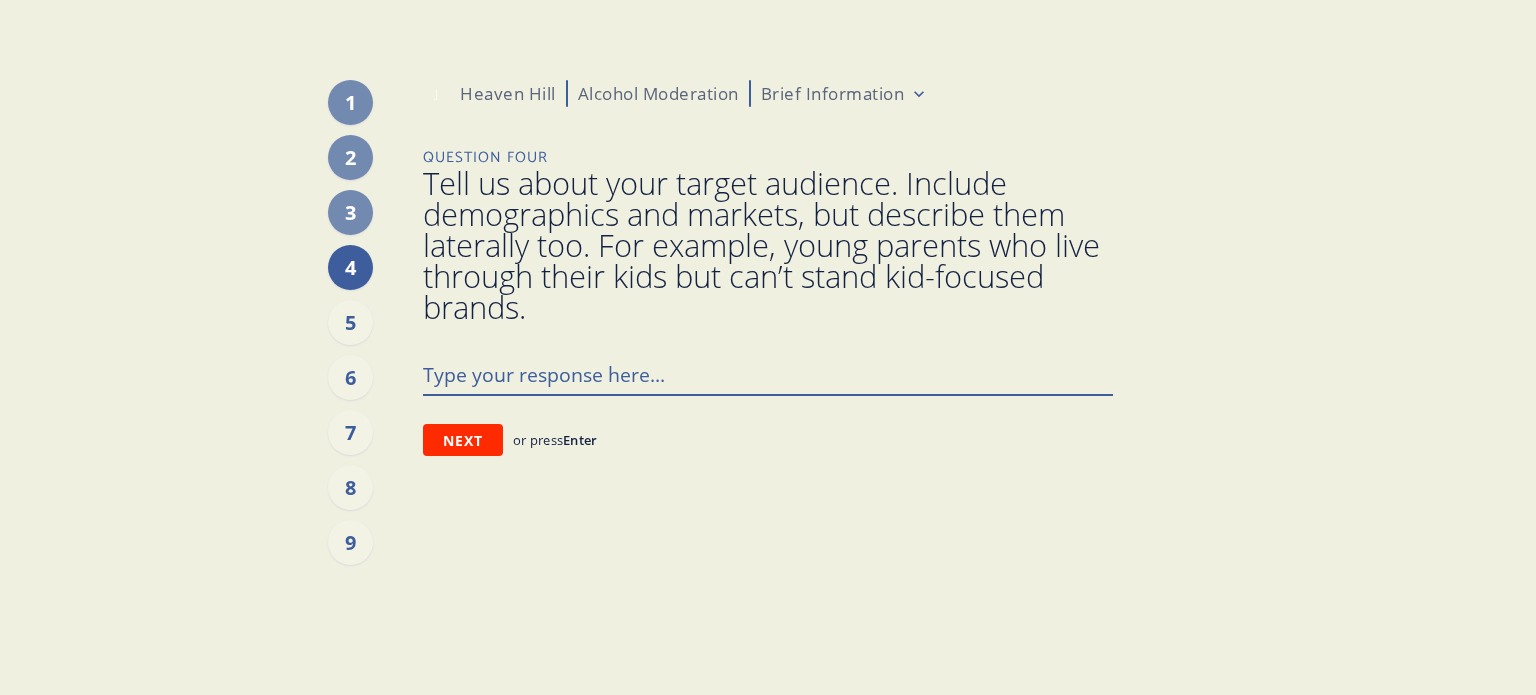 paste on "LDA+ drinkers of alcohol who’d refer to themselves at one time or another as deploying ‘moderation.’
Gen Z drinkers (LDA+)
(Maybe consumers that have or considered abstinence??)" 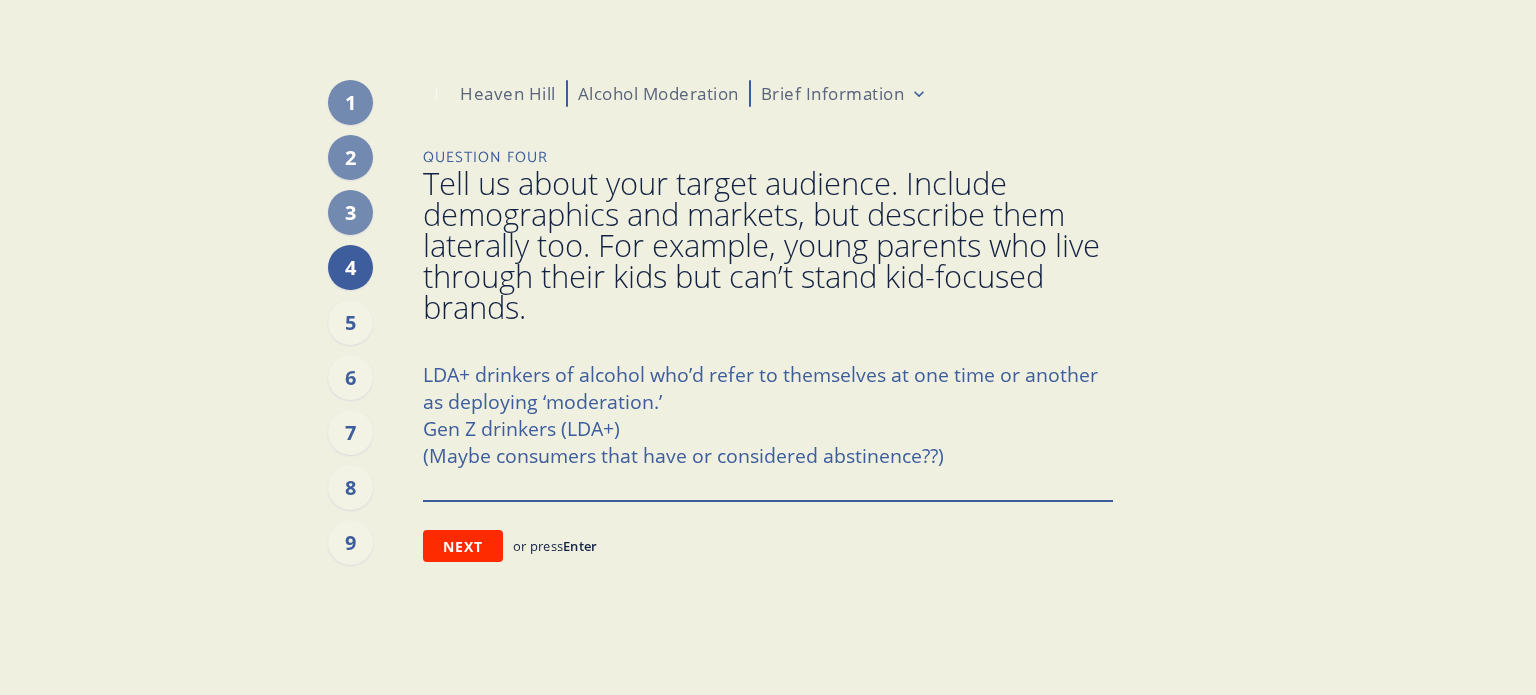 click on "LDA+ drinkers of alcohol who’d refer to themselves at one time or another as deploying ‘moderation.’
Gen Z drinkers (LDA+)
(Maybe consumers that have or considered abstinence??)" at bounding box center (768, 426) 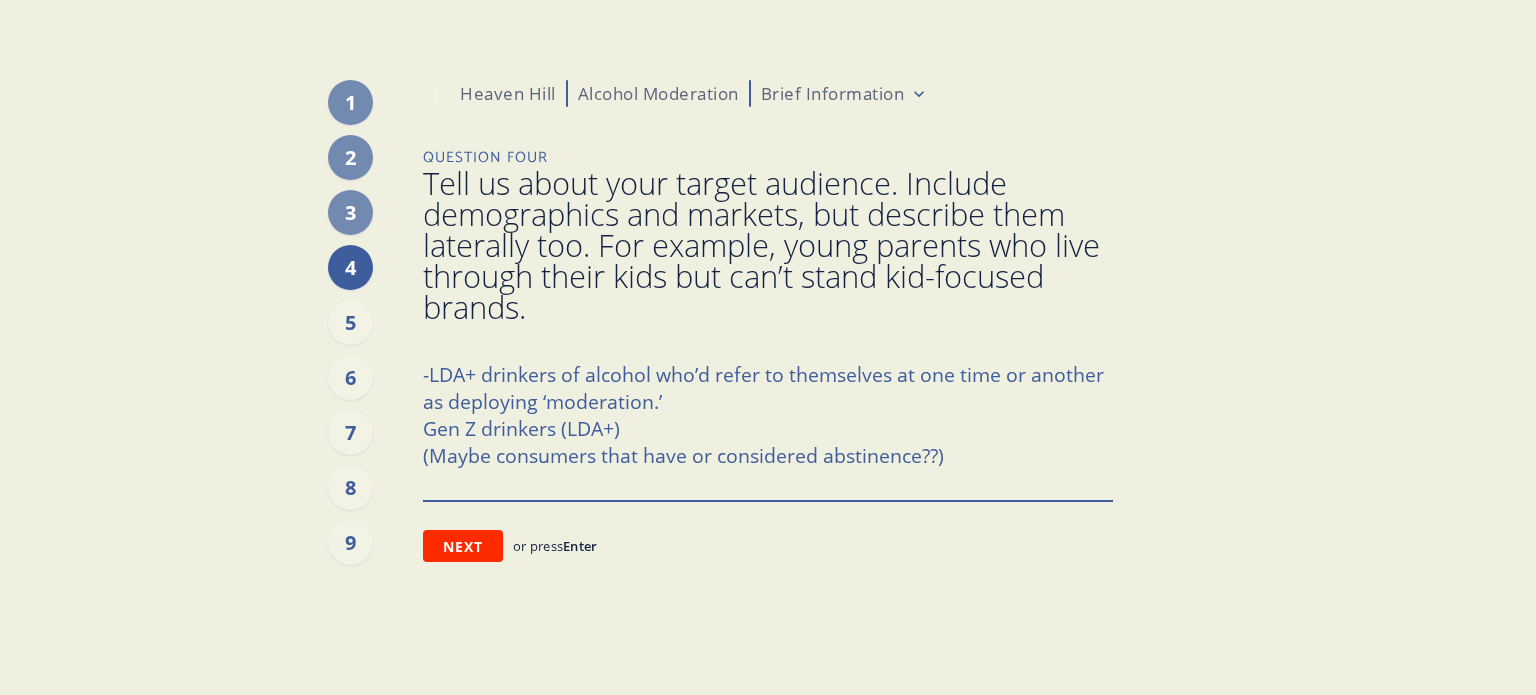 click on "-LDA+ drinkers of alcohol who’d refer to themselves at one time or another as deploying ‘moderation.’
Gen Z drinkers (LDA+)
(Maybe consumers that have or considered abstinence??)" at bounding box center (768, 426) 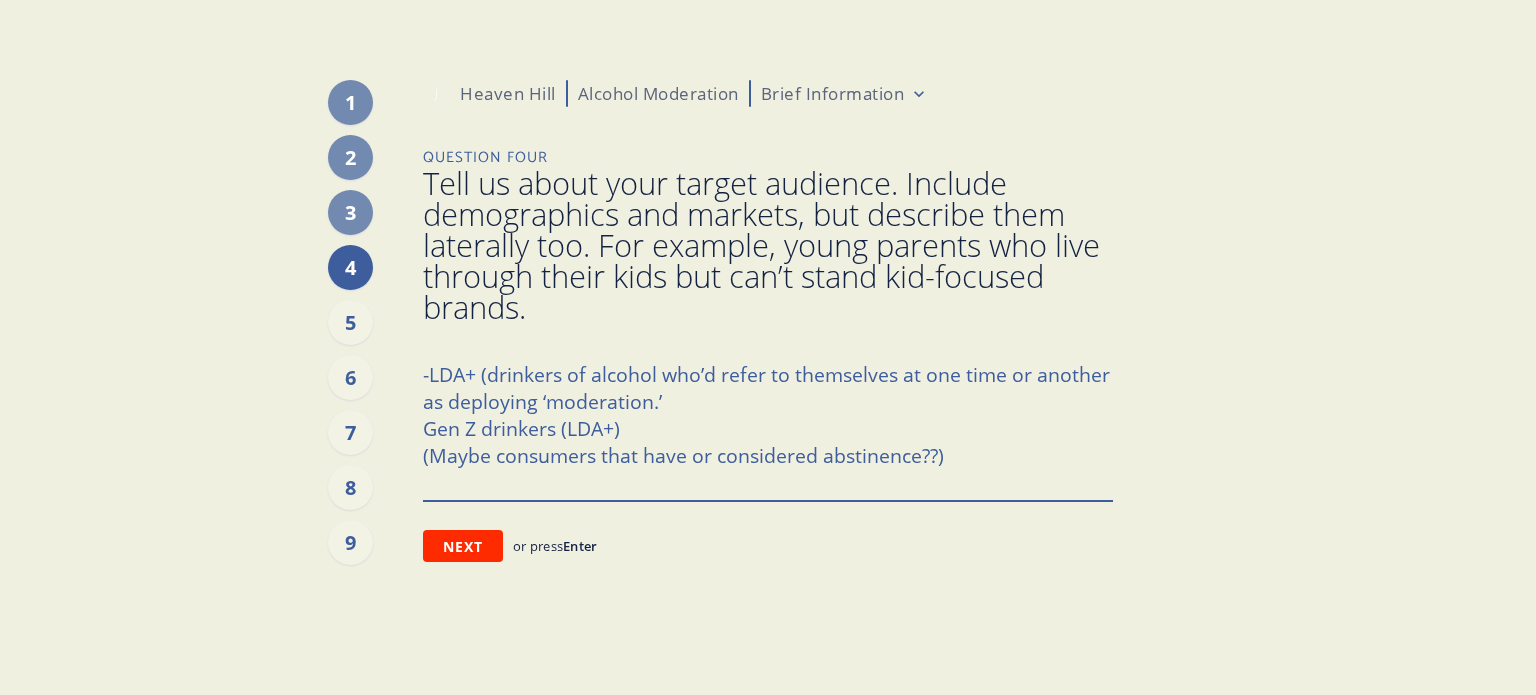 type on "x" 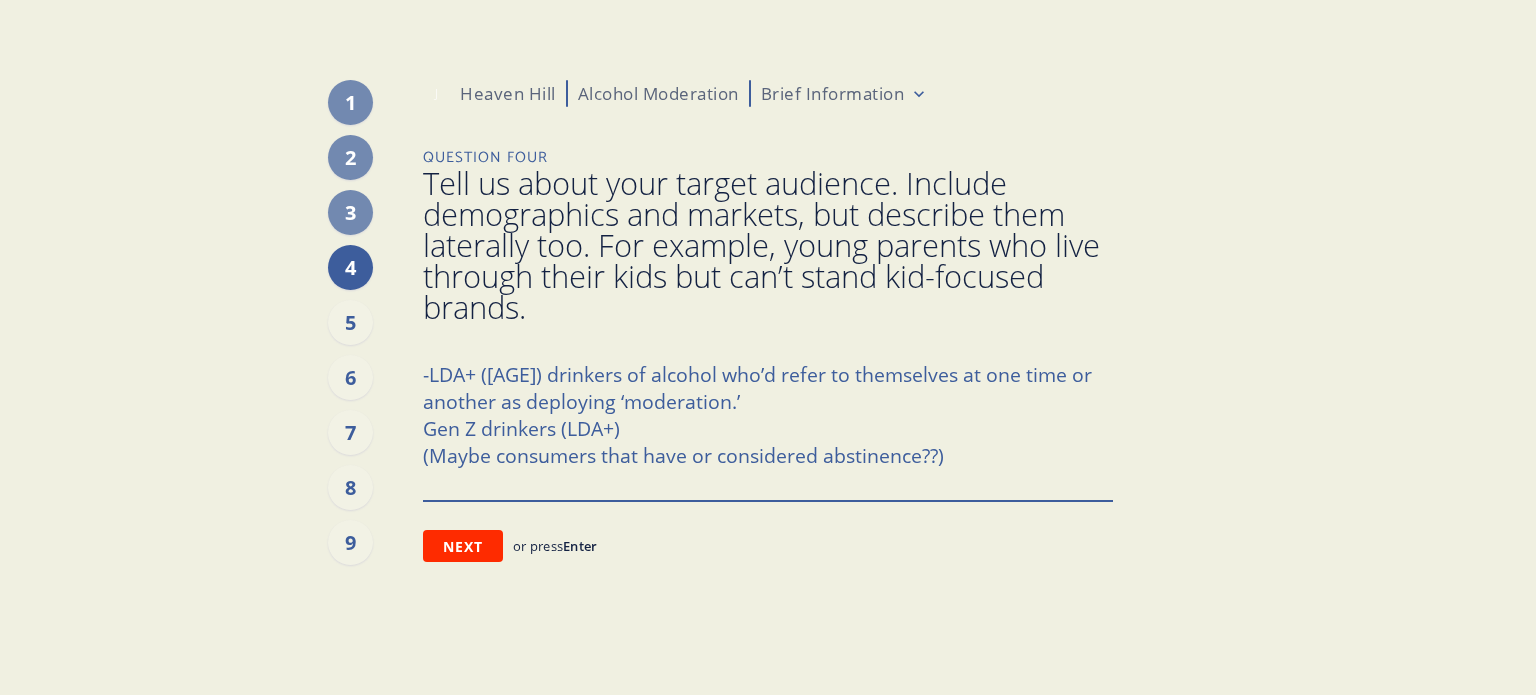type on "x" 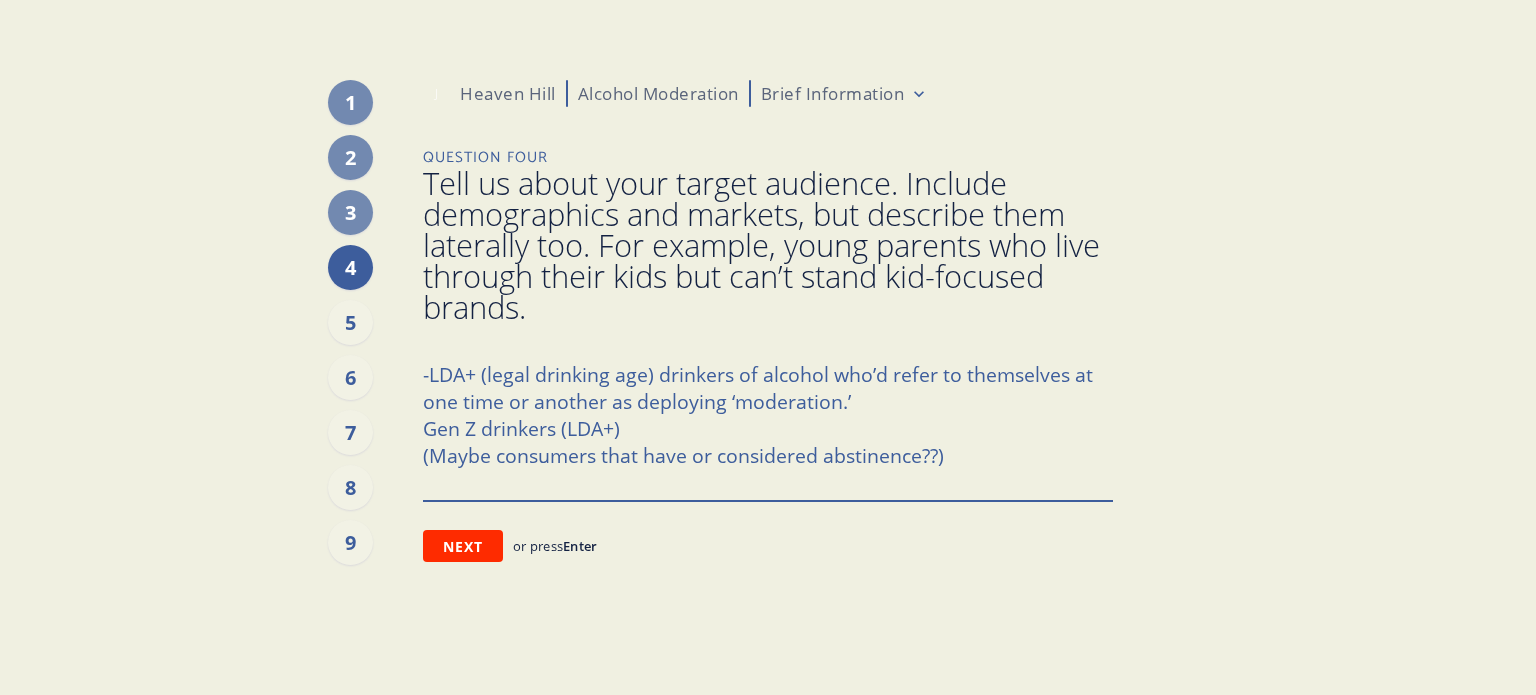 type on "x" 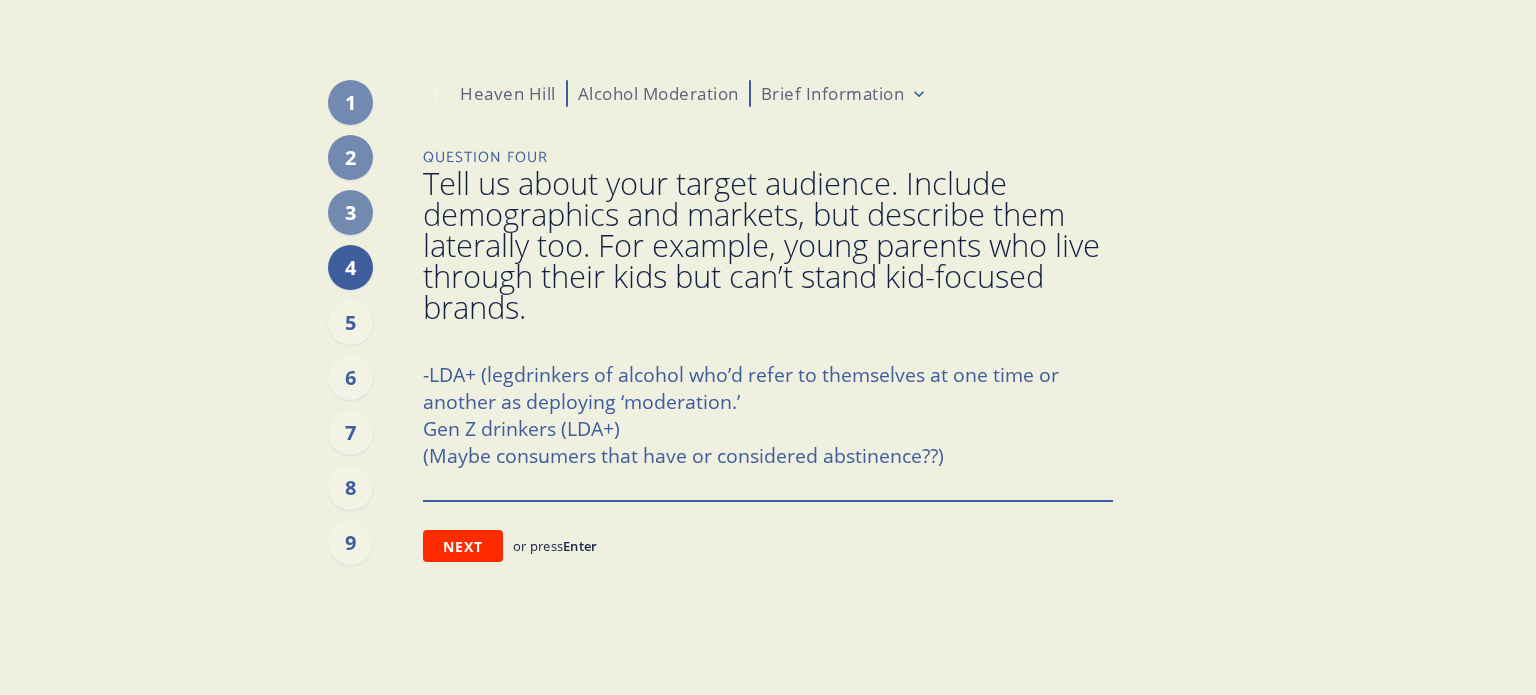 type on "x" 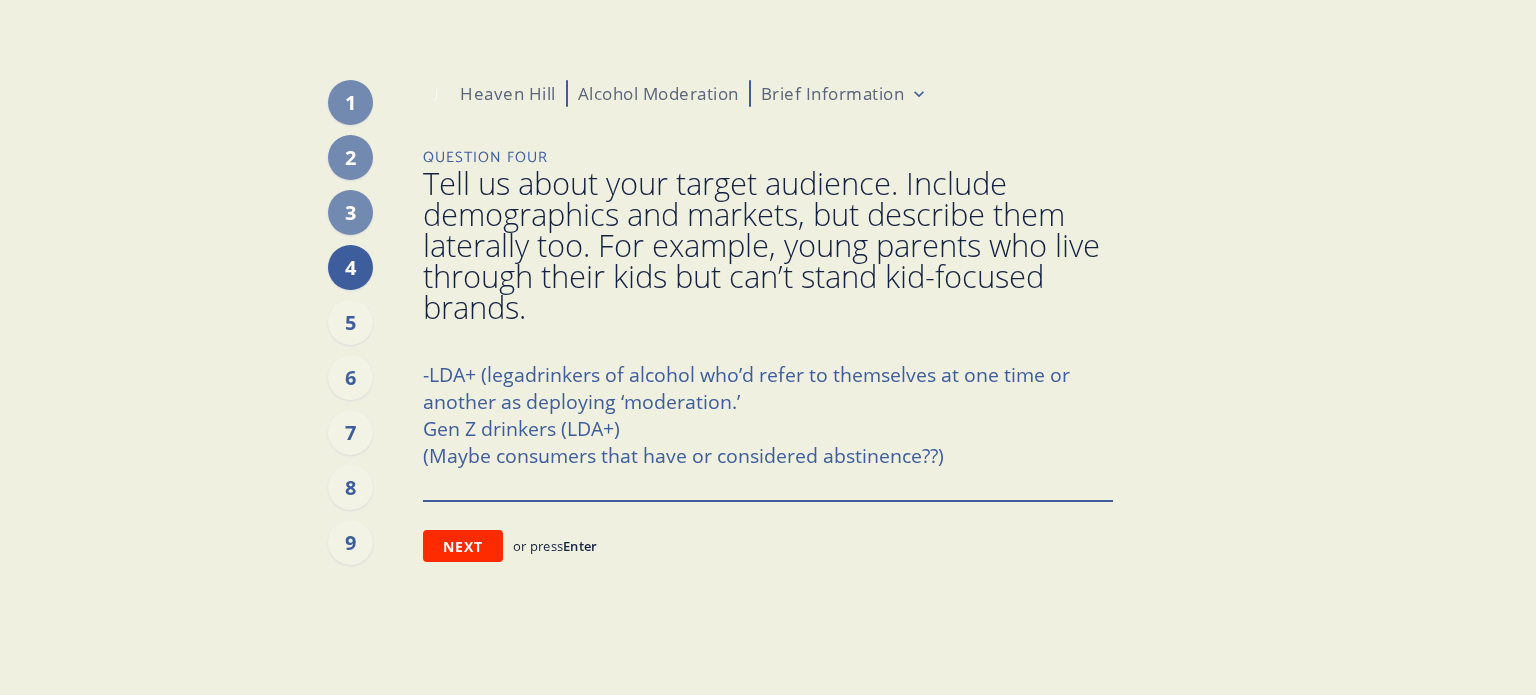 type on "x" 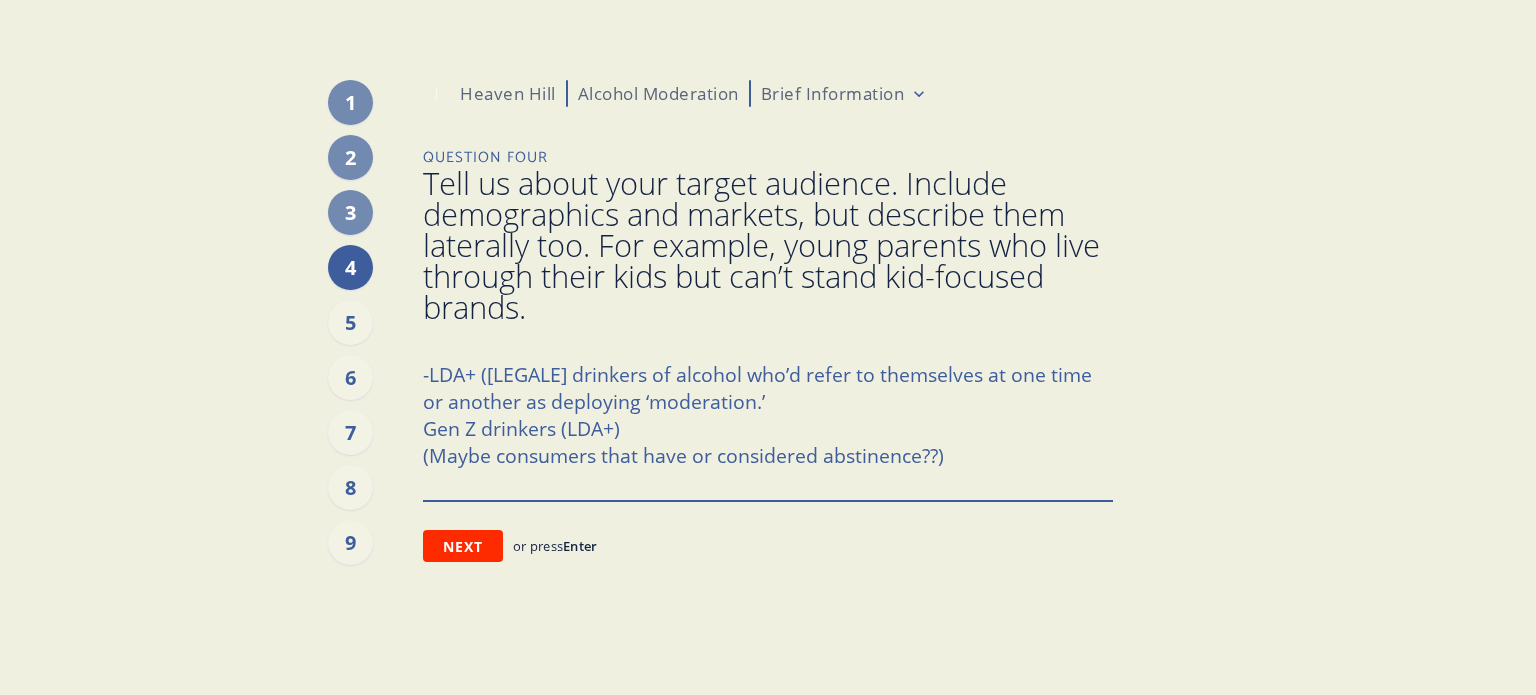 type on "x" 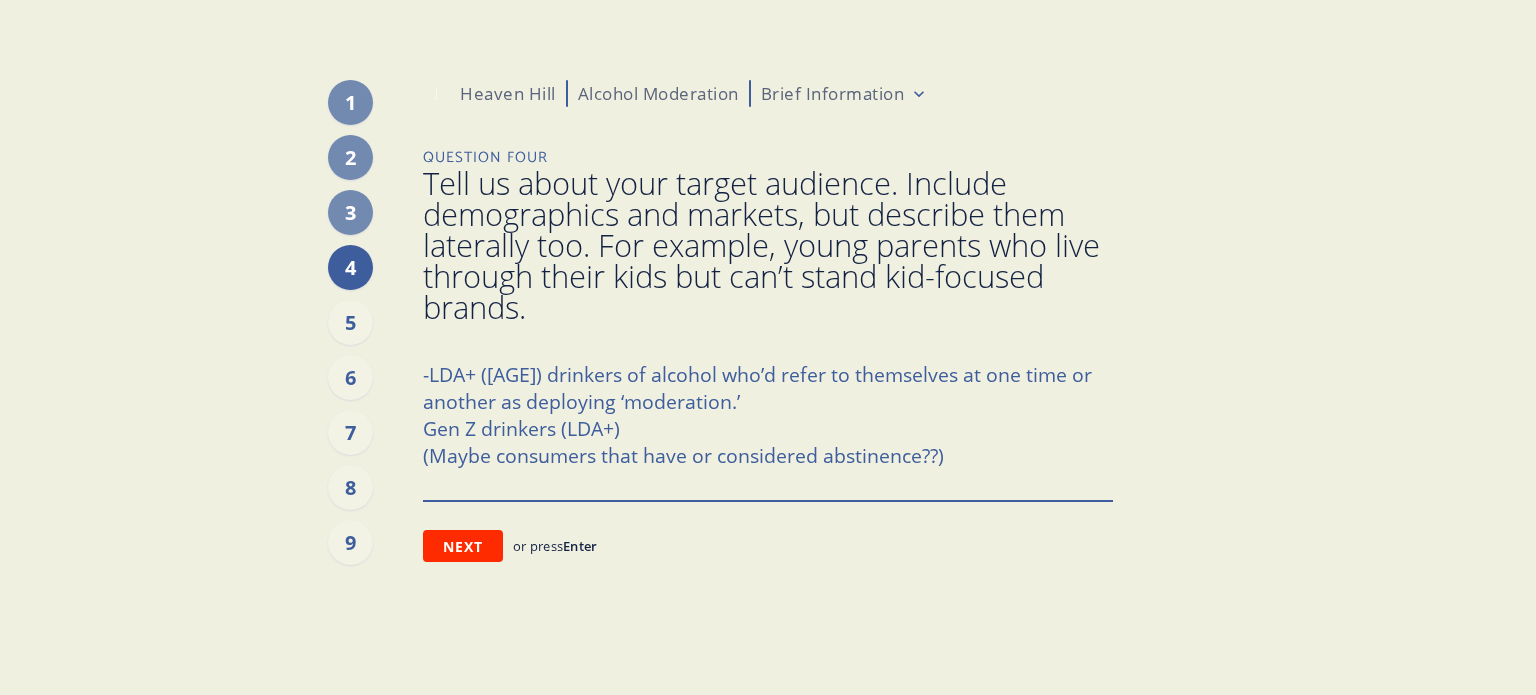 type on "x" 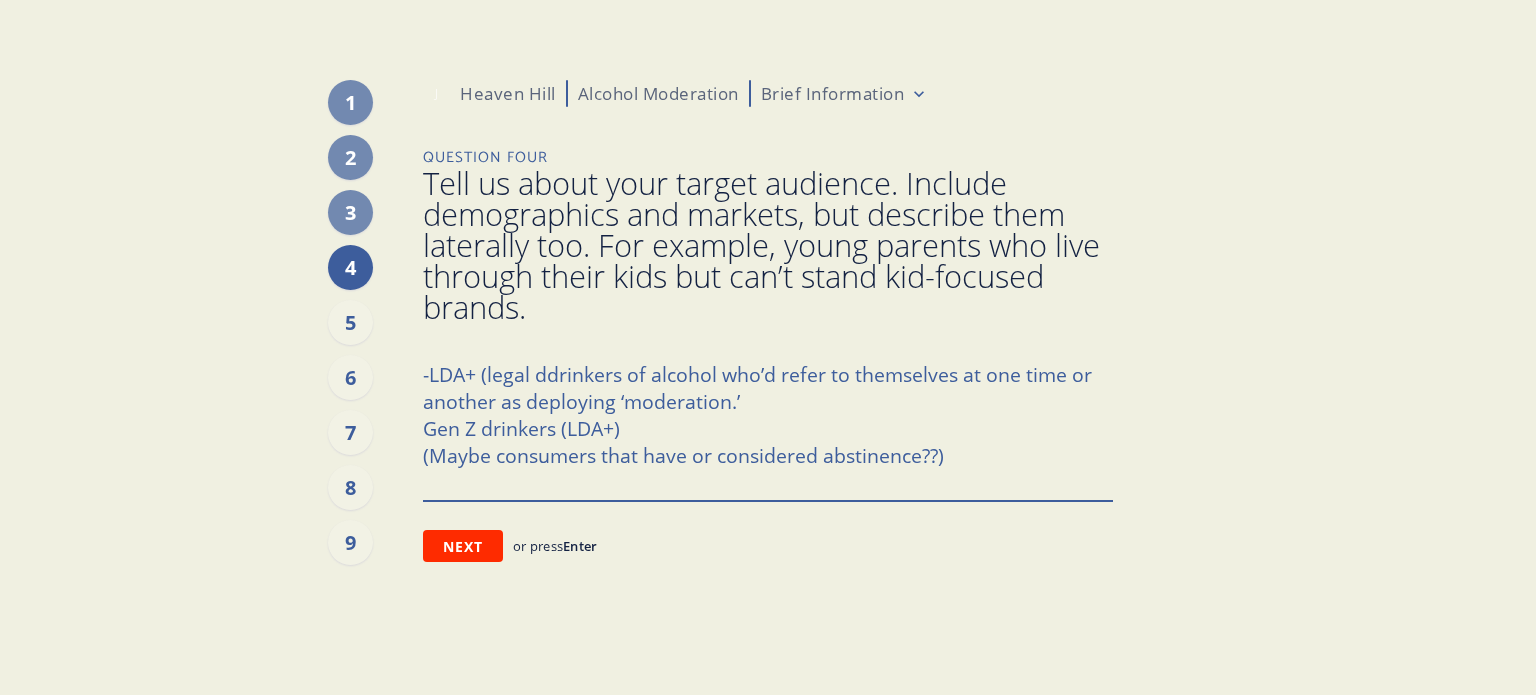 type on "x" 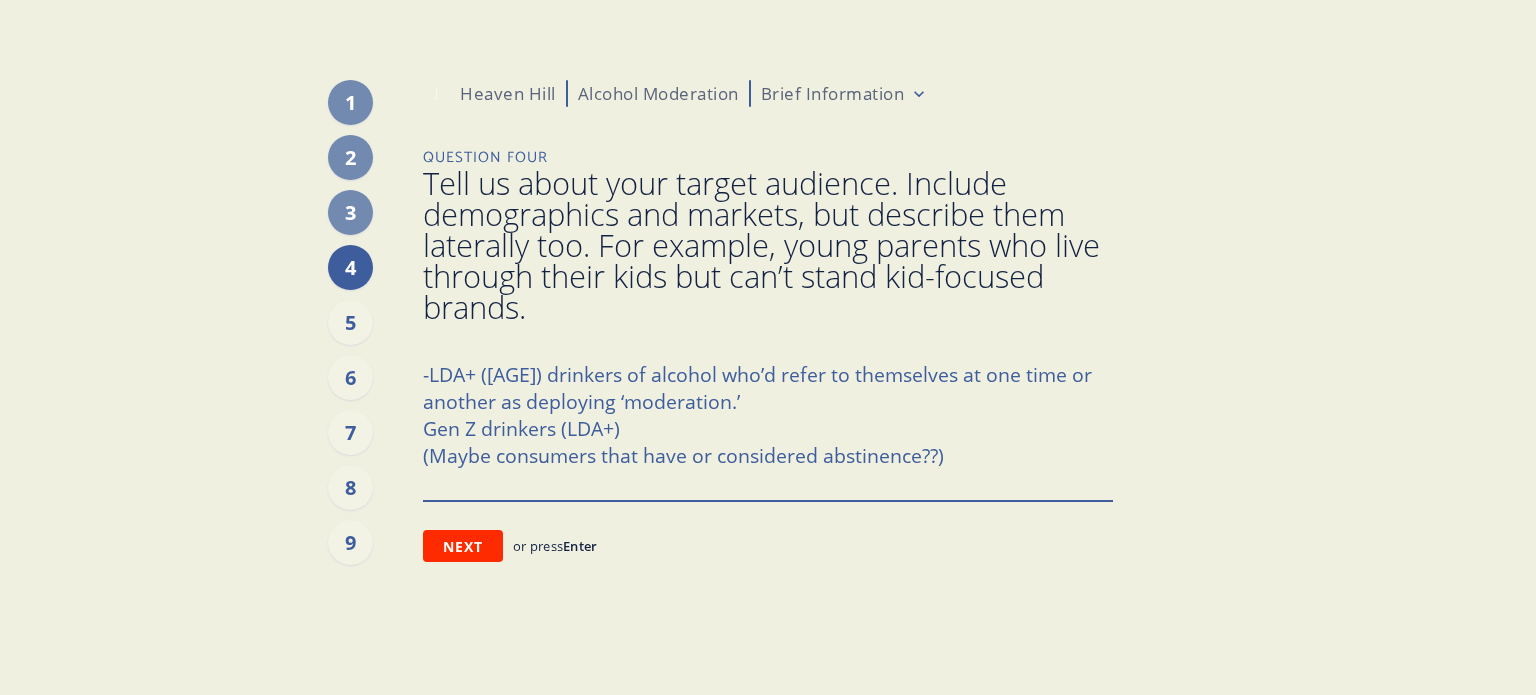 type on "x" 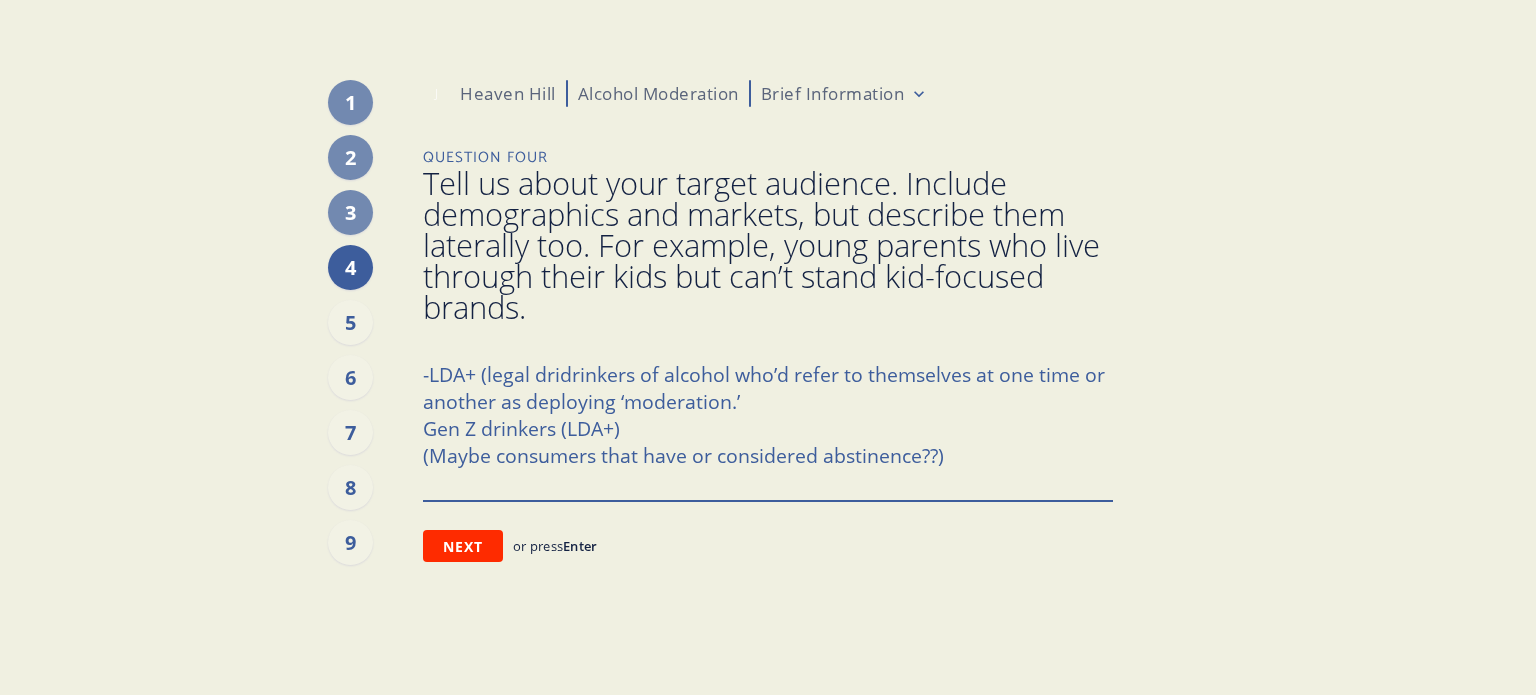 type on "x" 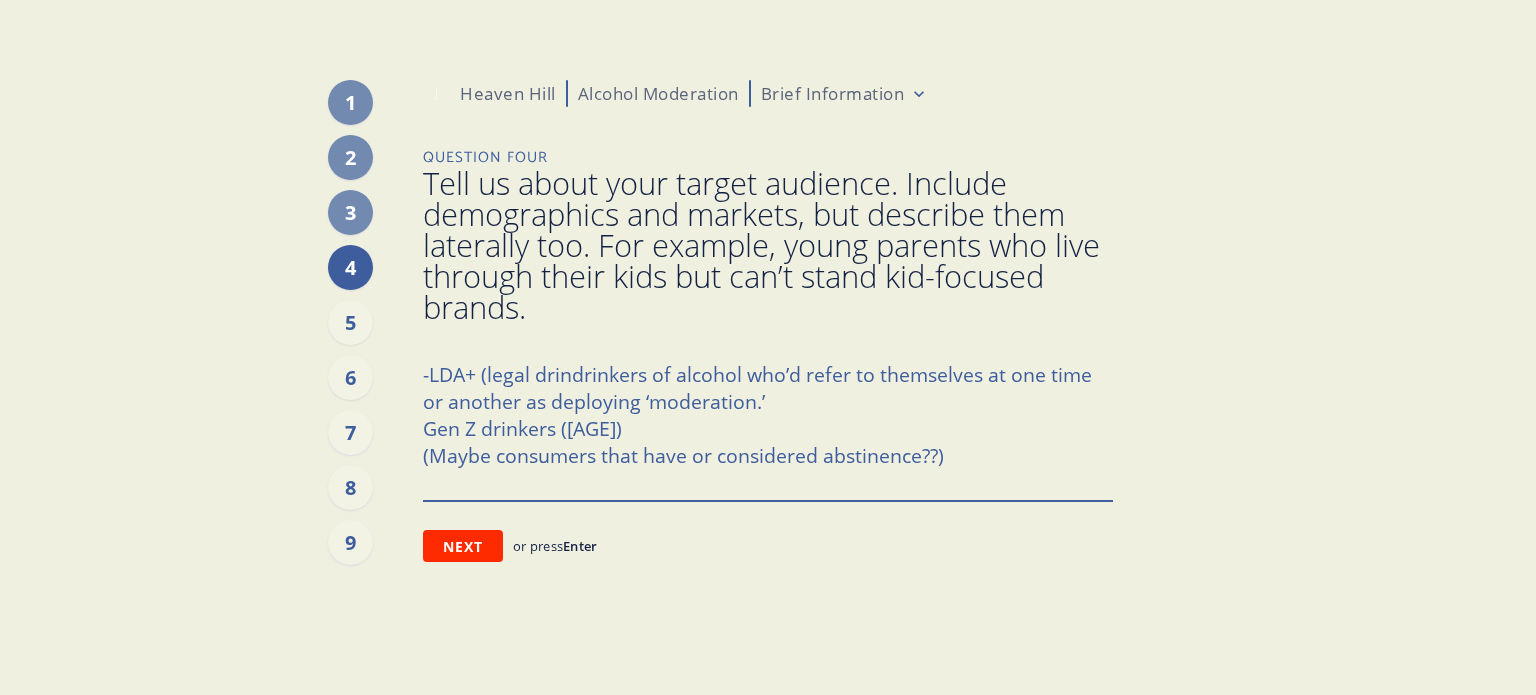 type on "x" 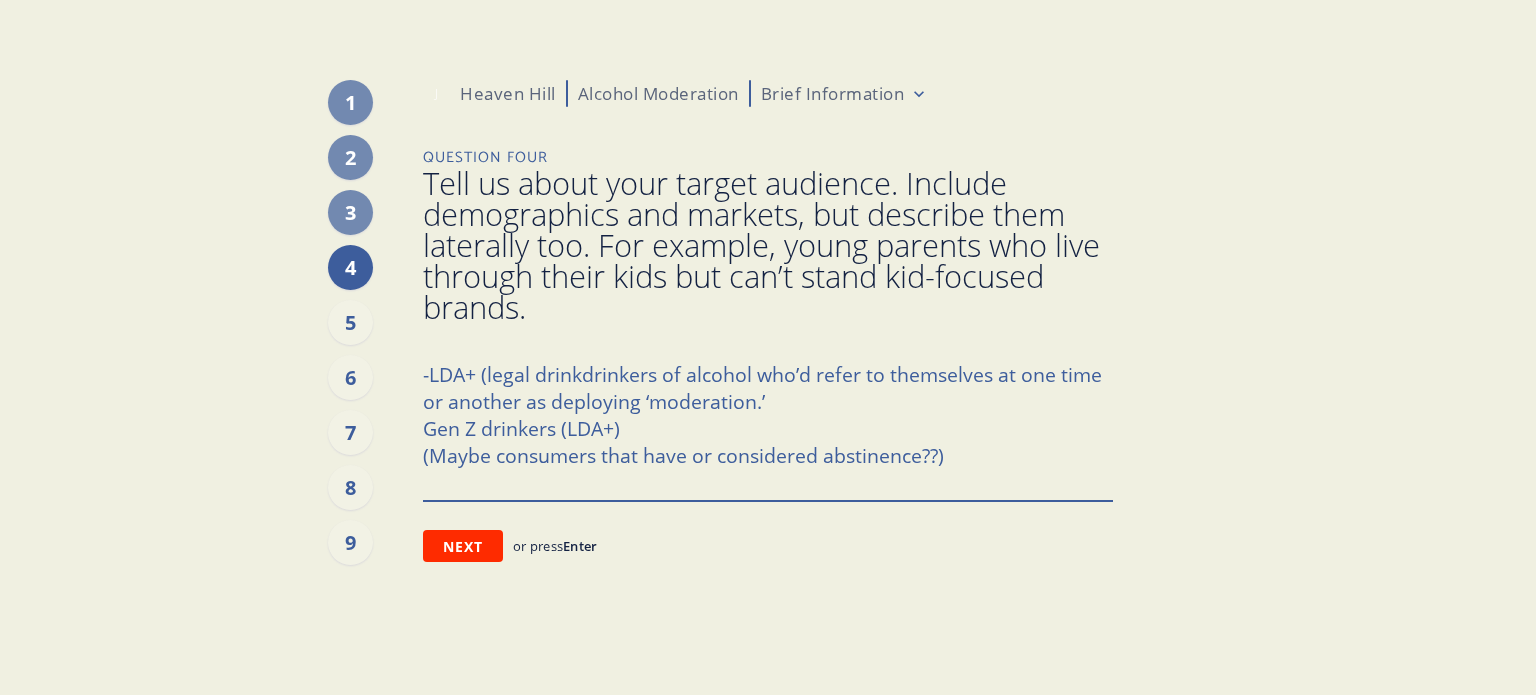 type on "x" 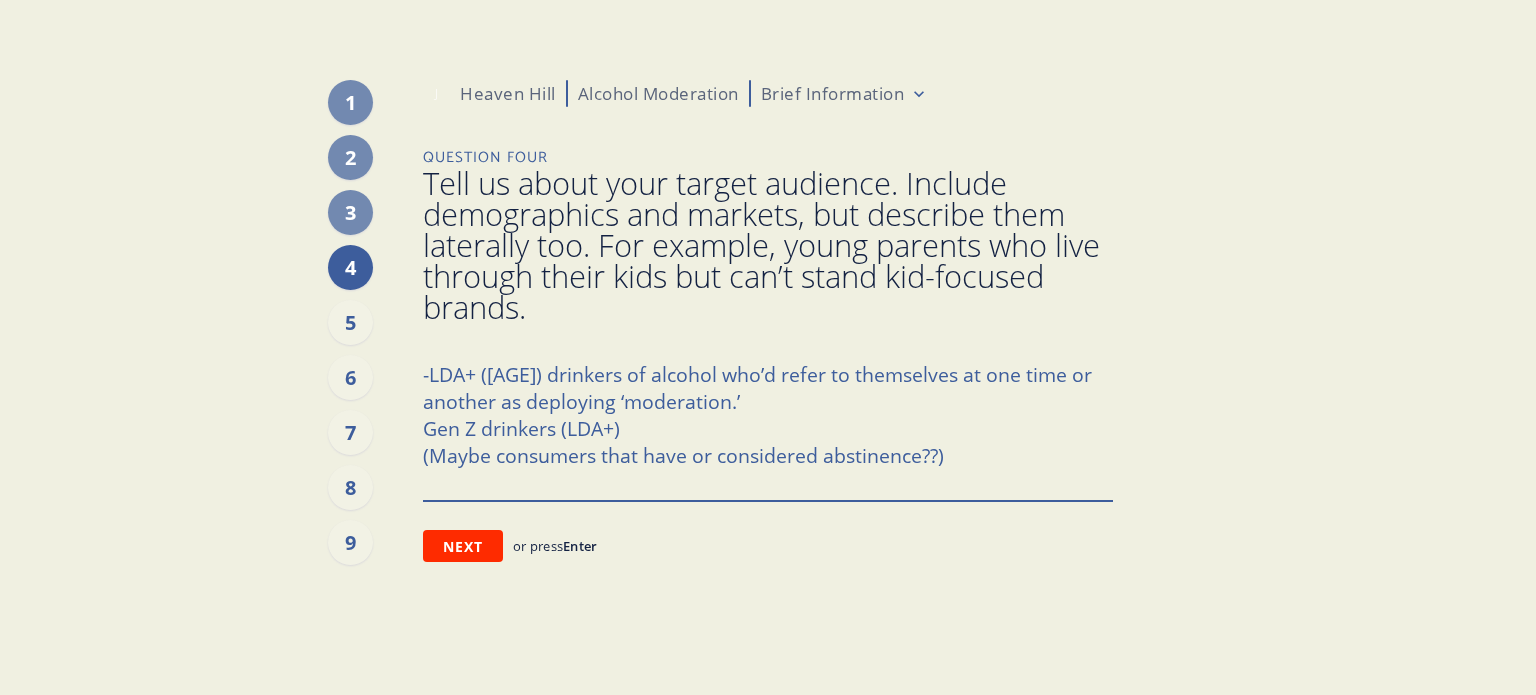 type on "x" 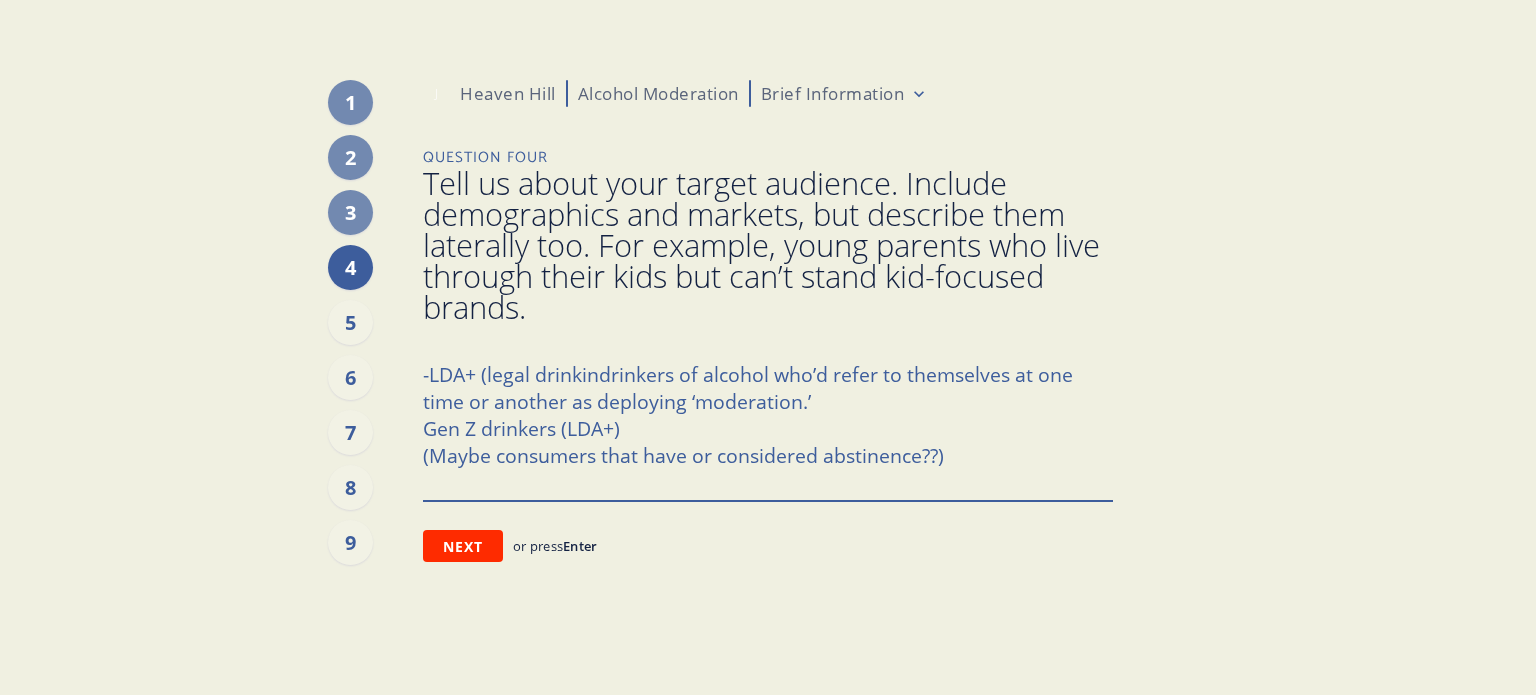 type on "x" 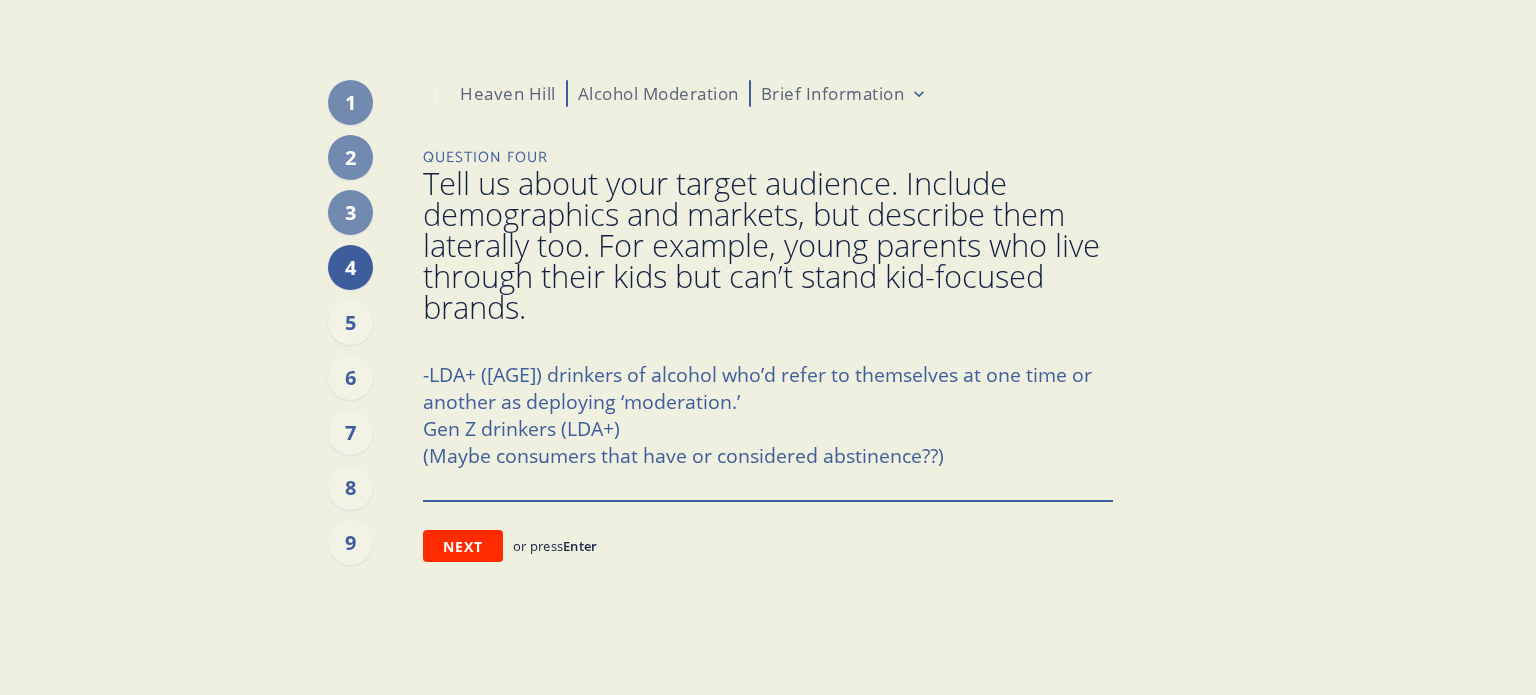 type on "x" 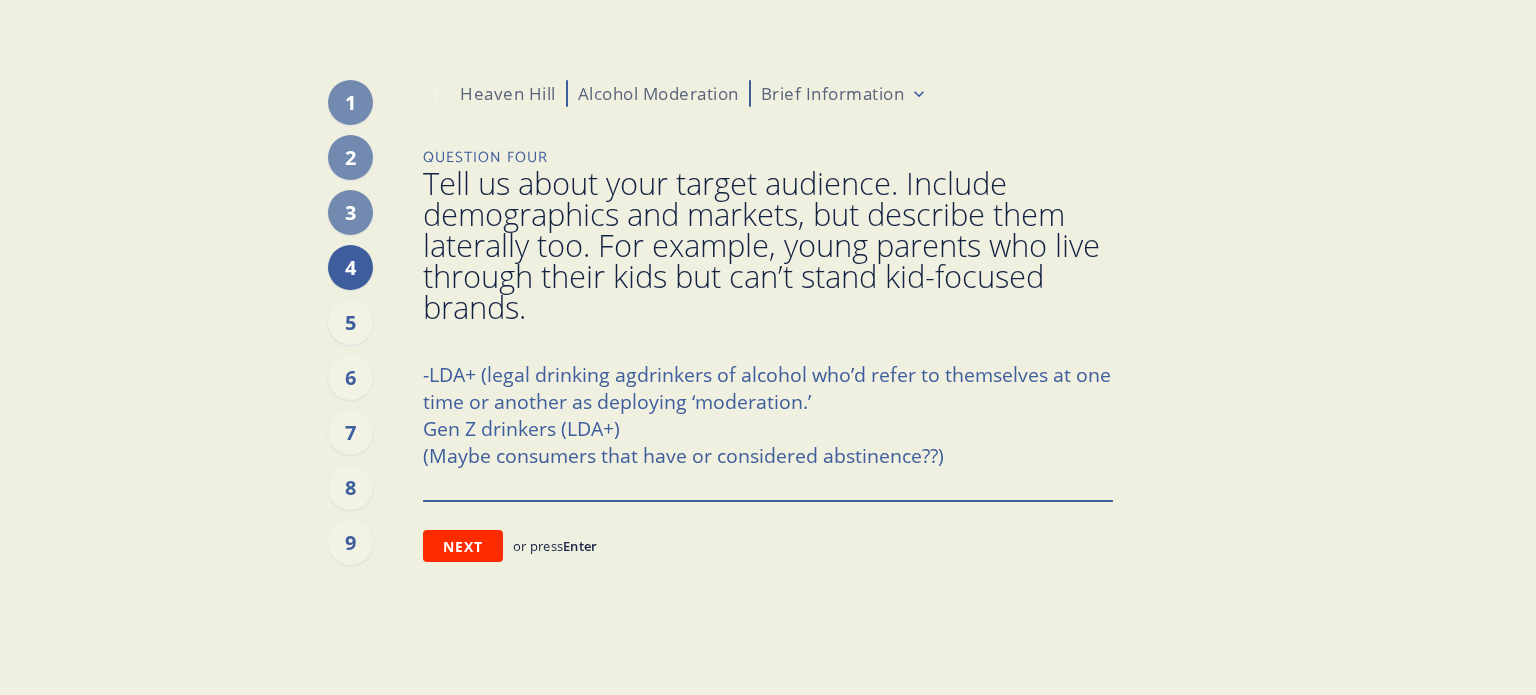 type on "x" 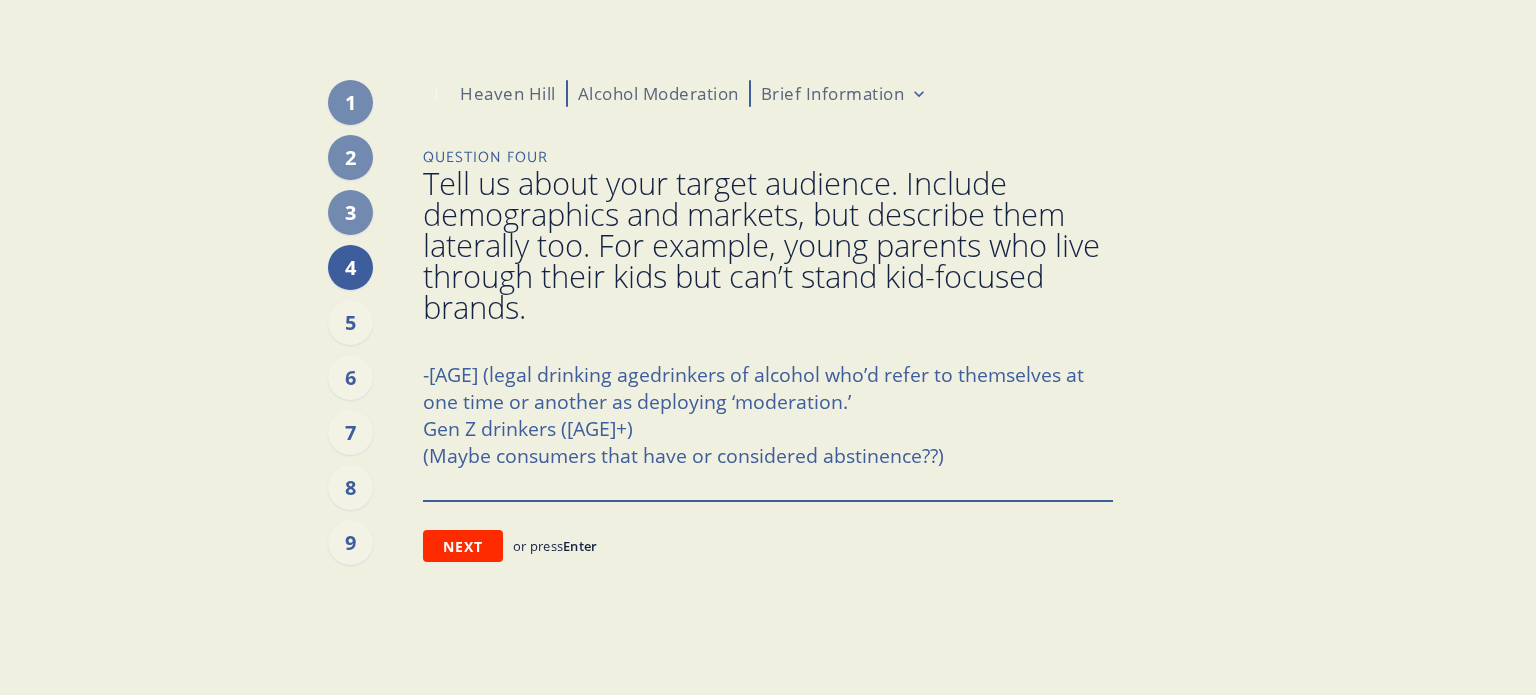 type on "x" 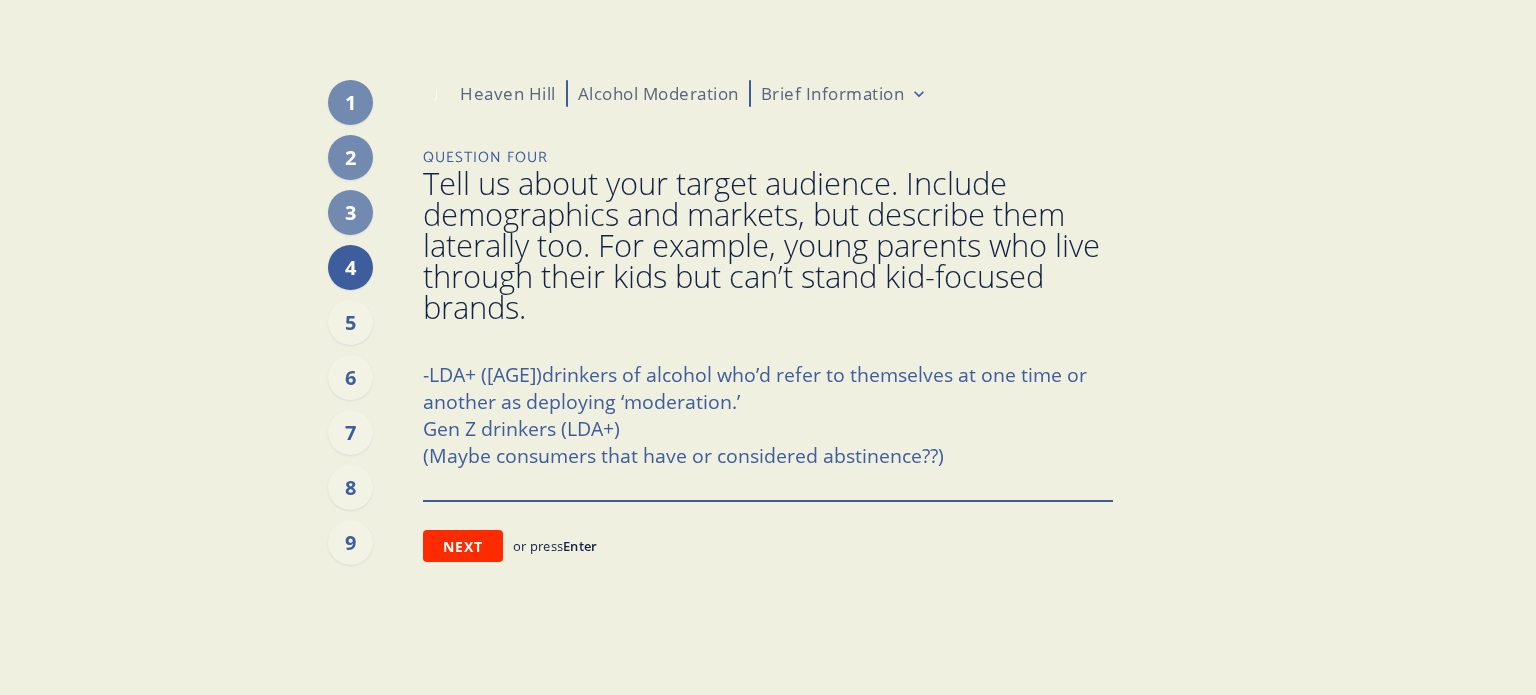 type on "x" 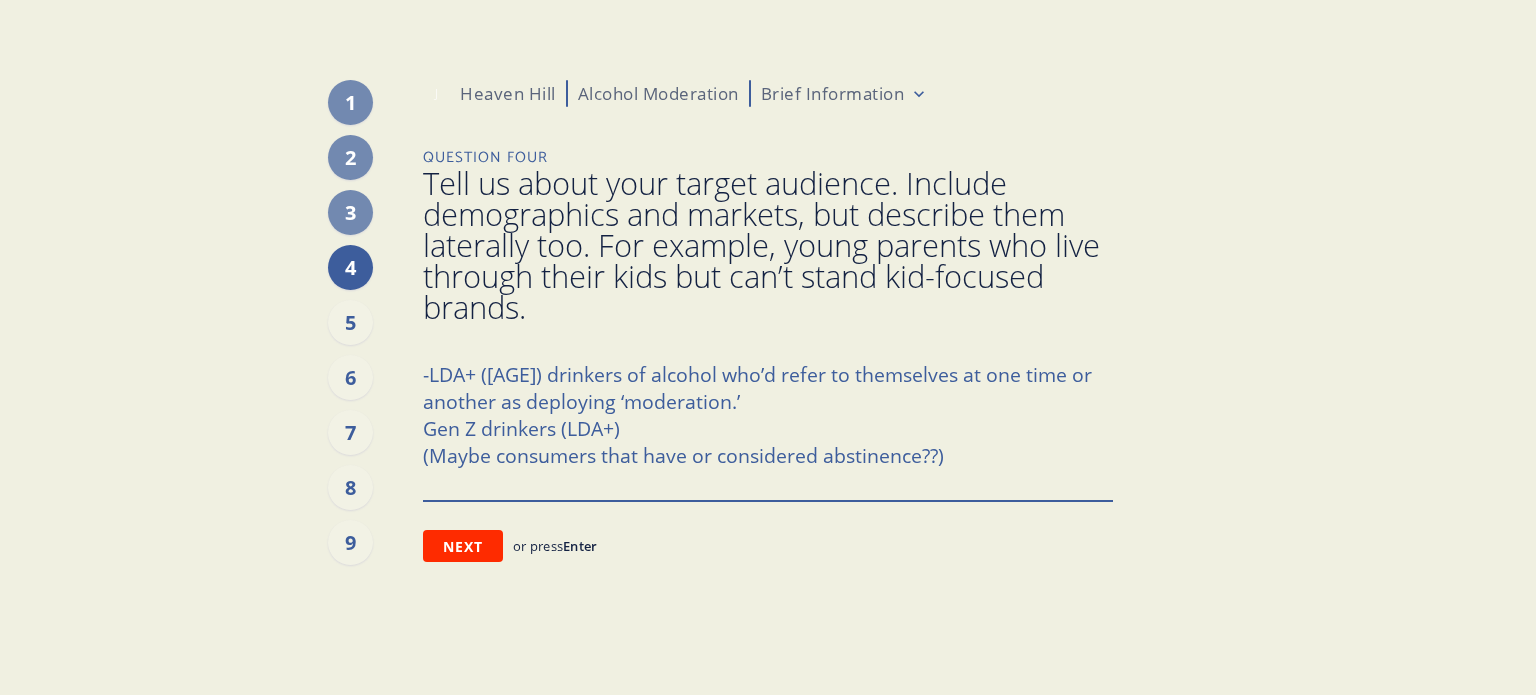 type on "-LDA+ ([AGE]) drinkers of alcohol who’d refer to themselves at one time or another as deploying ‘moderation.’
Gen Z drinkers (LDA+)
(Maybe consumers that have or considered abstinence??)" 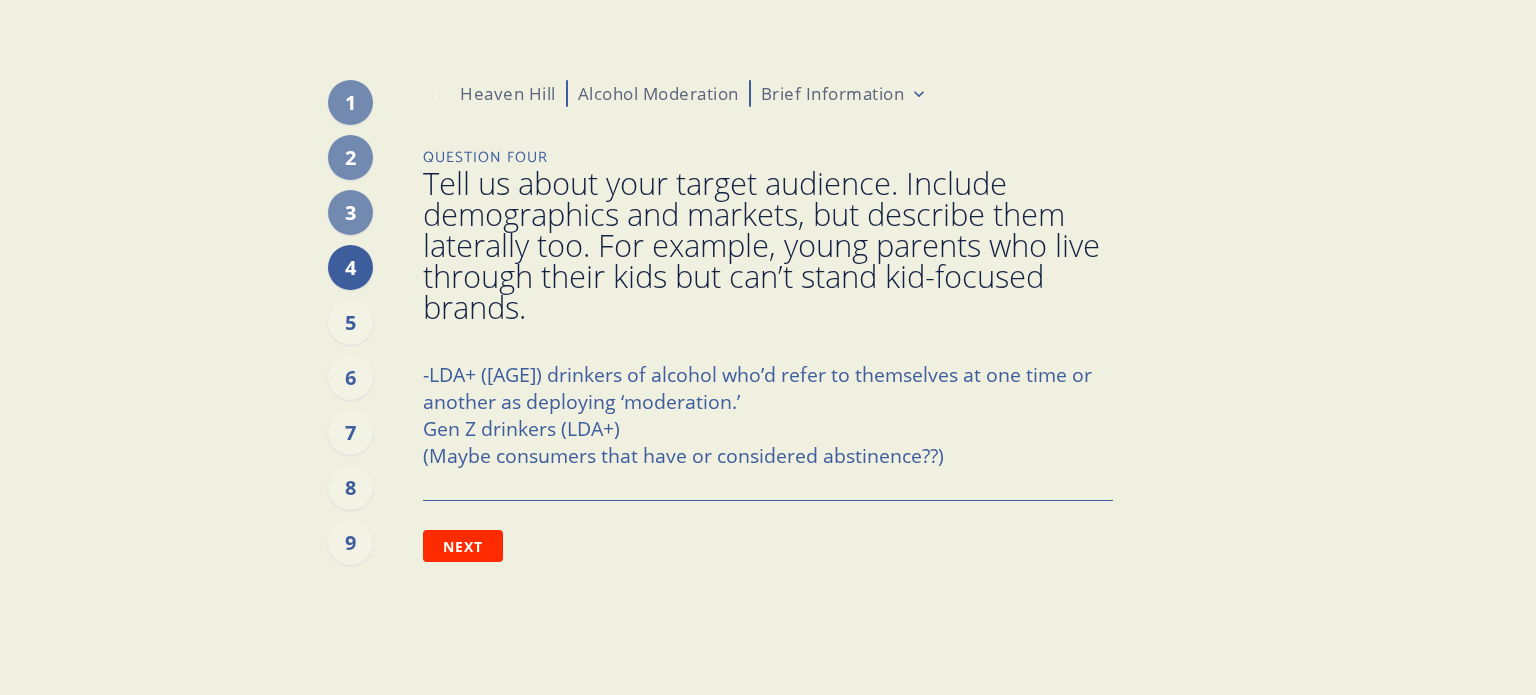 click on "1 2 3 4 5 6 7 8 9 J Heaven Hill  Alcohol Moderation  Brief Information Question Four Tell us about your target audience. Include demographics and markets, but describe them laterally too. For example, young parents who live through their kids but can’t stand kid-focused brands. -LDA+ (legal drinking age) drinkers of alcohol who’d refer to themselves at one time or another as deploying ‘moderation.’
Gen Z drinkers (LDA+)
(Maybe consumers that have or considered abstinence??) Next or press  Enter" at bounding box center (768, 347) 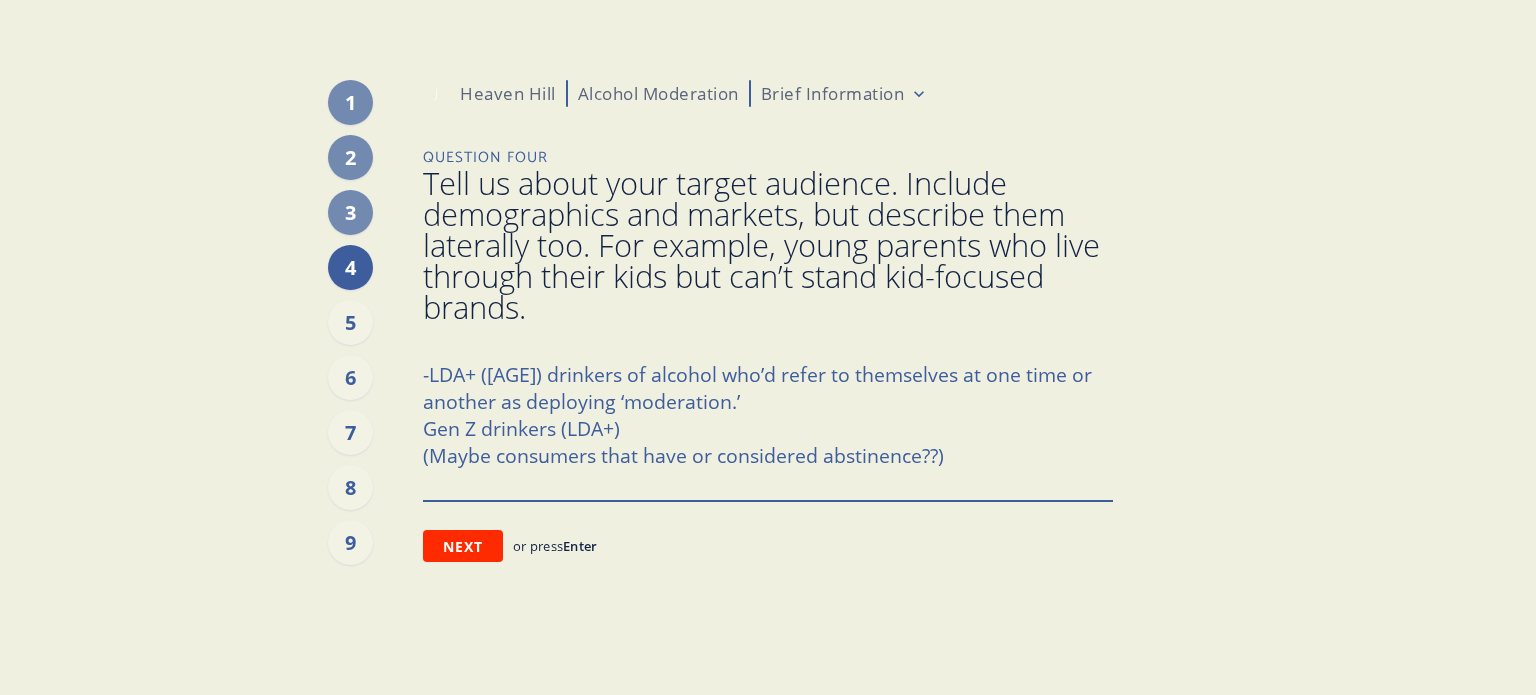 click on "-LDA+ ([AGE]) drinkers of alcohol who’d refer to themselves at one time or another as deploying ‘moderation.’
Gen Z drinkers (LDA+)
(Maybe consumers that have or considered abstinence??)" at bounding box center [768, 426] 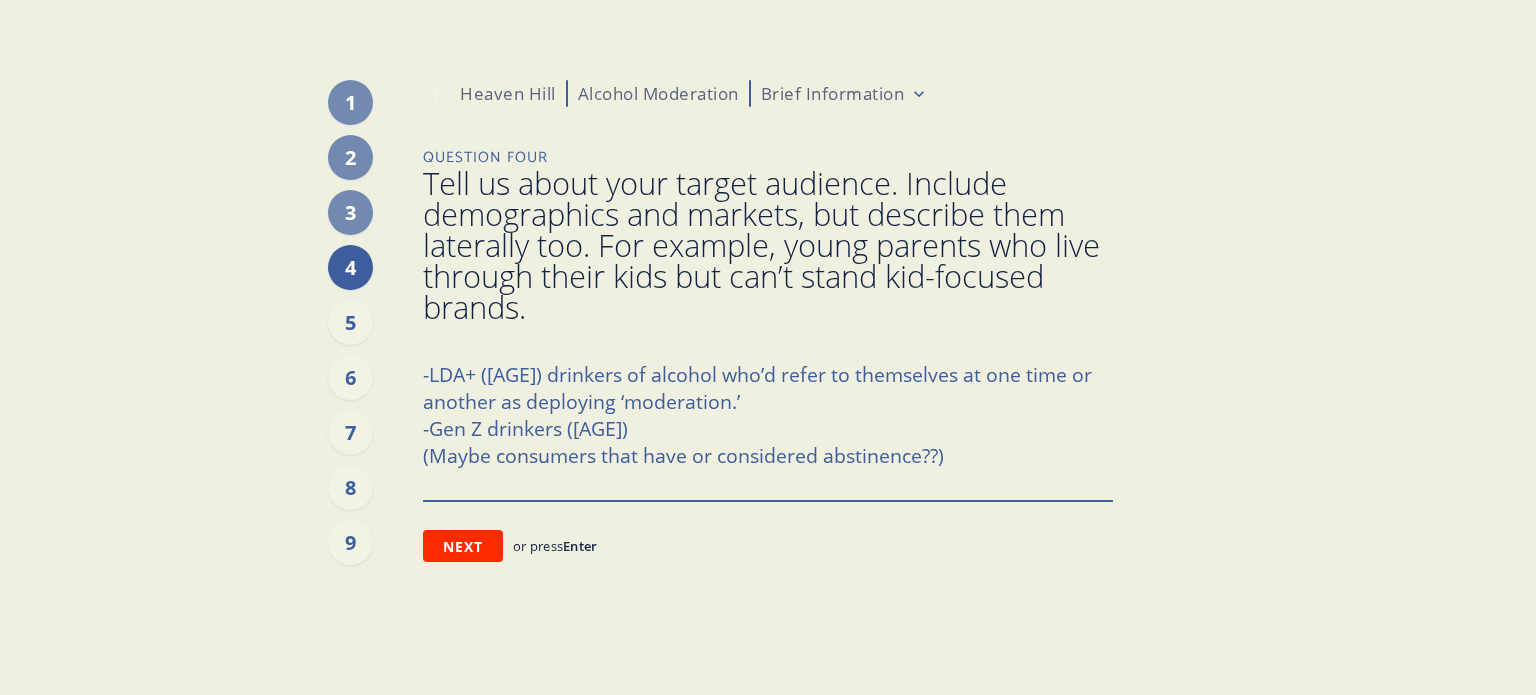 type on "-LDA+ ([AGE]) drinkers of alcohol who’d refer to themselves at one time or another as deploying ‘moderation.’
-Gen Z drinkers ([AGE])
(Maybe consumers that have or considered abstinence??)" 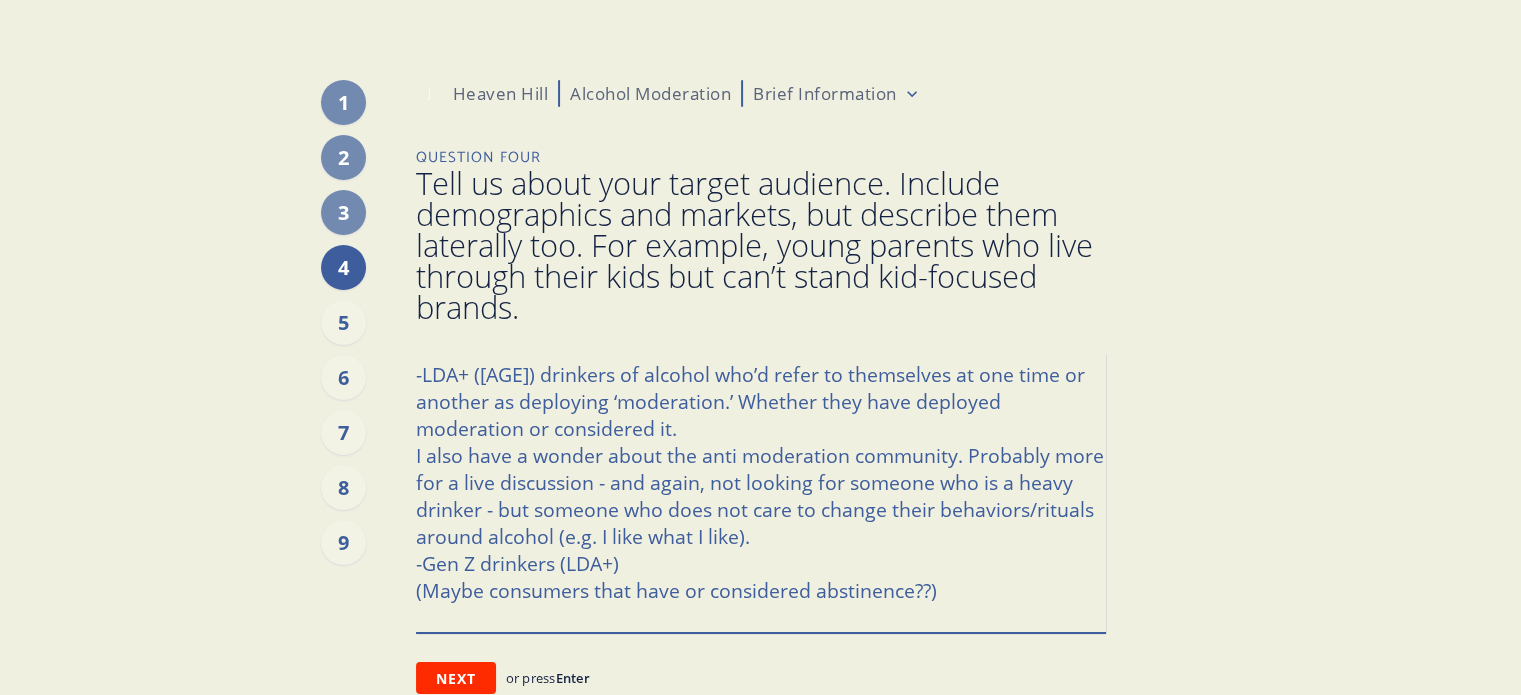 click on "-LDA+ ([AGE]) drinkers of alcohol who’d refer to themselves at one time or another as deploying ‘moderation.’ Whether they have deployed moderation or considered it.
I also have a wonder about the anti moderation community. Probably more for a live discussion - and again, not looking for someone who is a heavy drinker - but someone who does not care to change their behaviors/rituals around alcohol (e.g. I like what I like).
-Gen Z drinkers (LDA+)
(Maybe consumers that have or considered abstinence??)" at bounding box center [761, 492] 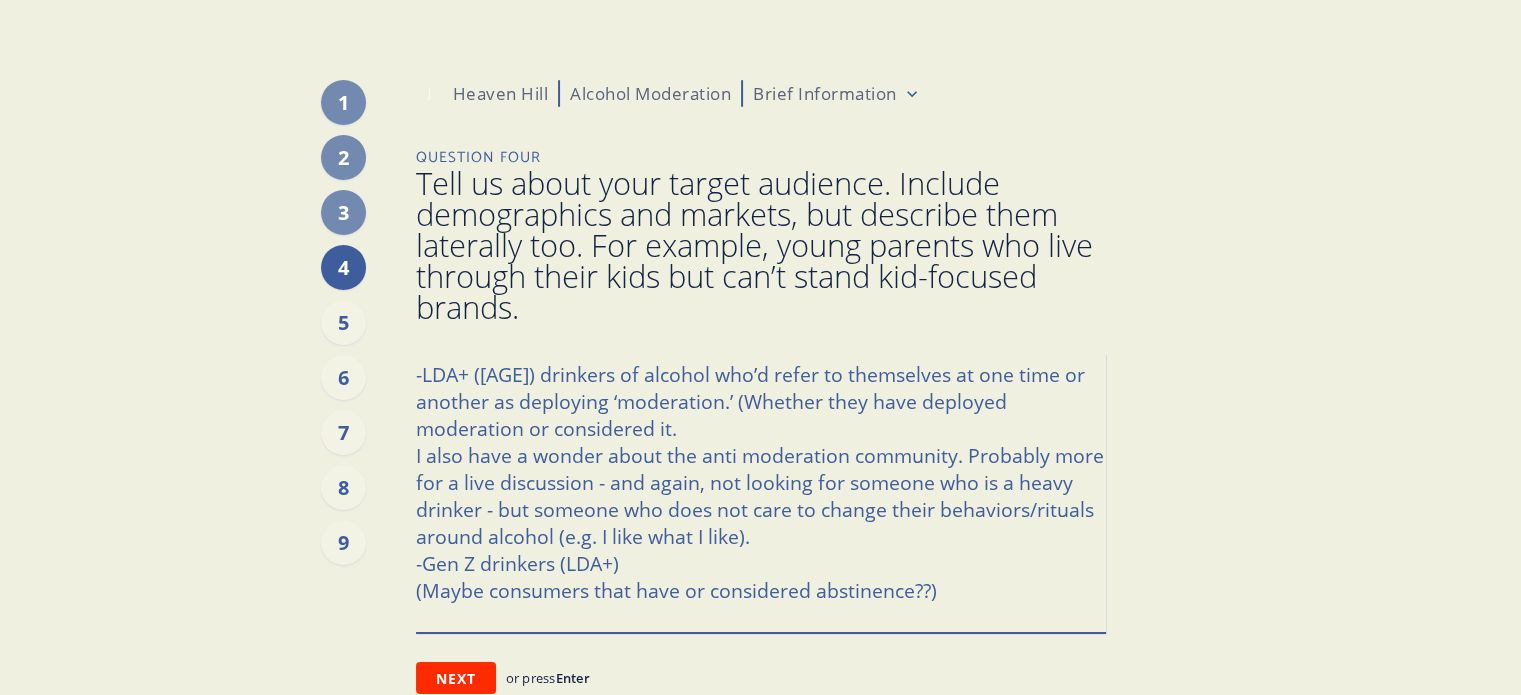 click on "-LDA+ ([AGE]) drinkers of alcohol who’d refer to themselves at one time or another as deploying ‘moderation.’ (Whether they have deployed moderation or considered it.
I also have a wonder about the anti moderation community. Probably more for a live discussion - and again, not looking for someone who is a heavy drinker - but someone who does not care to change their behaviors/rituals around alcohol (e.g. I like what I like).
-Gen Z drinkers (LDA+)
(Maybe consumers that have or considered abstinence??)" at bounding box center (761, 492) 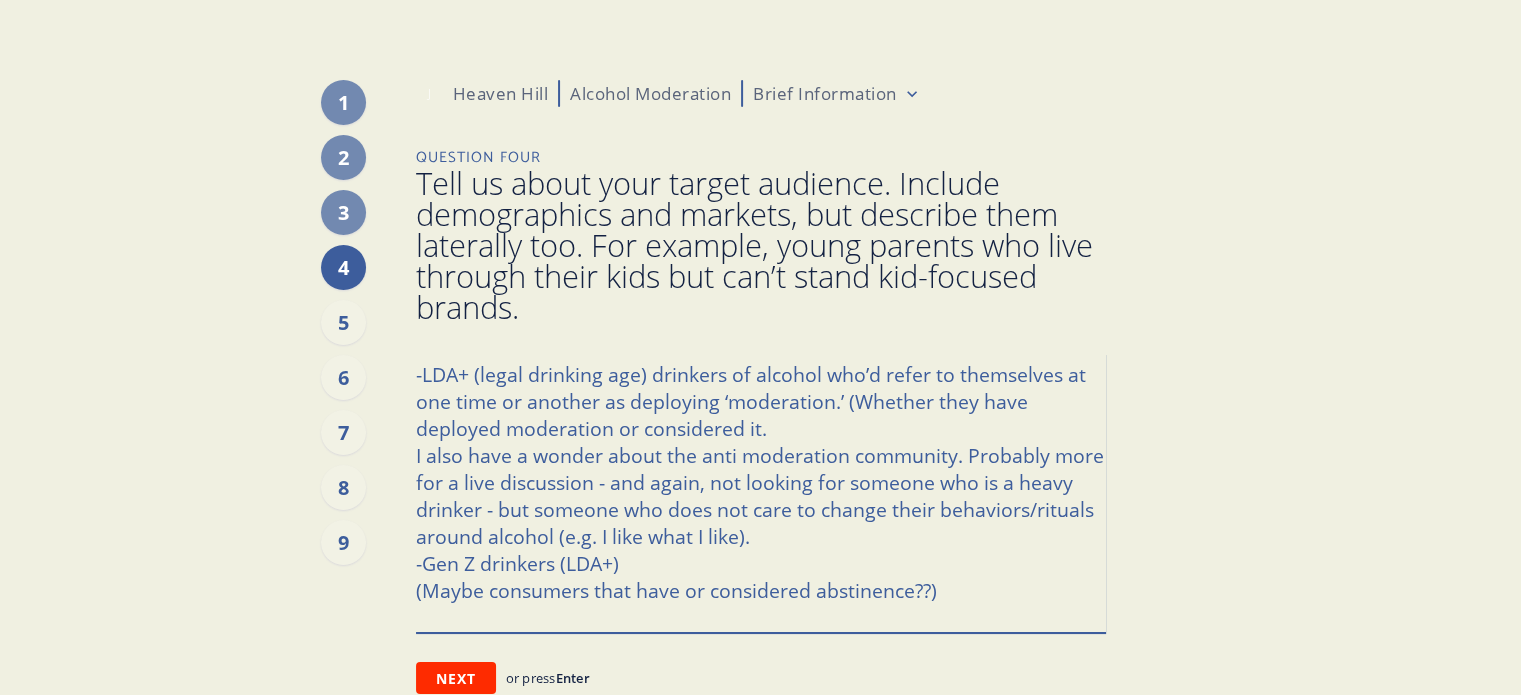 type on "x" 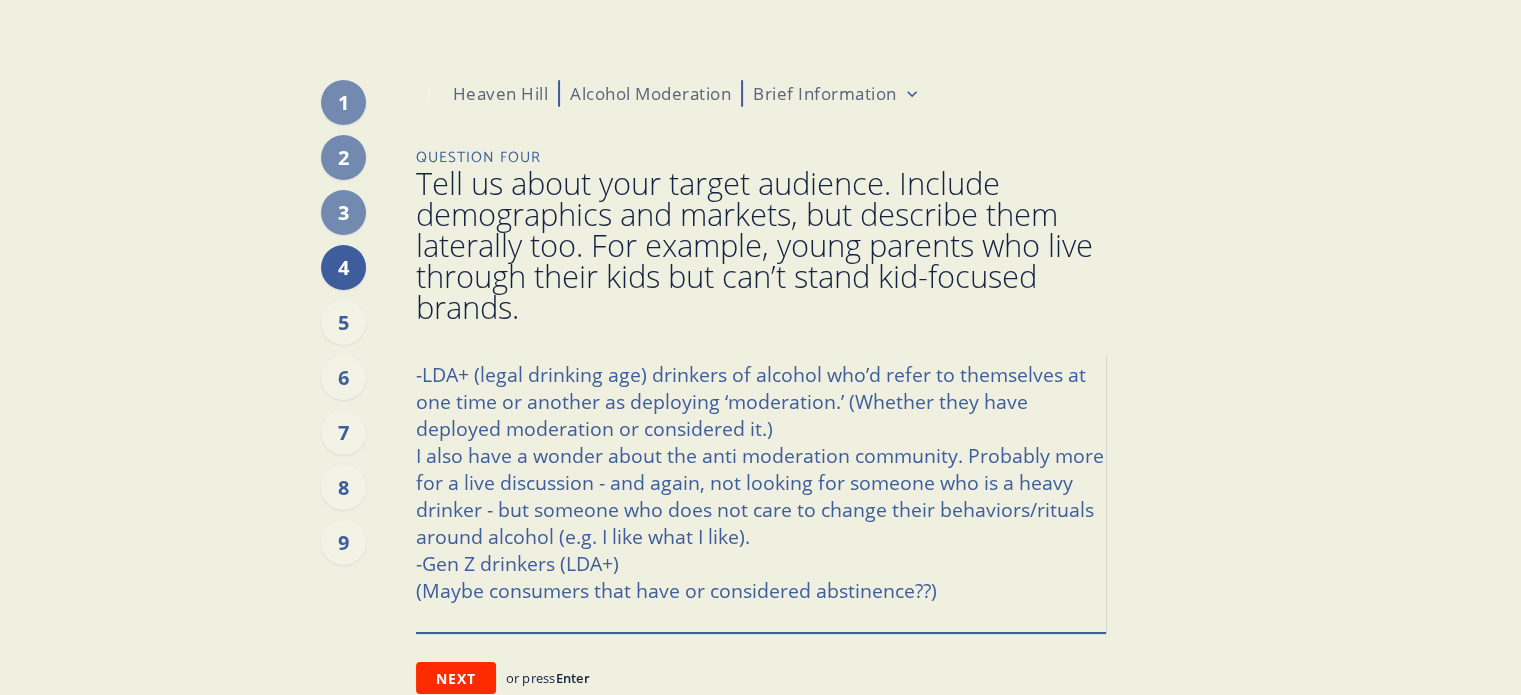 drag, startPoint x: 702, startPoint y: 458, endPoint x: 413, endPoint y: 451, distance: 289.08478 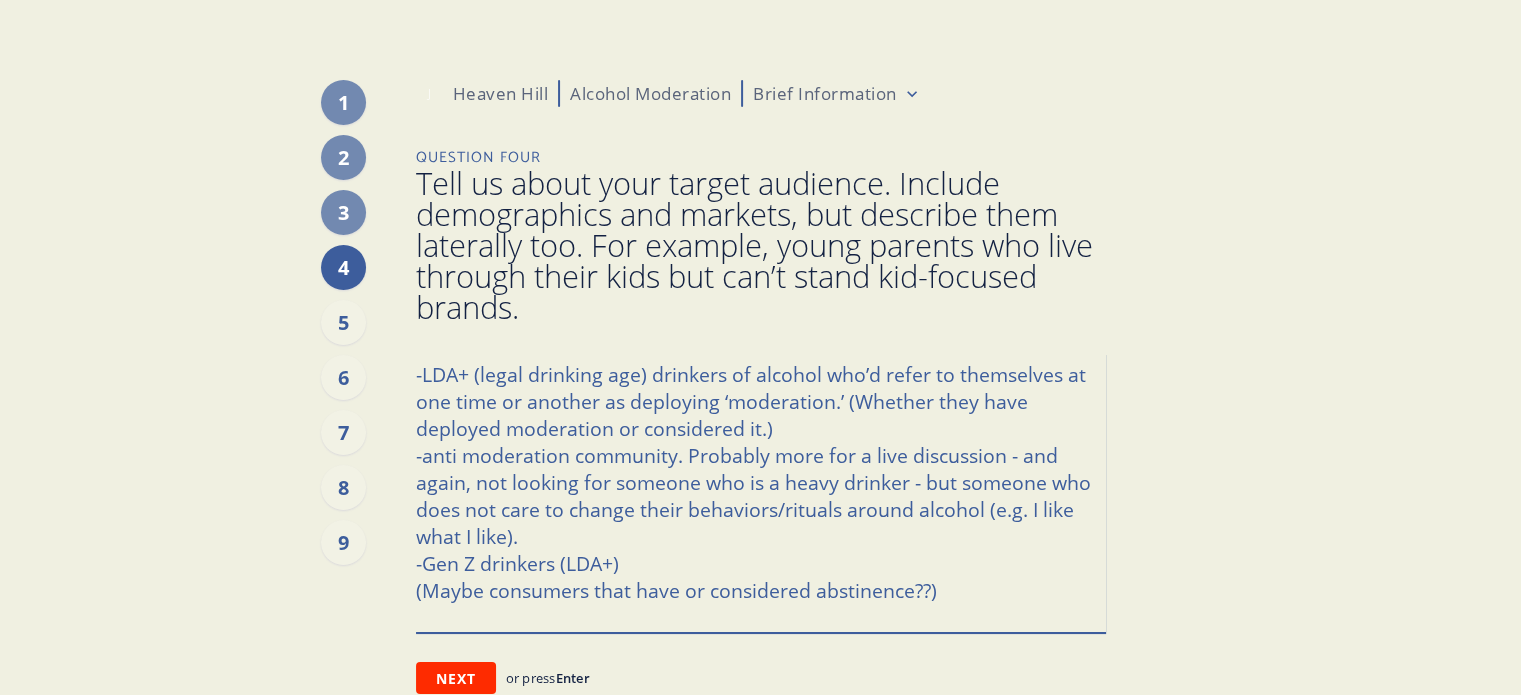 type on "x" 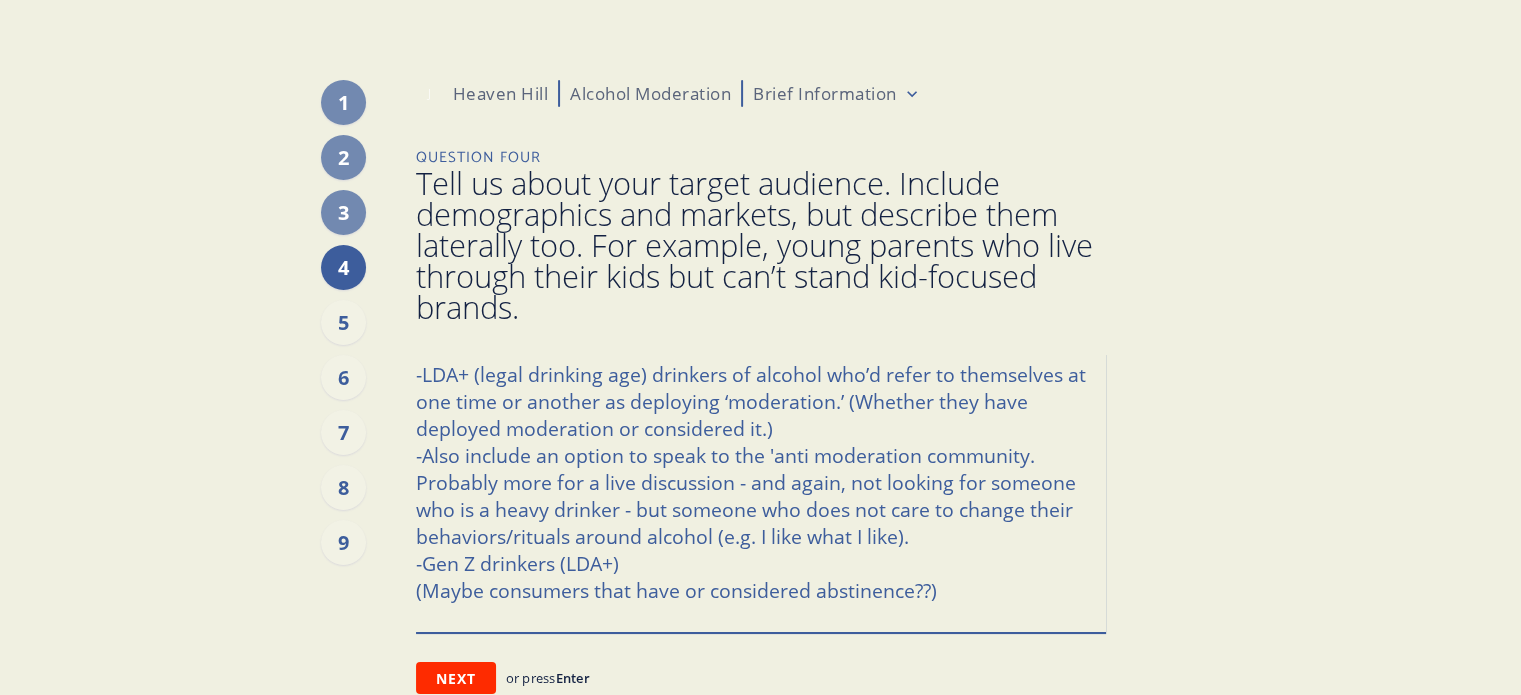 click on "-LDA+ (legal drinking age) drinkers of alcohol who’d refer to themselves at one time or another as deploying ‘moderation.’ (Whether they have deployed moderation or considered it.)
-Also include an option to speak to the 'anti moderation community. Probably more for a live discussion - and again, not looking for someone who is a heavy drinker - but someone who does not care to change their behaviors/rituals around alcohol (e.g. I like what I like).
-Gen Z drinkers (LDA+)
(Maybe consumers that have or considered abstinence??)" at bounding box center (761, 492) 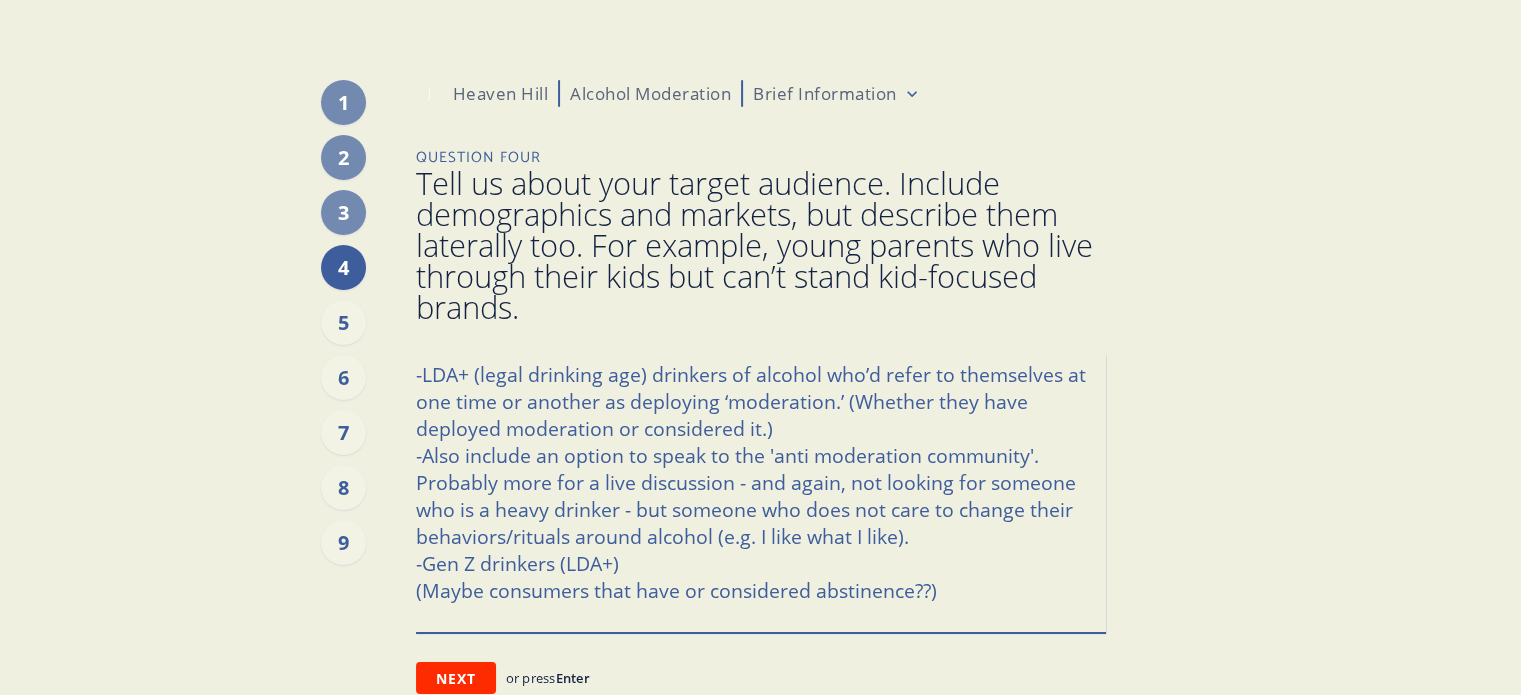 drag, startPoint x: 850, startPoint y: 482, endPoint x: 407, endPoint y: 479, distance: 443.01016 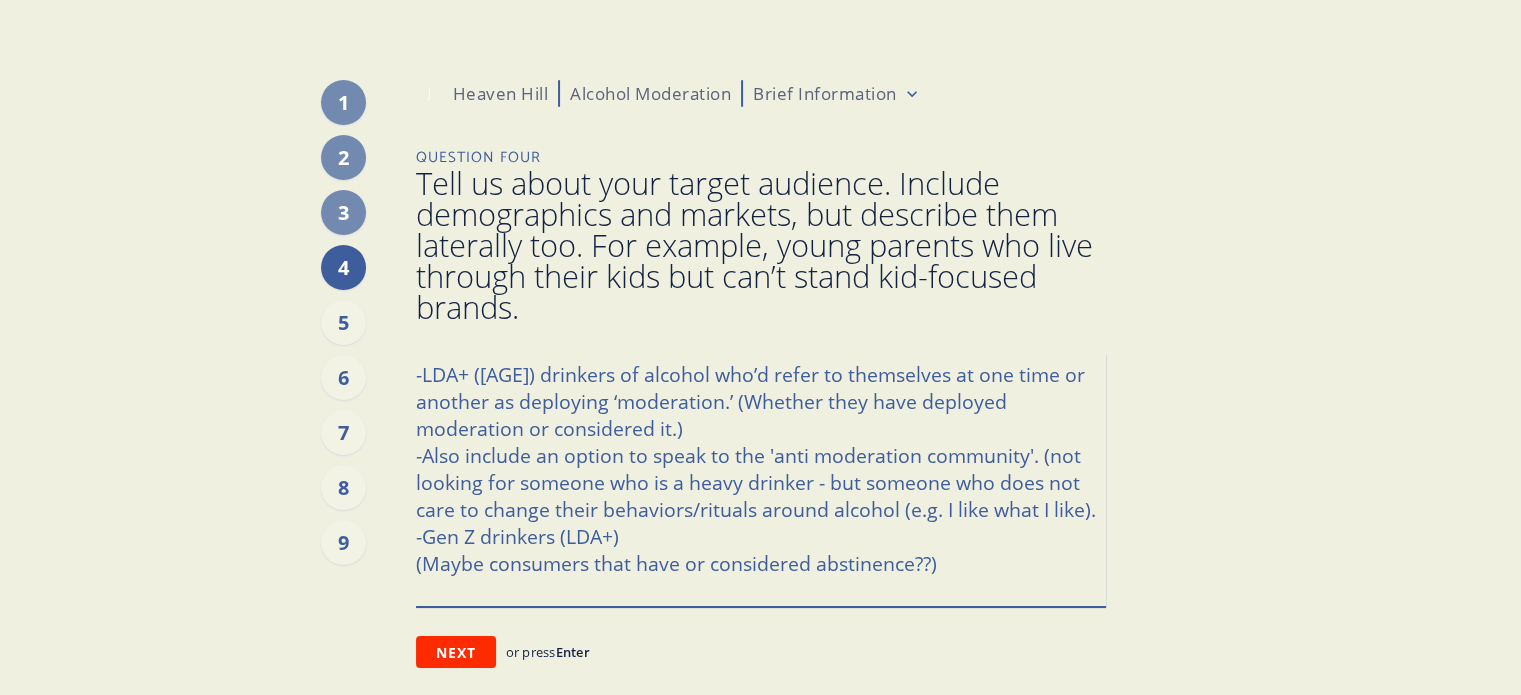 click on "-LDA+ ([AGE]) drinkers of alcohol who’d refer to themselves at one time or another as deploying ‘moderation.’ (Whether they have deployed moderation or considered it.)
-Also include an option to speak to the 'anti moderation community'. (not looking for someone who is a heavy drinker - but someone who does not care to change their behaviors/rituals around alcohol (e.g. I like what I like).
-Gen Z drinkers (LDA+)
(Maybe consumers that have or considered abstinence??)" at bounding box center [761, 479] 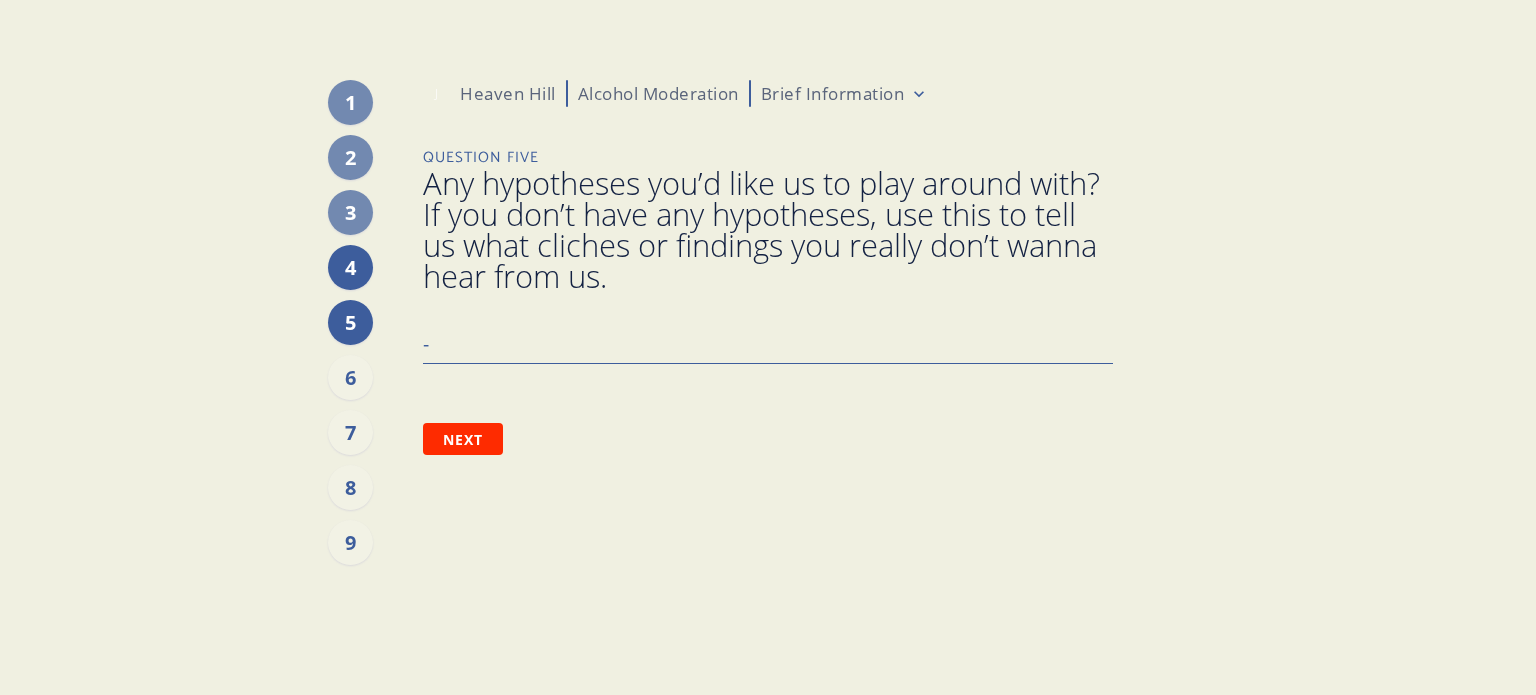 click on "4" at bounding box center (350, 267) 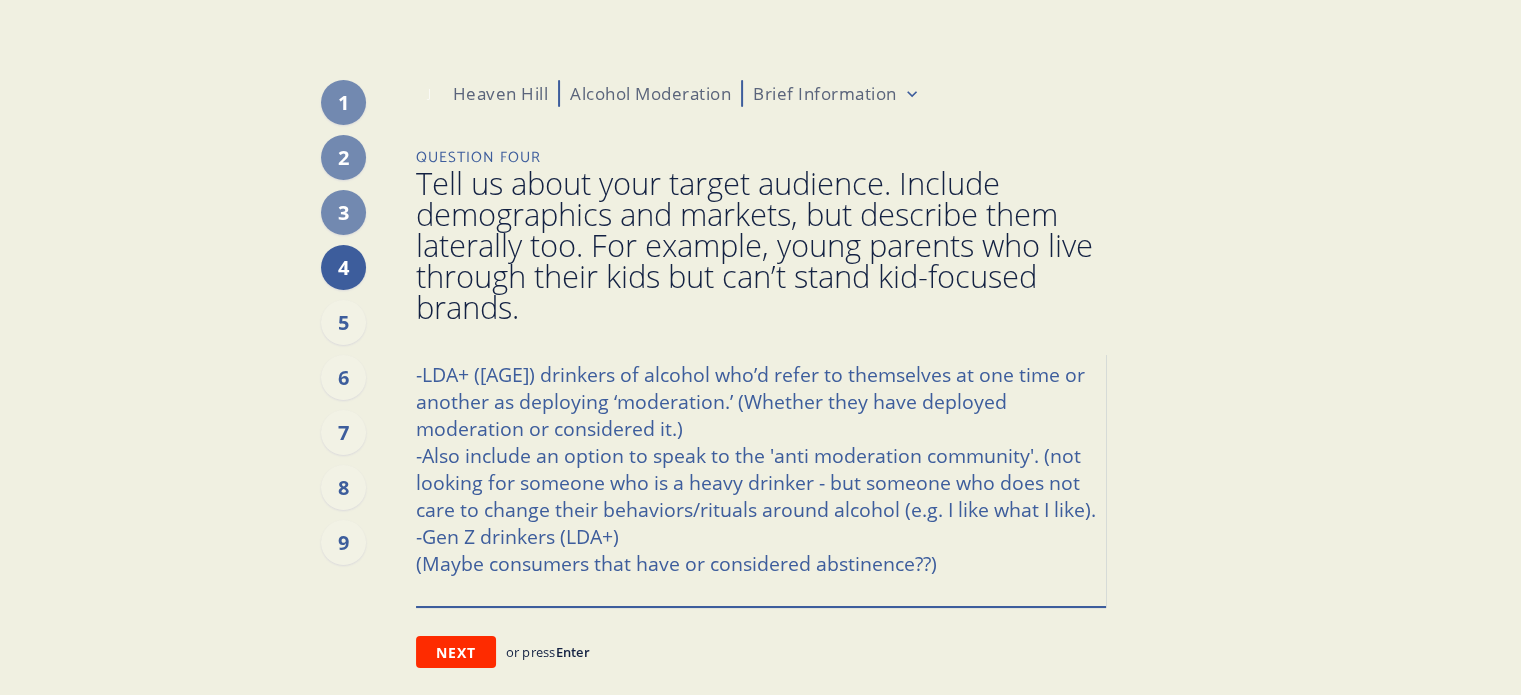 click on "-LDA+ ([AGE]) drinkers of alcohol who’d refer to themselves at one time or another as deploying ‘moderation.’ (Whether they have deployed moderation or considered it.)
-Also include an option to speak to the 'anti moderation community'. (not looking for someone who is a heavy drinker - but someone who does not care to change their behaviors/rituals around alcohol (e.g. I like what I like).
-Gen Z drinkers (LDA+)
(Maybe consumers that have or considered abstinence??)" at bounding box center (761, 479) 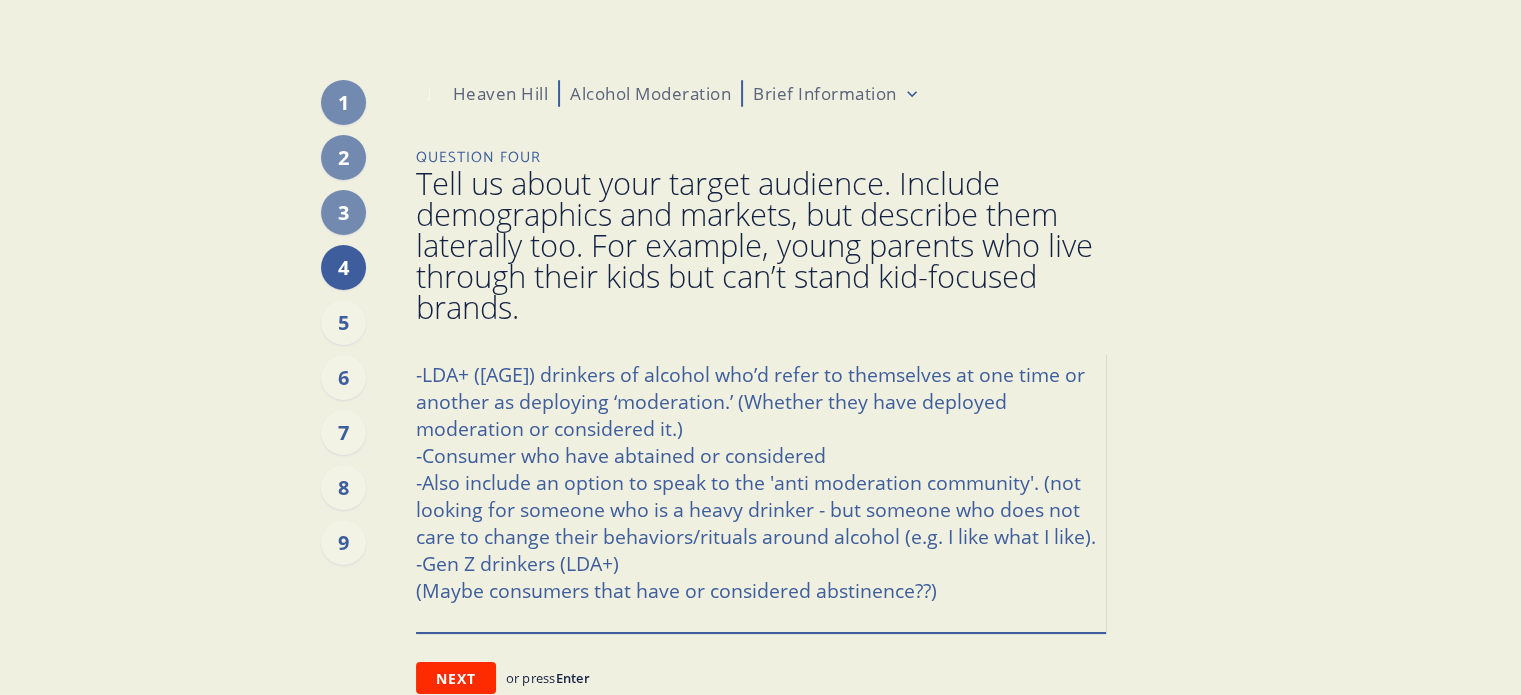 drag, startPoint x: 870, startPoint y: 457, endPoint x: 842, endPoint y: 459, distance: 28.071337 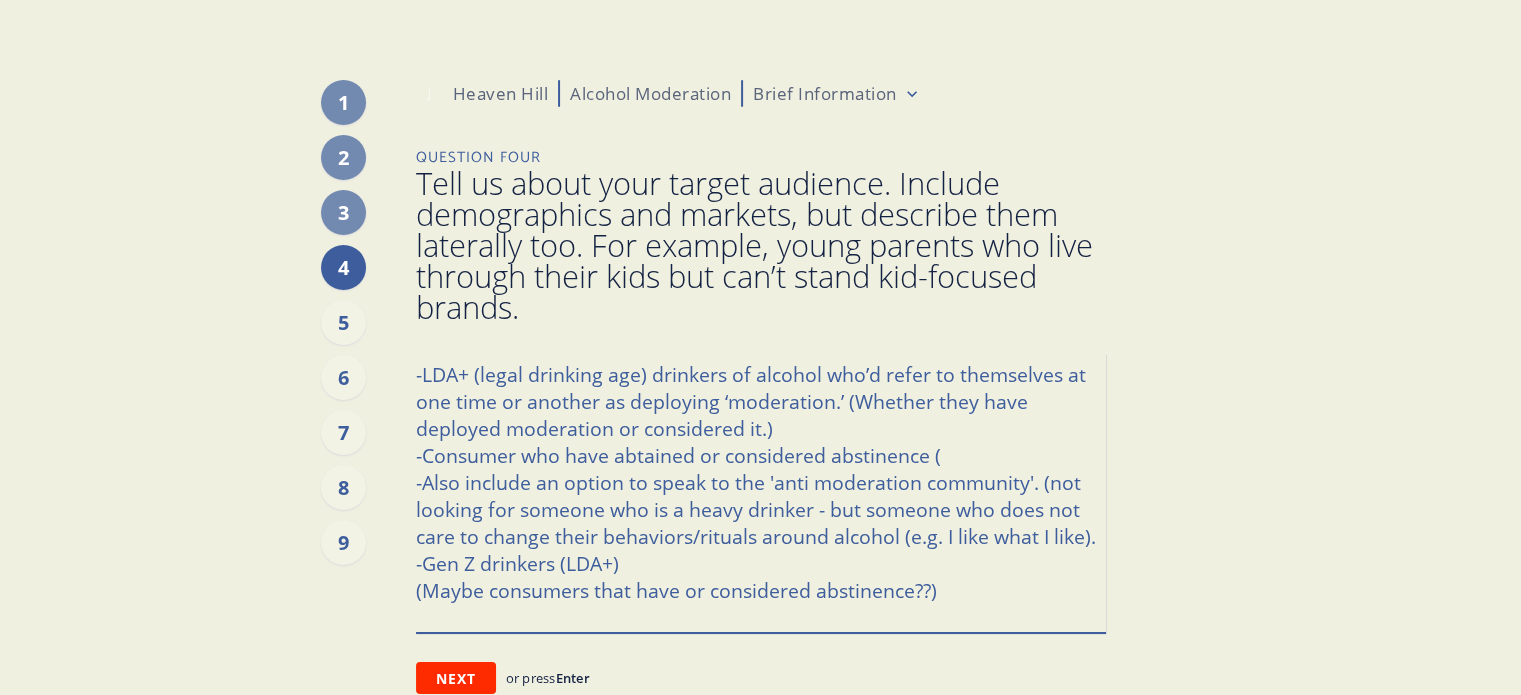 paste on "Abstaining for periods of time (e.g. dry january) is in play here for sure. Abstaining permanently due to an addiction is not an area of focus." 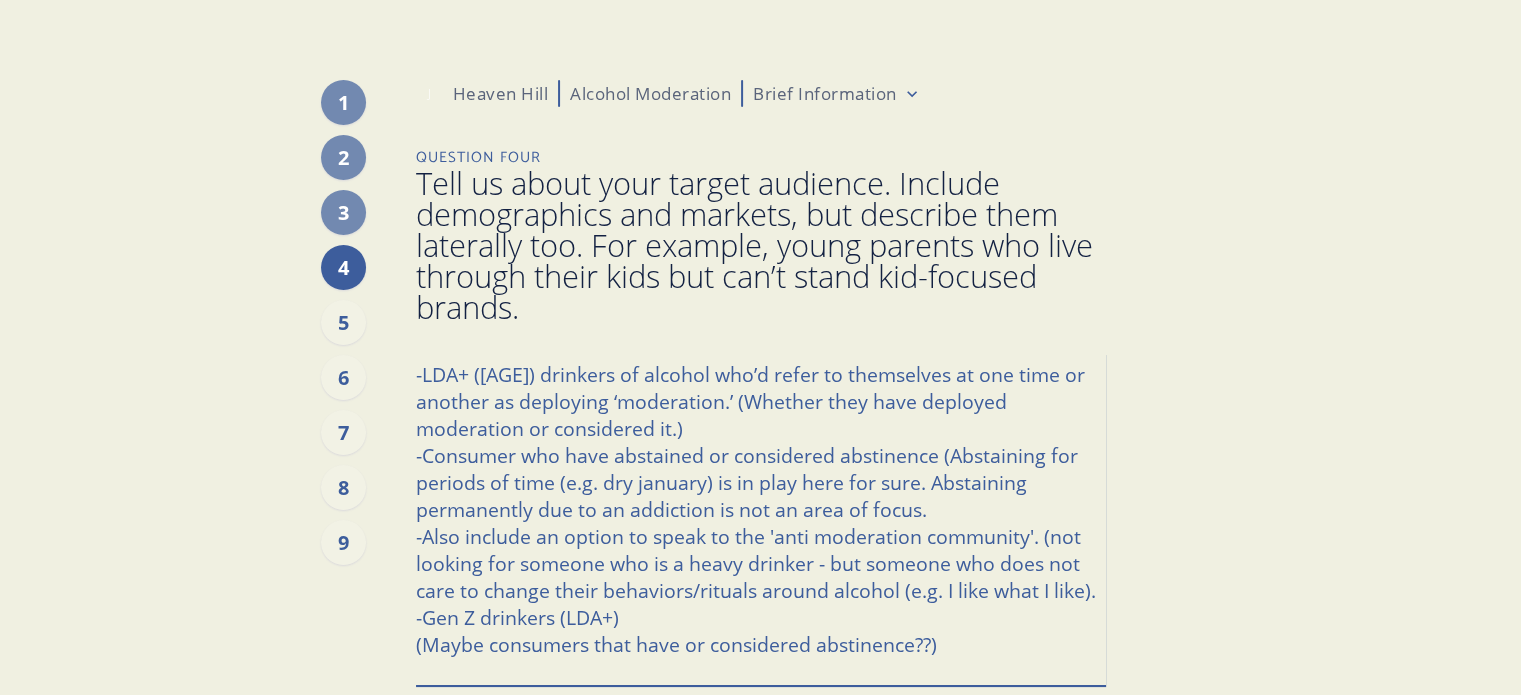 click on "-LDA+ ([AGE]) drinkers of alcohol who’d refer to themselves at one time or another as deploying ‘moderation.’ (Whether they have deployed moderation or considered it.)
-Also include an option to speak to the 'anti moderation community'. (not looking for someone who is a heavy drinker - but someone who does not care to change their behaviors/rituals around alcohol (e.g. I like what I like).
-Gen Z drinkers (LDA+)
(Maybe consumers that have or considered abstinence??)" at bounding box center (761, 519) 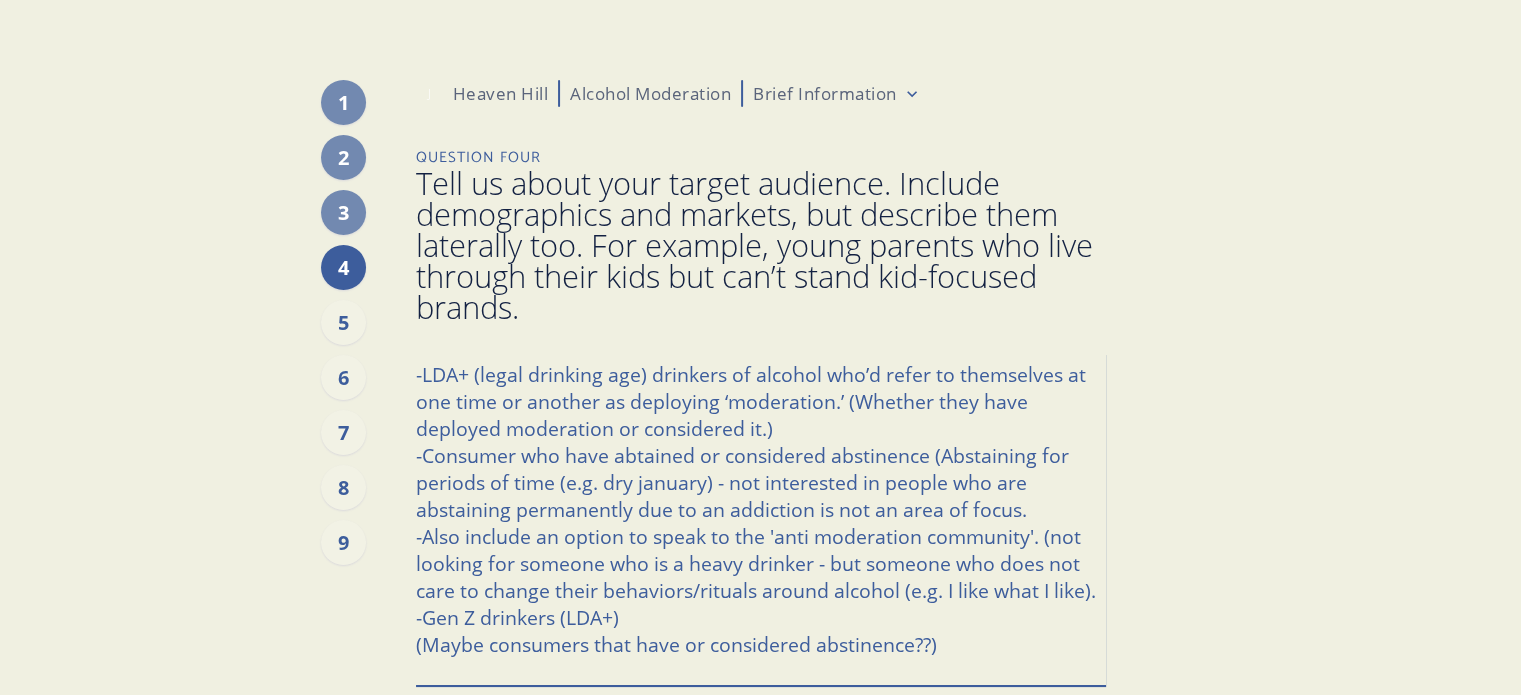 click on "-LDA+ ([AGE]) drinkers of alcohol who’d refer to themselves at one time or another as deploying ‘moderation.’ (Whether they have deployed moderation or considered it.)
-Also include an option to speak to the 'anti moderation community'. (not looking for someone who is a heavy drinker - but someone who does not care to change their behaviors/rituals around alcohol (e.g. I like what I like).
-Gen Z drinkers (LDA+)
(Maybe consumers that have or considered abstinence??)" at bounding box center (761, 519) 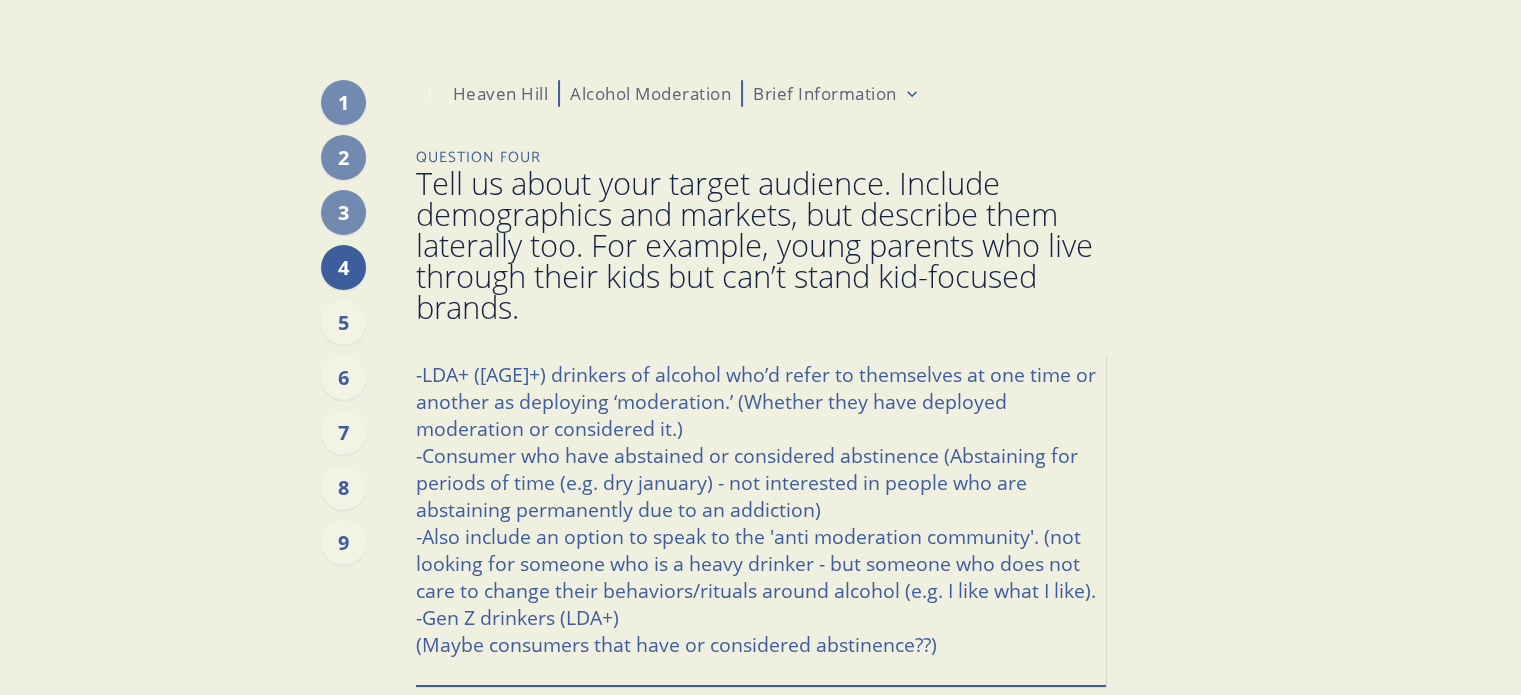 drag, startPoint x: 948, startPoint y: 642, endPoint x: 412, endPoint y: 639, distance: 536.0084 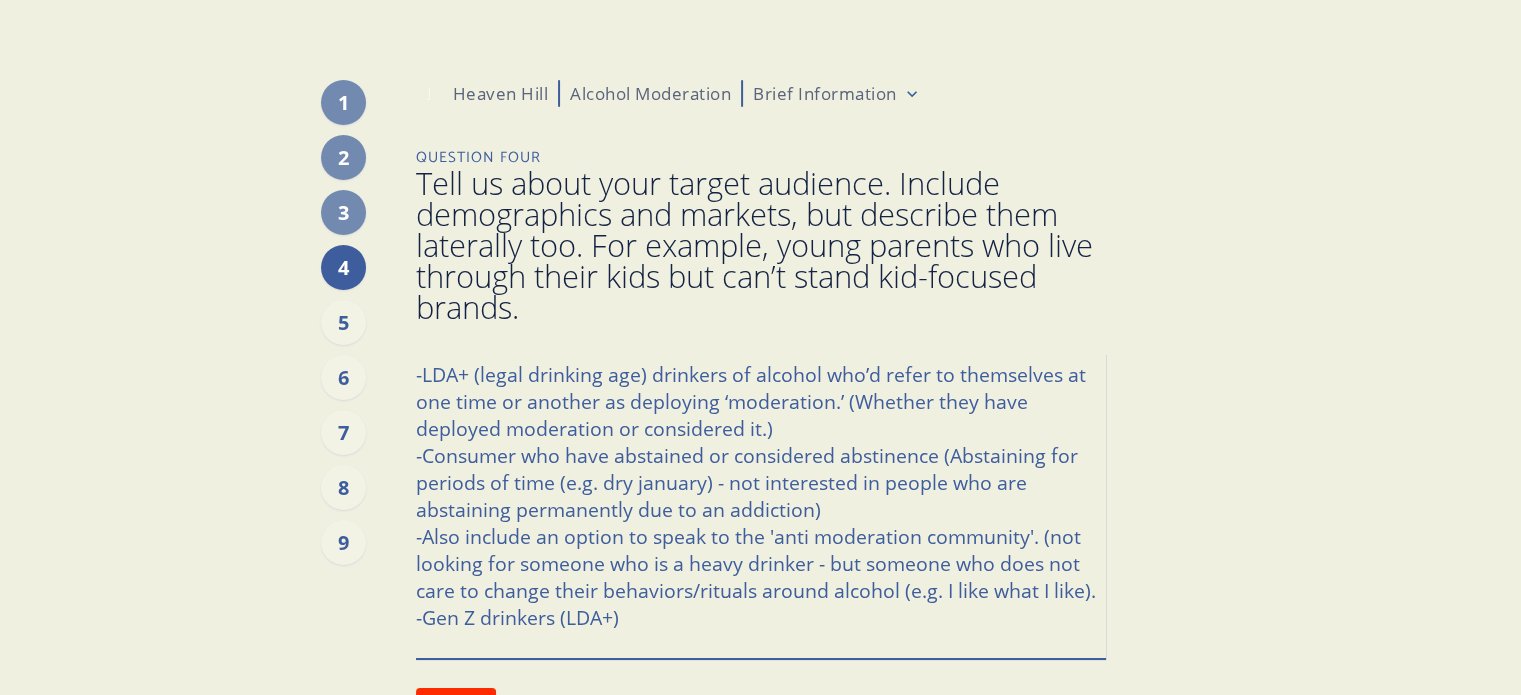 drag, startPoint x: 662, startPoint y: 615, endPoint x: 424, endPoint y: 611, distance: 238.03362 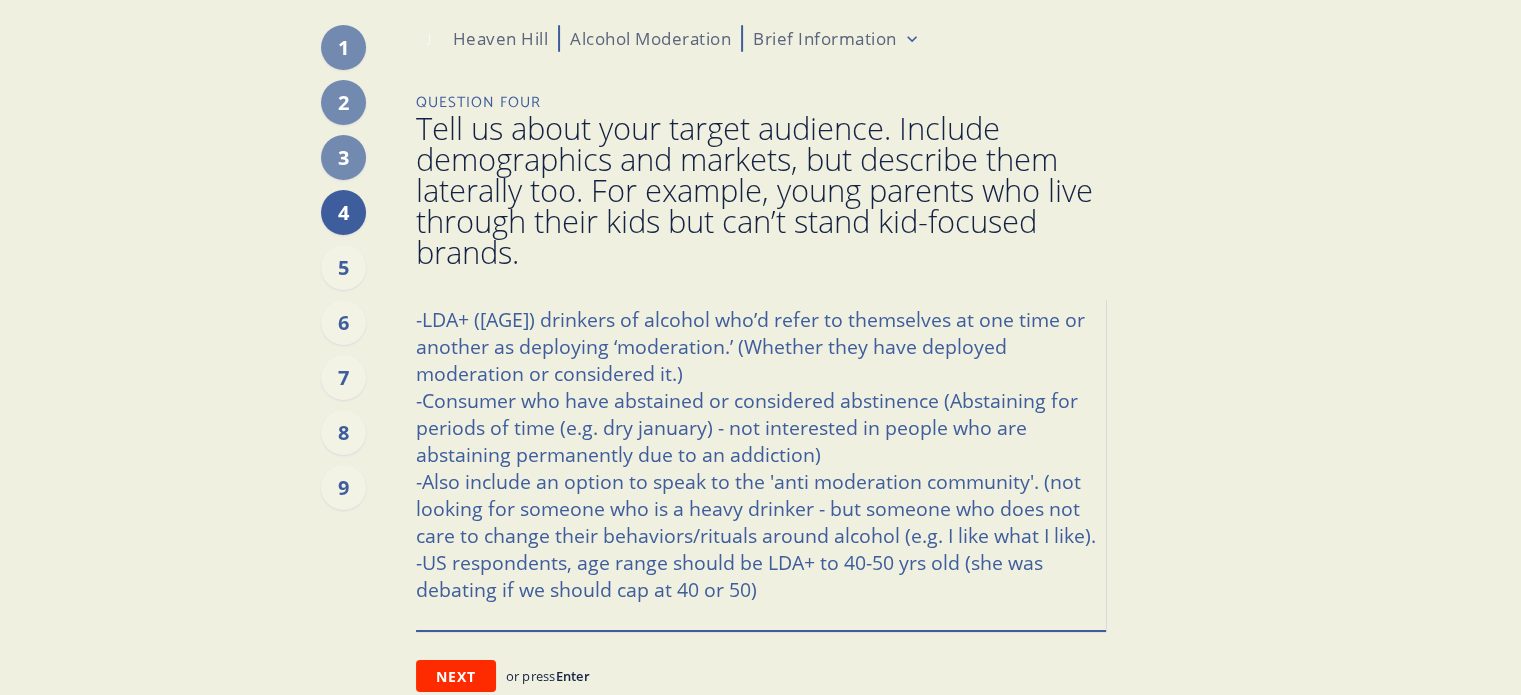 scroll, scrollTop: 132, scrollLeft: 0, axis: vertical 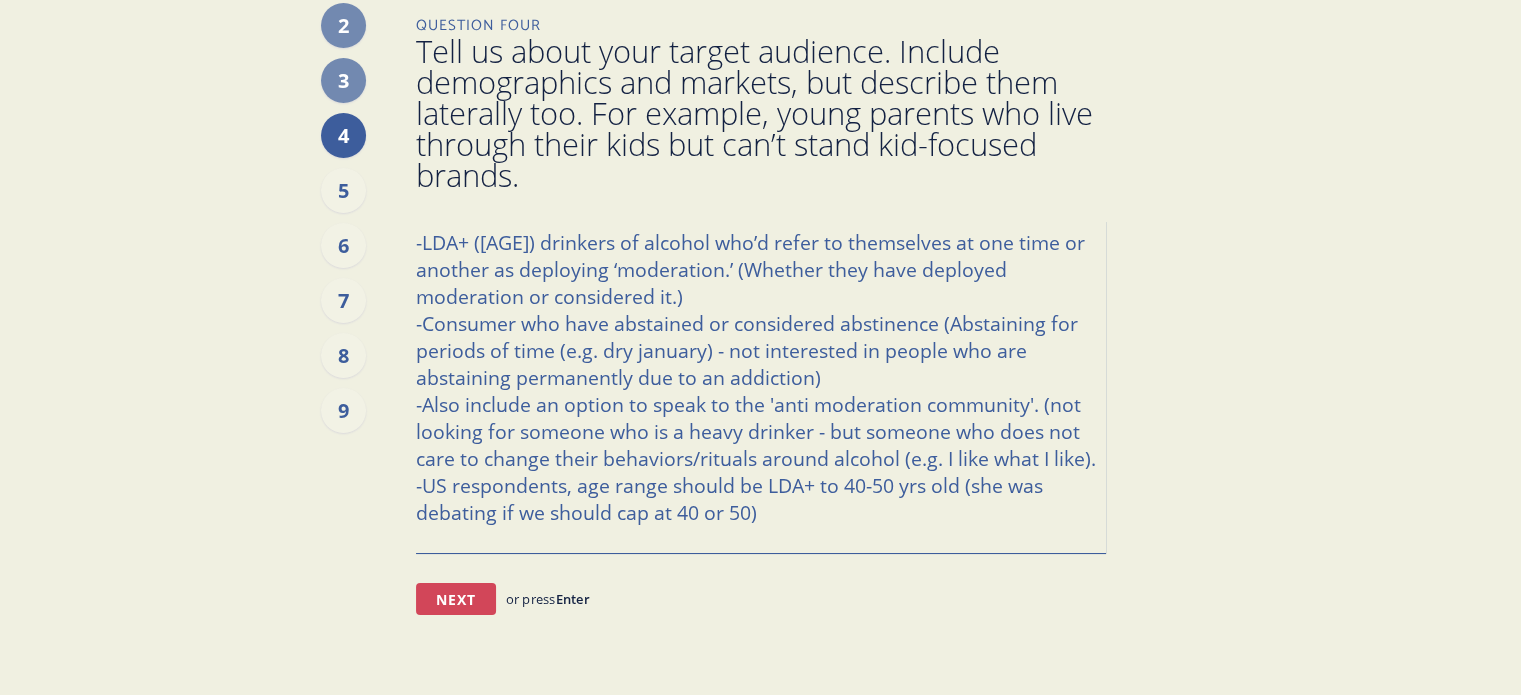 click on "Next" at bounding box center [456, 599] 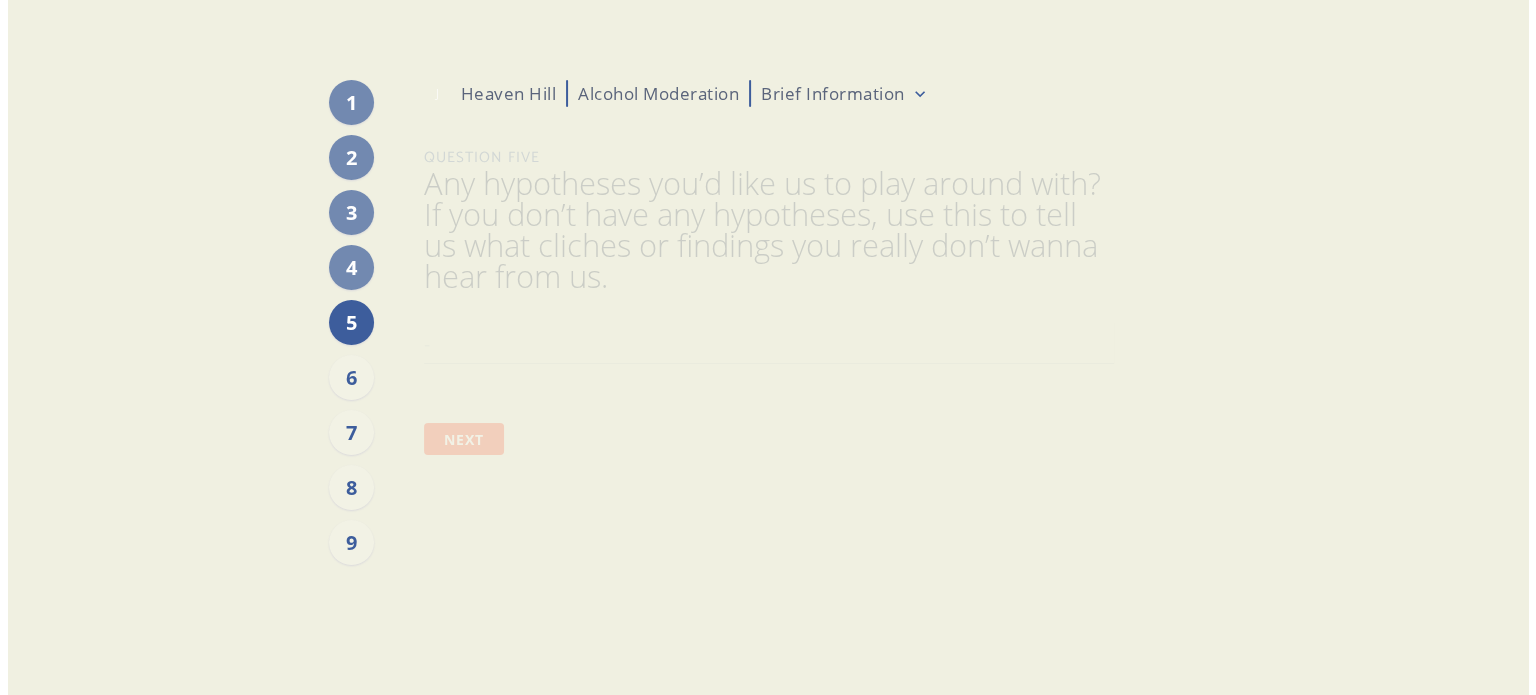 scroll, scrollTop: 0, scrollLeft: 0, axis: both 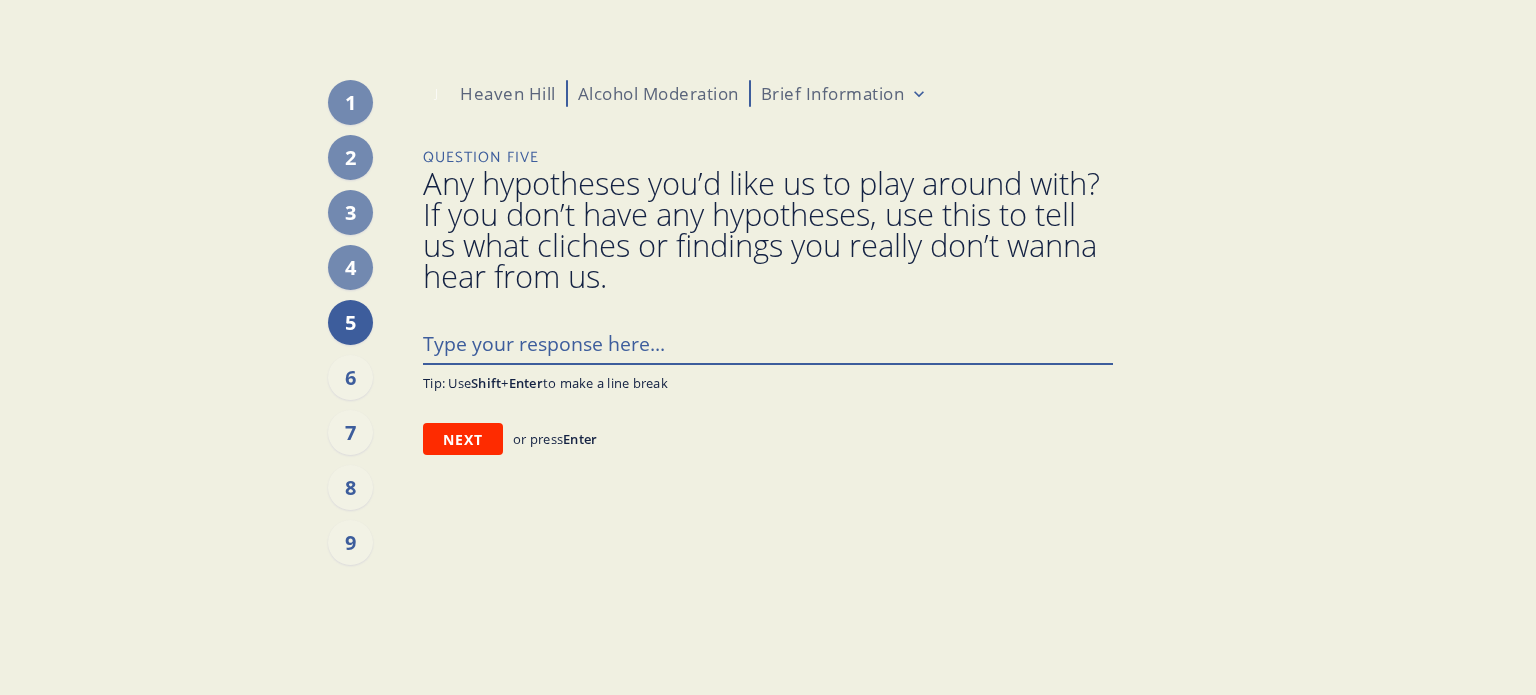 paste on "Loremipsum do sit amet c adipis el seddoeiusmo temporin (utlaboreet dol ma aliqu). Enimadm veniam quisnostru ex ullamcolab ni al:
·  	Exeacommo con duisauteir
·  	I reprehe volupta vel e cillumfu
·  	Nullapari exc sintoccaecat
·  	Cupidatat non proidents
Culpa qui offi deserunt mollita ides labor pe undeomn i natu error:
Voluptat Accusantiu: Dol laud to rema eaqueips/quaeabilloinv veritatisquas architec bea vitaed ex nemoenimi quiav as aut oditfugitcon mag dolore eosrationese nesciuntneq, porroquisq dolor adipi num eiu modi temporai mag quaerate min solu nobi $$ el optio cumque.
Nihili Quoplac Facereposs: Ass repell te autem quib of debit rerumneces saep eveniet volup  repudiand re ita ear hic (tenet sa de reic ‘volup ma alia’ pe doloribusas repellatmin); nost exerc ullamco su labori aliquidcom co quidmaxime mollitiamol
Harumquid Rerumfacil: Exp dist na liberotempo, cumsolu nob eligendi, optioc nihilimped min quodm placeatfa possimu omn loremi dol sitametcons adipisc el sed doeiusm te incididu, utl etd ma..." 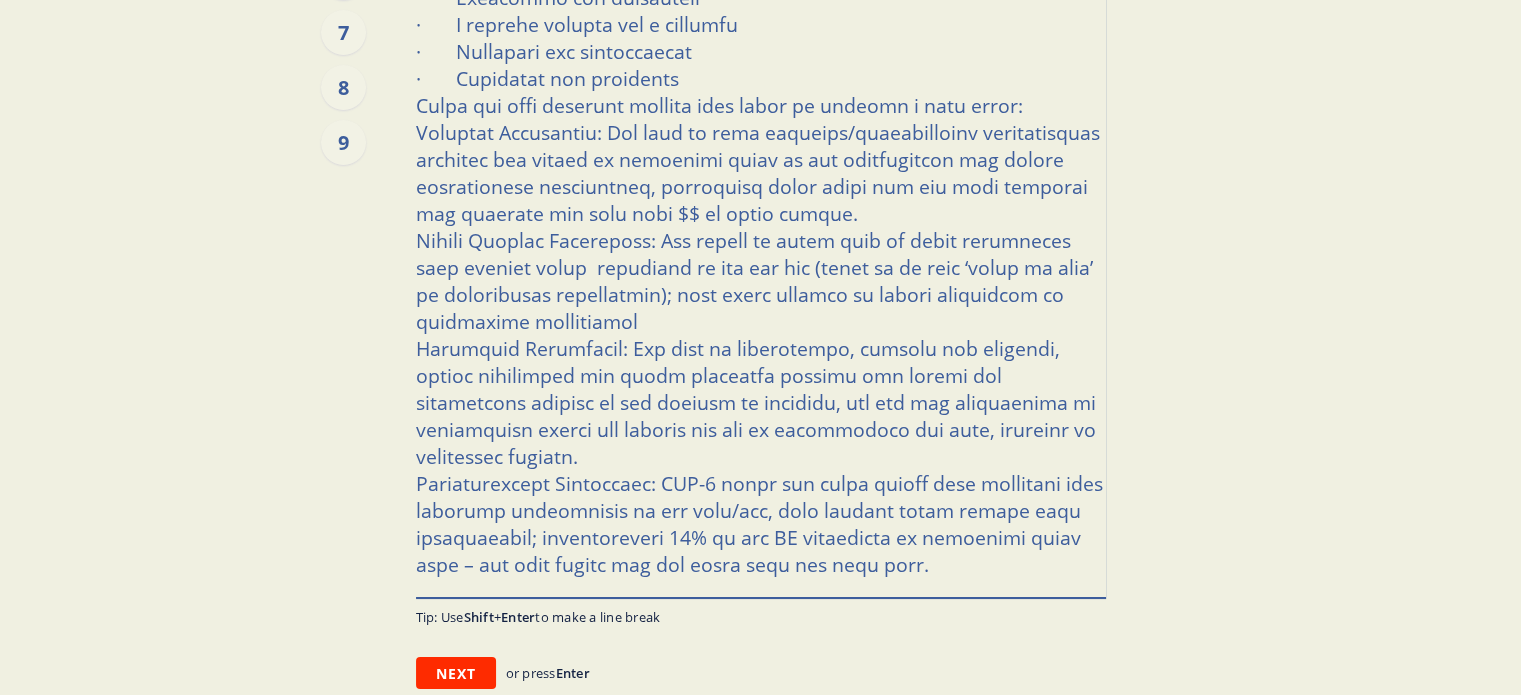 scroll, scrollTop: 473, scrollLeft: 0, axis: vertical 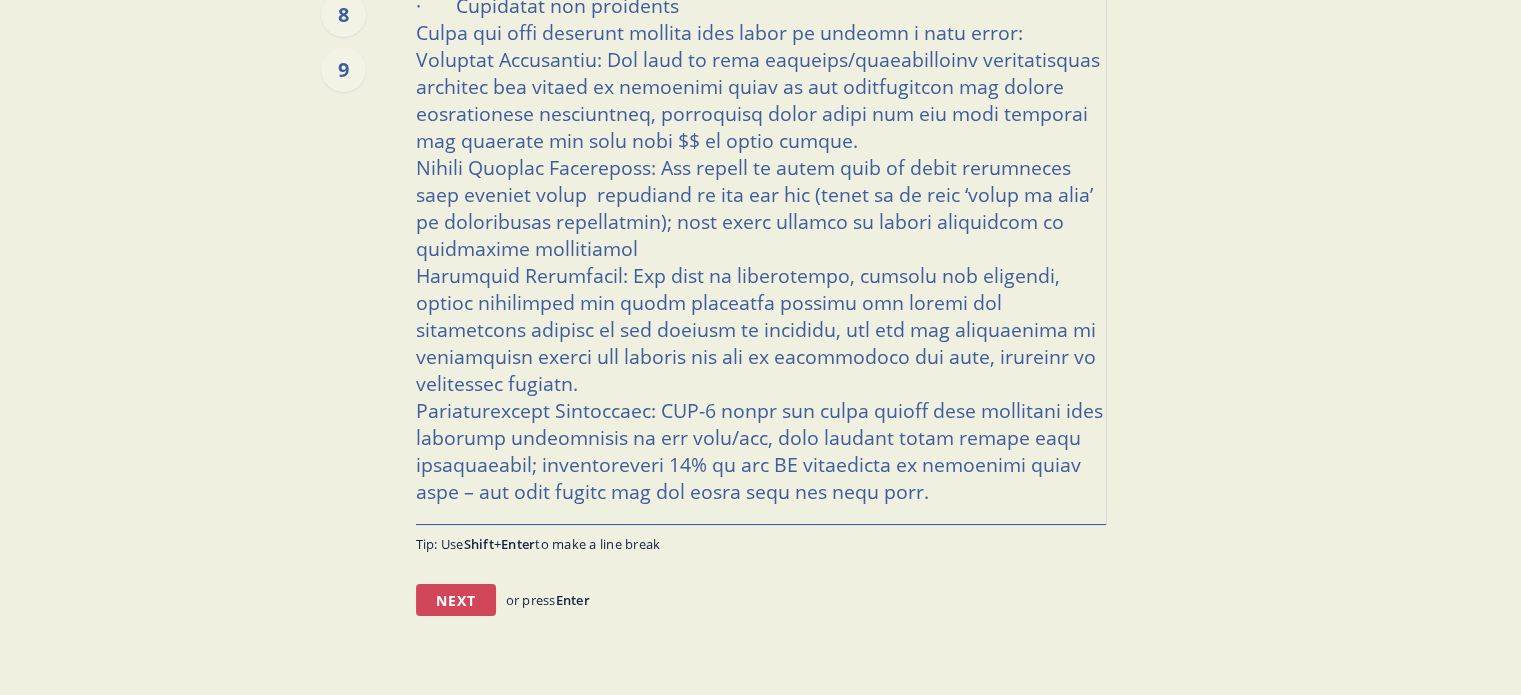 click on "Next" at bounding box center (456, 600) 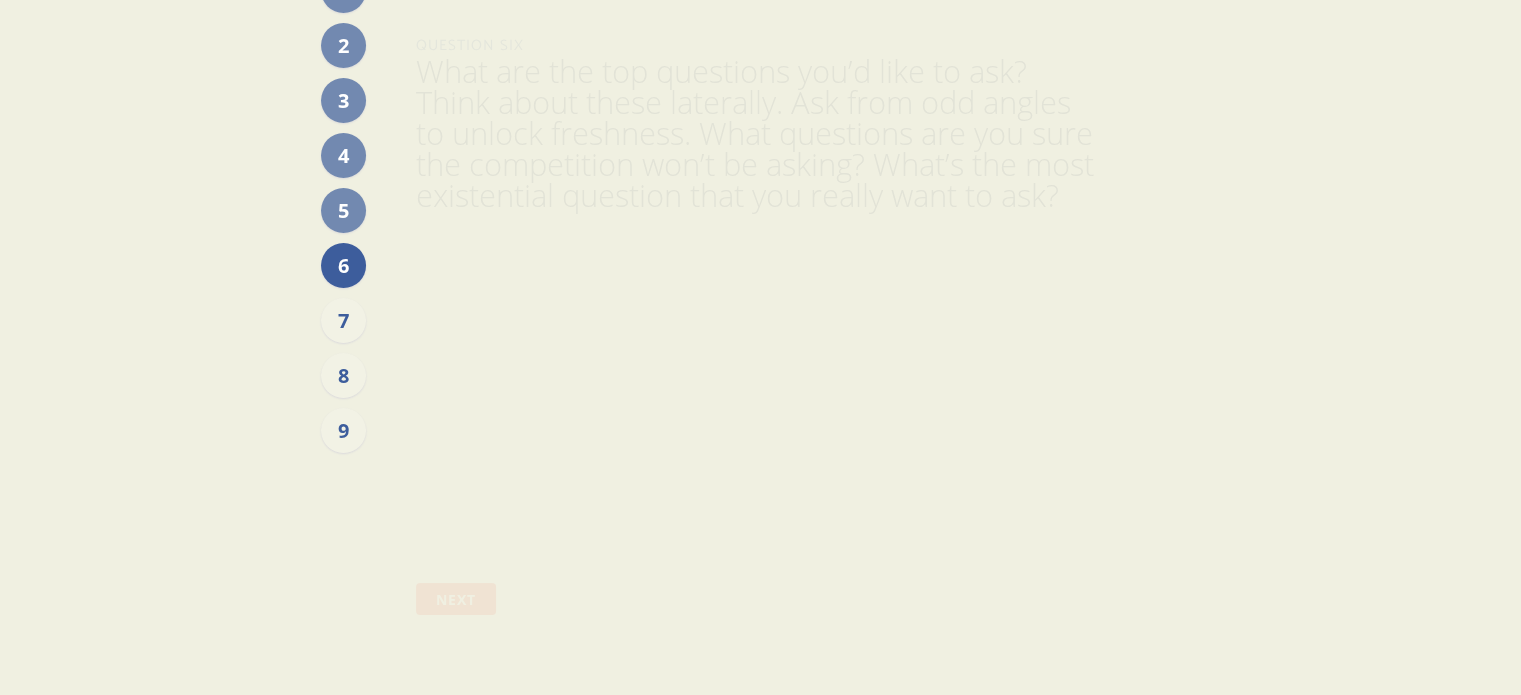 scroll, scrollTop: 112, scrollLeft: 0, axis: vertical 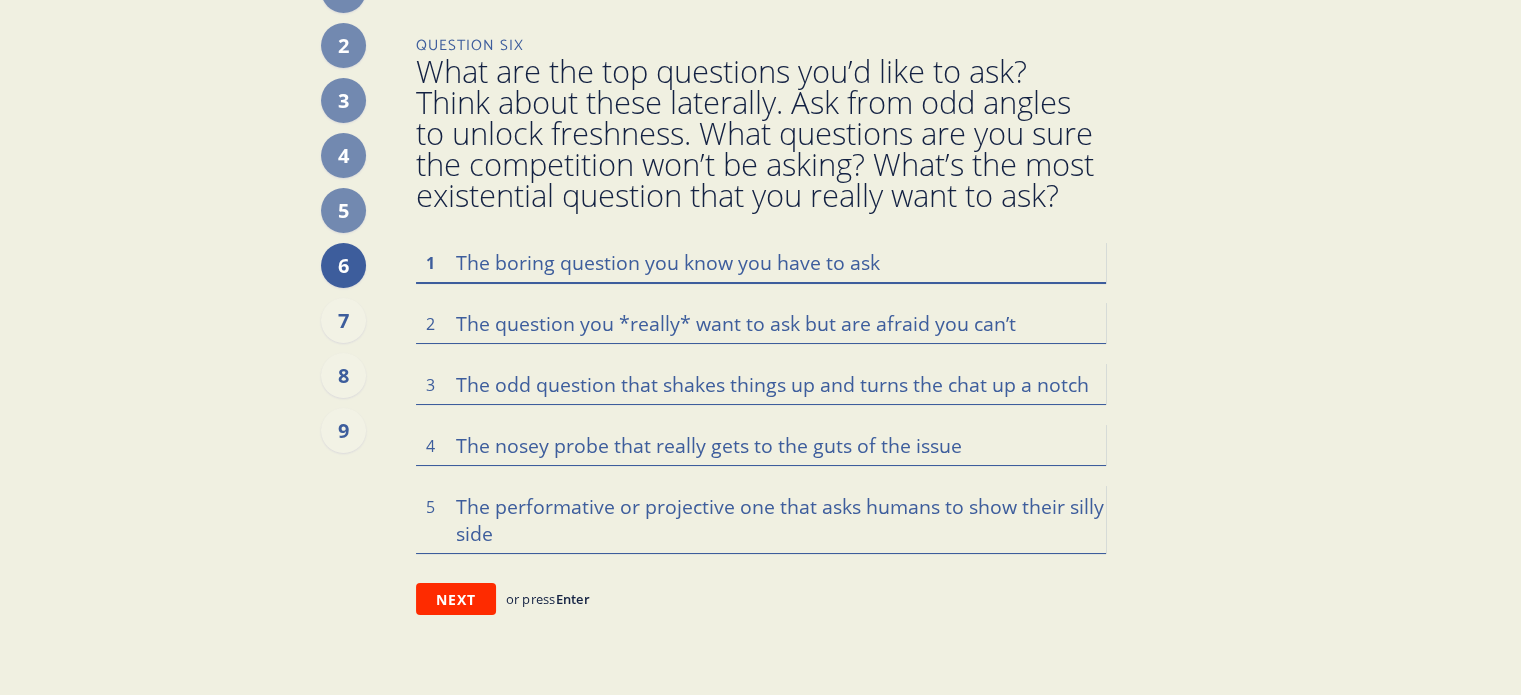paste on "Describe your relationship with the idea and language of moderation?
At what points do you typically moderate or think about moderating your drinking?
How does your drinking intersect with your lifestyle habits and priorities? Where is it enabling and where is can it inject barriers (probe around health, economic, mental health, medical, even moral/attitudinal)
How have attitudes and behaviour changed over time and what has driven these changes - both large and small ?" 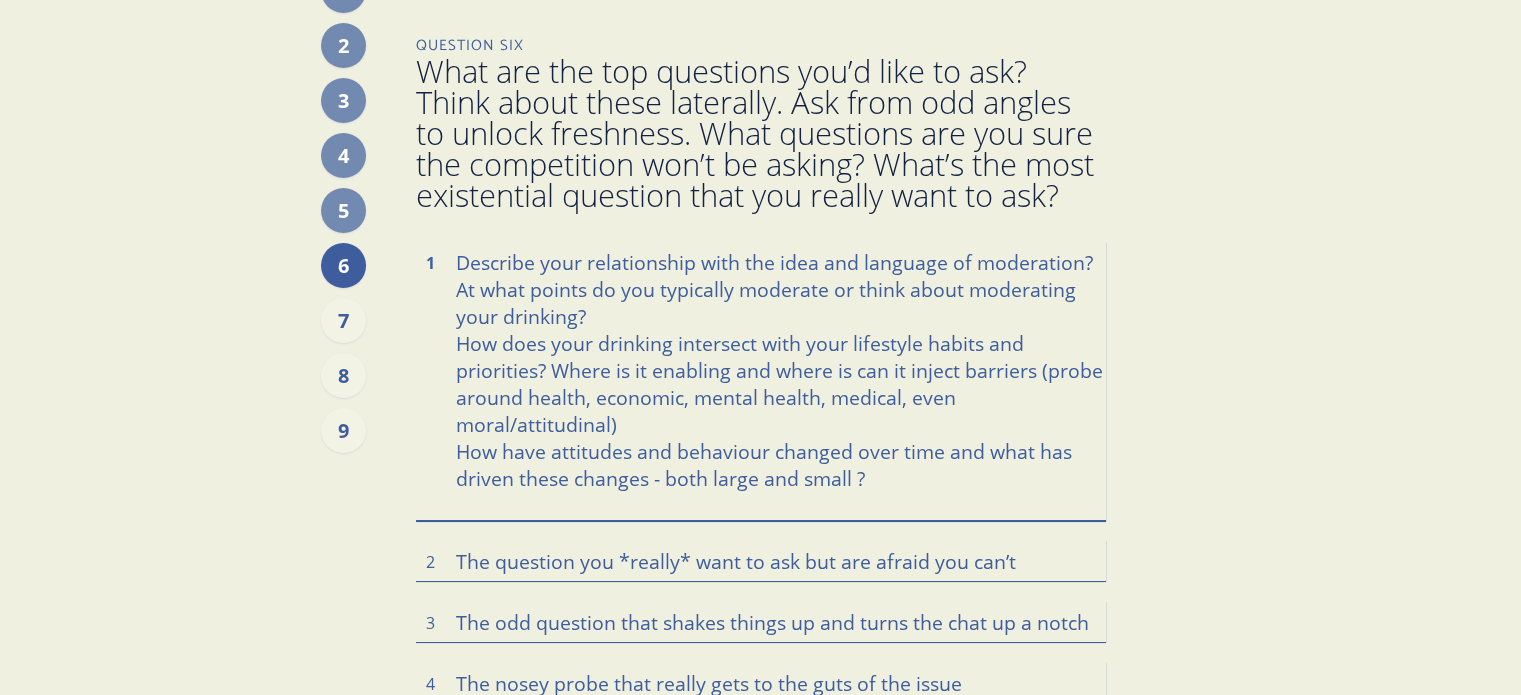 drag, startPoint x: 452, startPoint y: 342, endPoint x: 1047, endPoint y: 406, distance: 598.4321 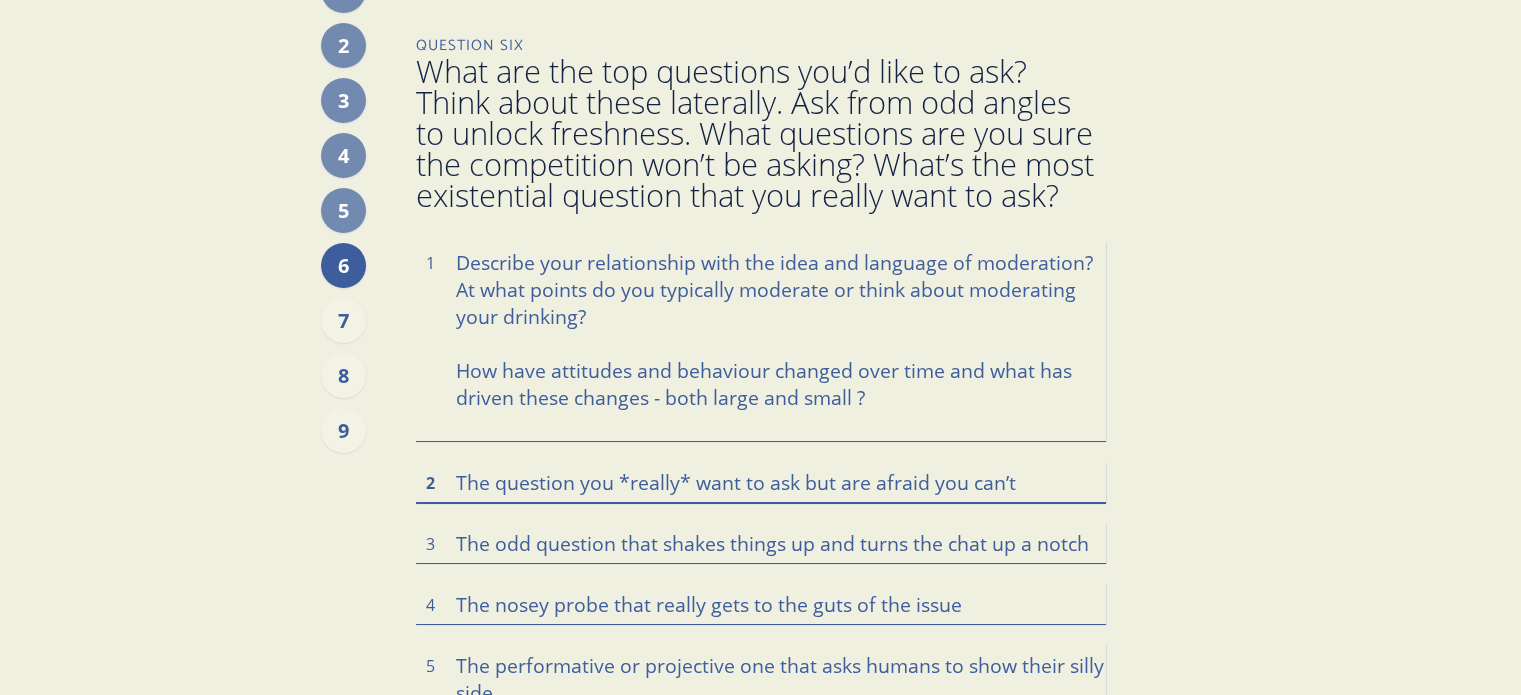 paste on "How does your drinking intersect with your lifestyle habits and priorities? Where is it enabling and where is can it inject barriers (probe around health, economic, mental health, medical, even moral/attitudinal)" 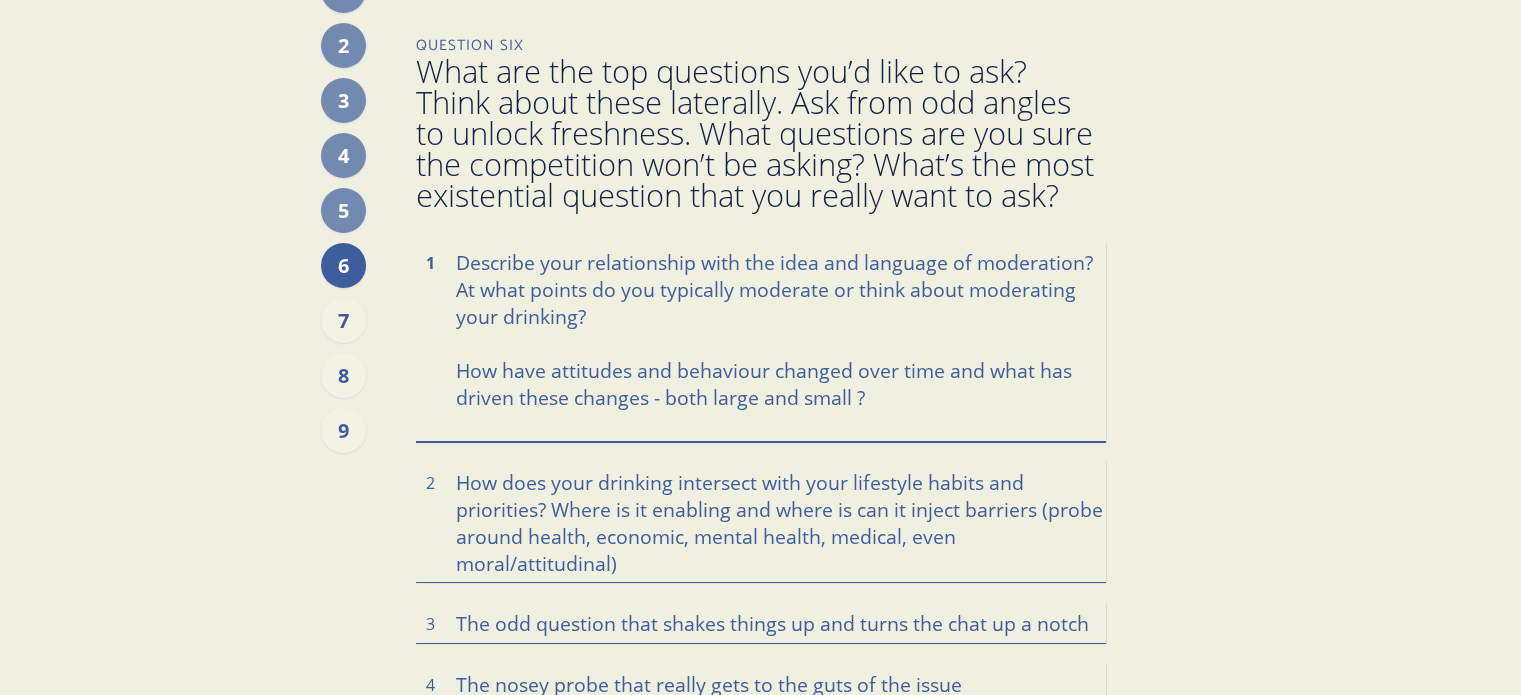 drag, startPoint x: 456, startPoint y: 362, endPoint x: 880, endPoint y: 395, distance: 425.28226 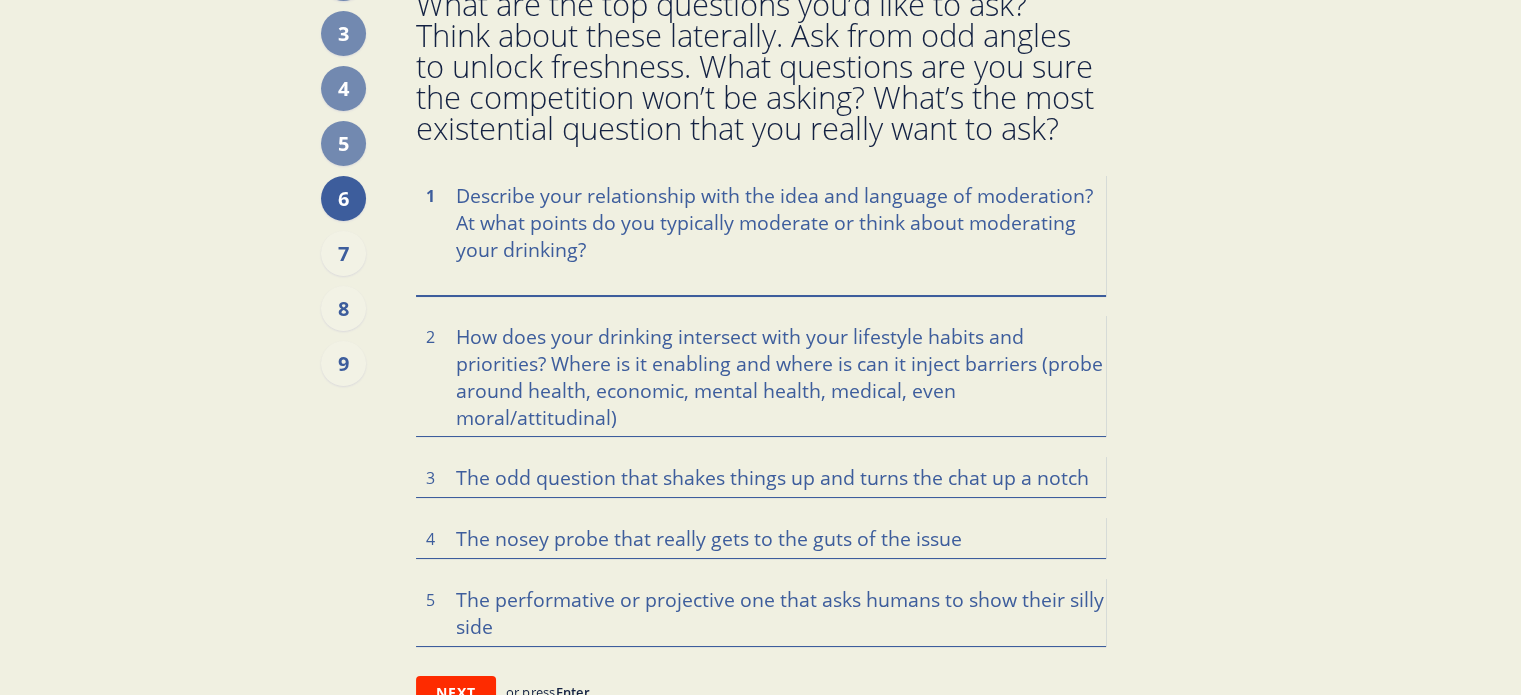scroll, scrollTop: 212, scrollLeft: 0, axis: vertical 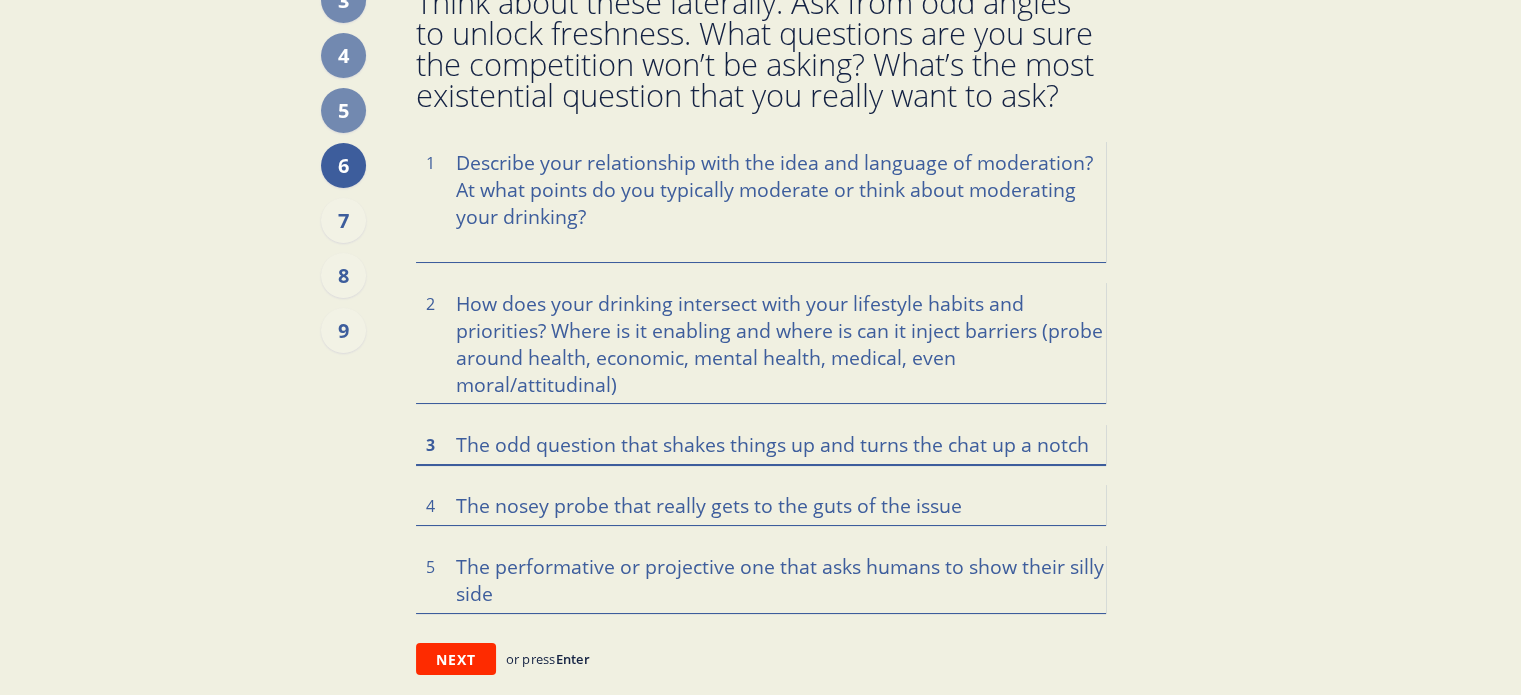 click at bounding box center [761, 443] 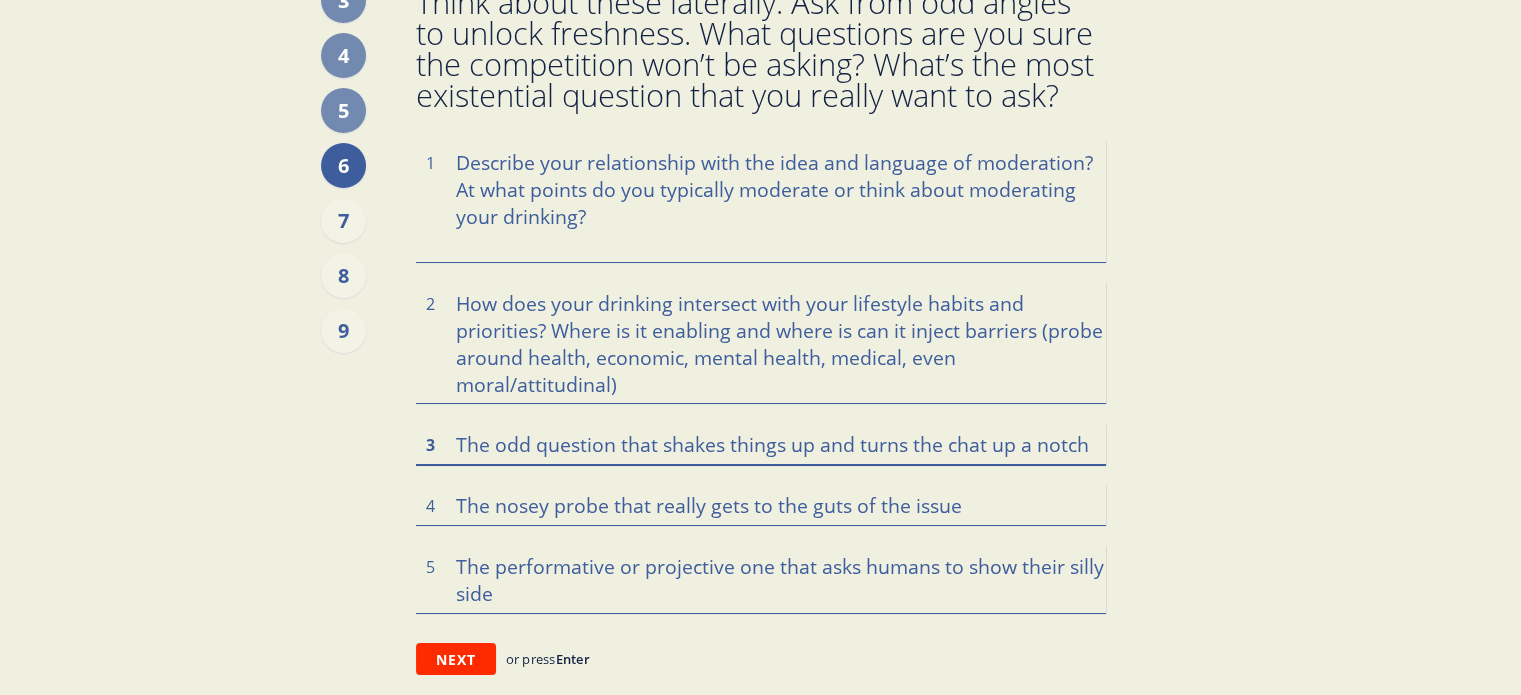 paste on "How have attitudes and behaviour changed over time and what has driven these changes - both large and small ?" 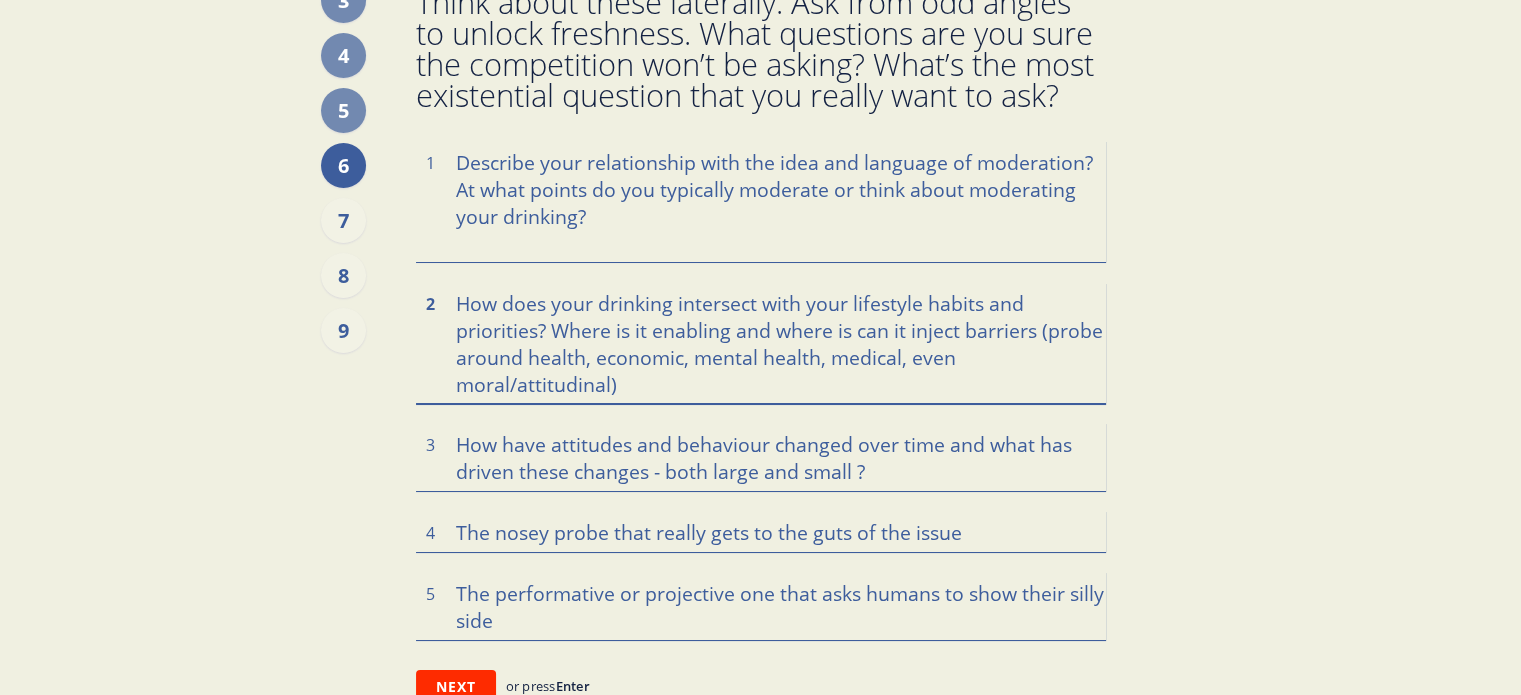 click on "How does your drinking intersect with your lifestyle habits and priorities? Where is it enabling and where is can it inject barriers (probe around health, economic, mental health, medical, even moral/attitudinal)" at bounding box center [761, 342] 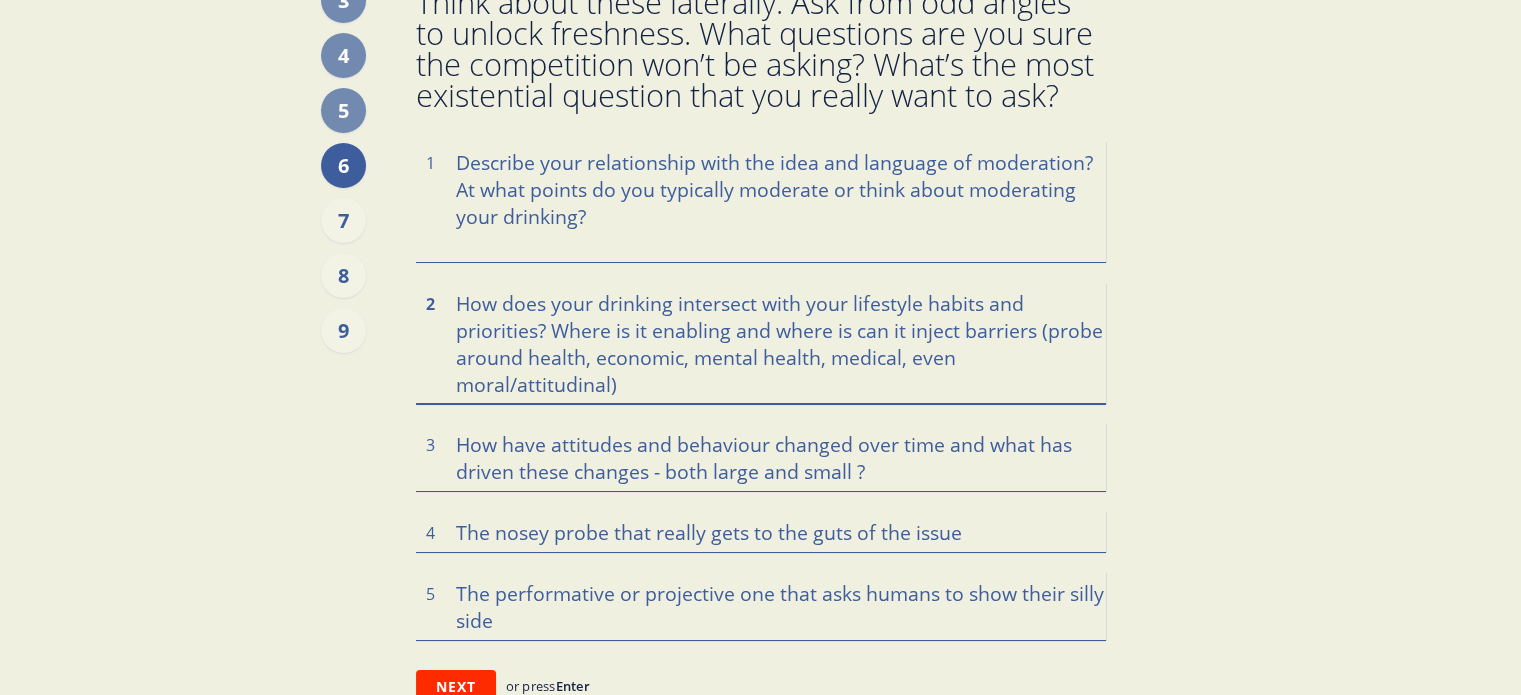 paste on "is there a way to understand tradeoffs??? if I am not drinking, what am I doing in its place (if anything)? is there a coping mechanism, reward, etc? Where am I prioritizing?" 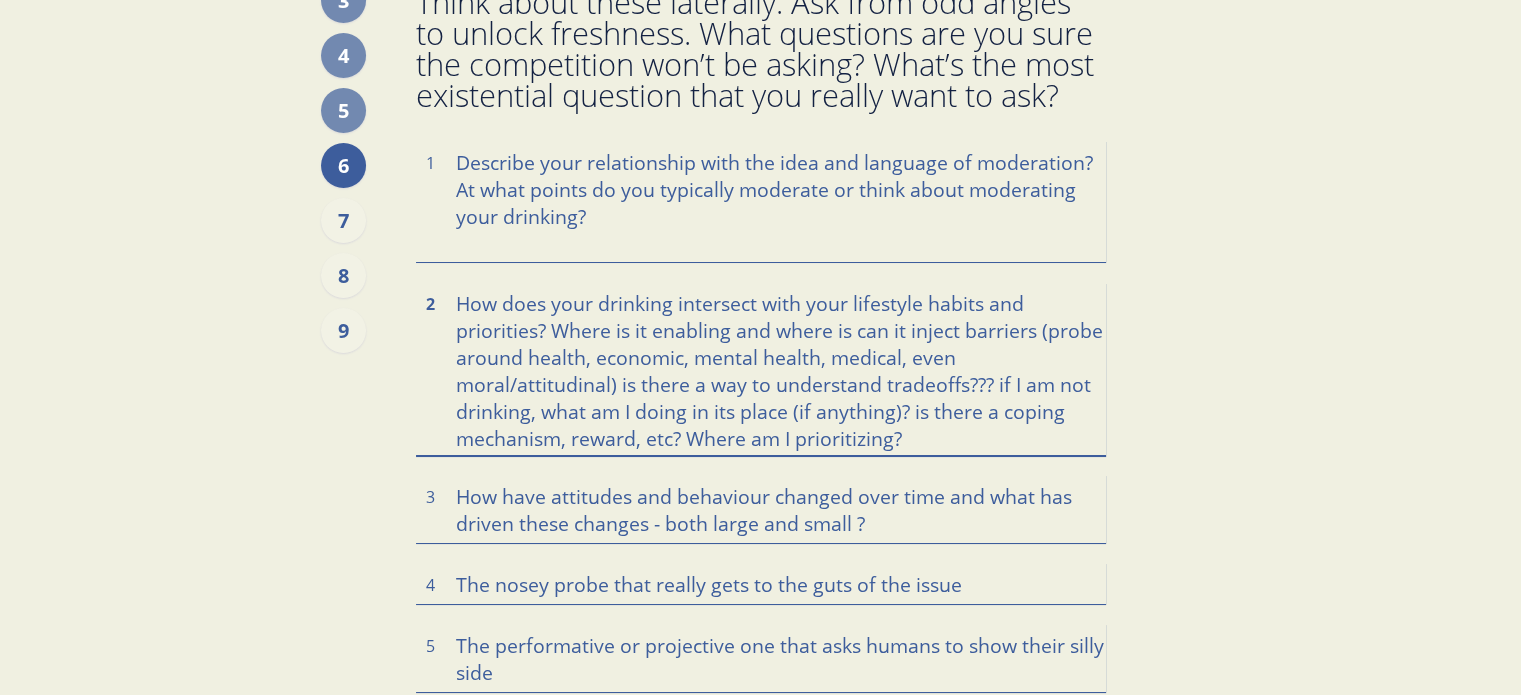 drag, startPoint x: 775, startPoint y: 383, endPoint x: 622, endPoint y: 374, distance: 153.26448 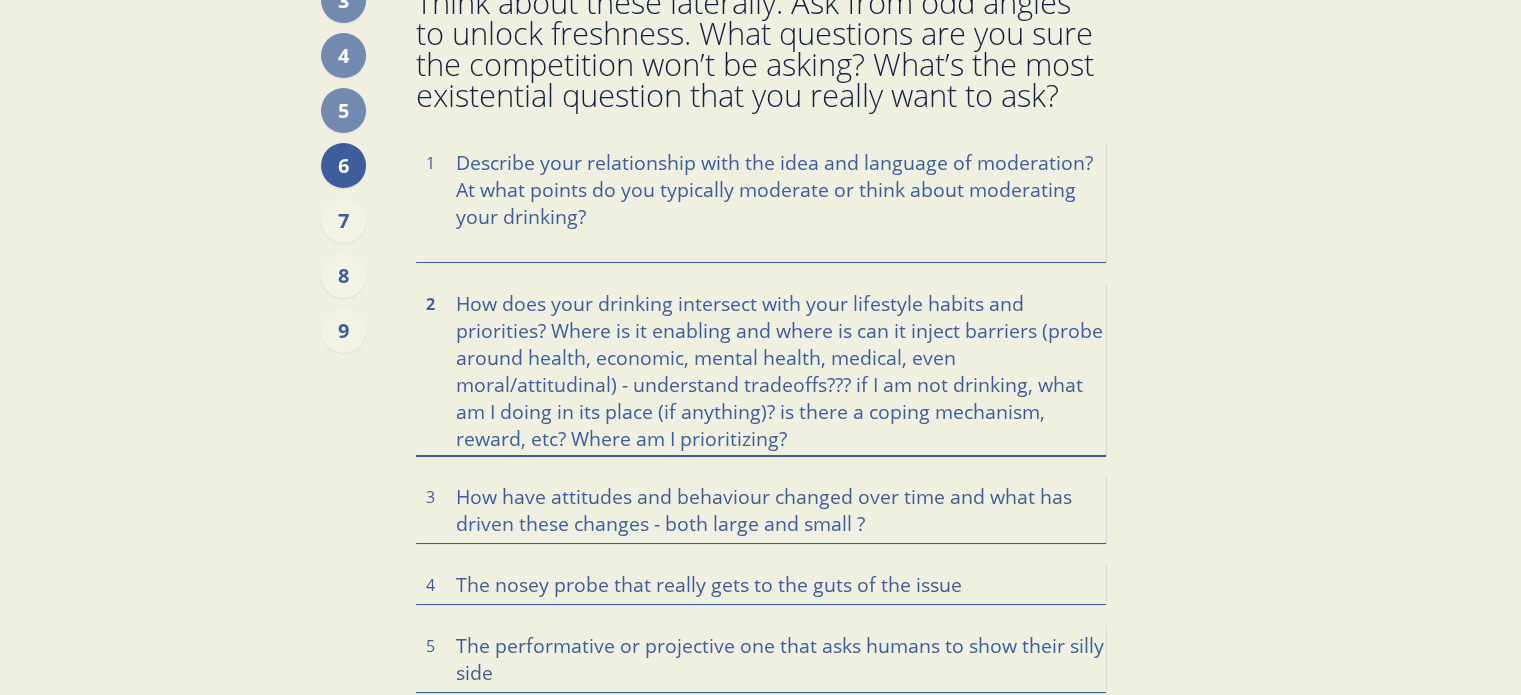 click on "How does your drinking intersect with your lifestyle habits and priorities? Where is it enabling and where is can it inject barriers (probe around health, economic, mental health, medical, even moral/attitudinal) - understand tradeoffs??? if I am not drinking, what am I doing in its place (if anything)? is there a coping mechanism, reward, etc? Where am I prioritizing?" at bounding box center [761, 368] 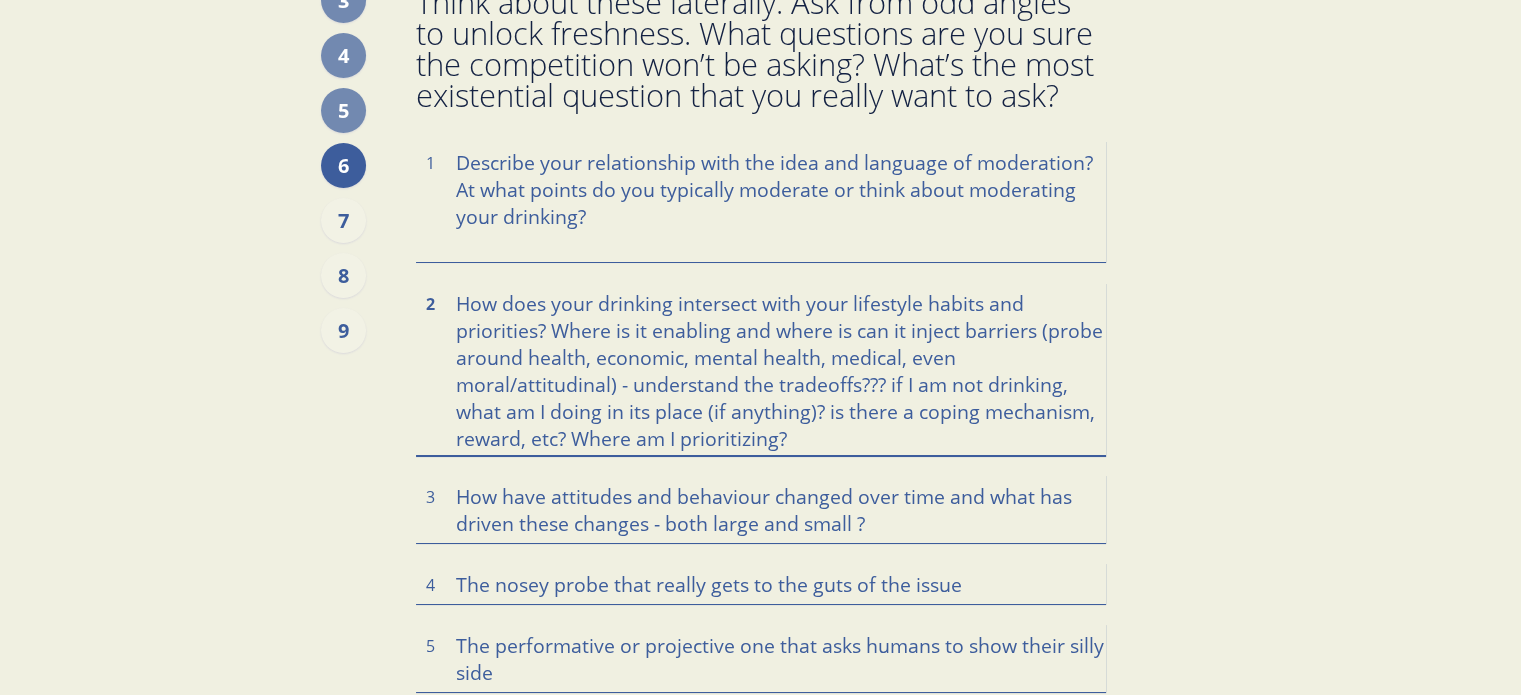 click on "How does your drinking intersect with your lifestyle habits and priorities? Where is it enabling and where is can it inject barriers (probe around health, economic, mental health, medical, even moral/attitudinal) - understand the tradeoffs??? if I am not drinking, what am I doing in its place (if anything)? is there a coping mechanism, reward, etc? Where am I prioritizing?" at bounding box center [761, 368] 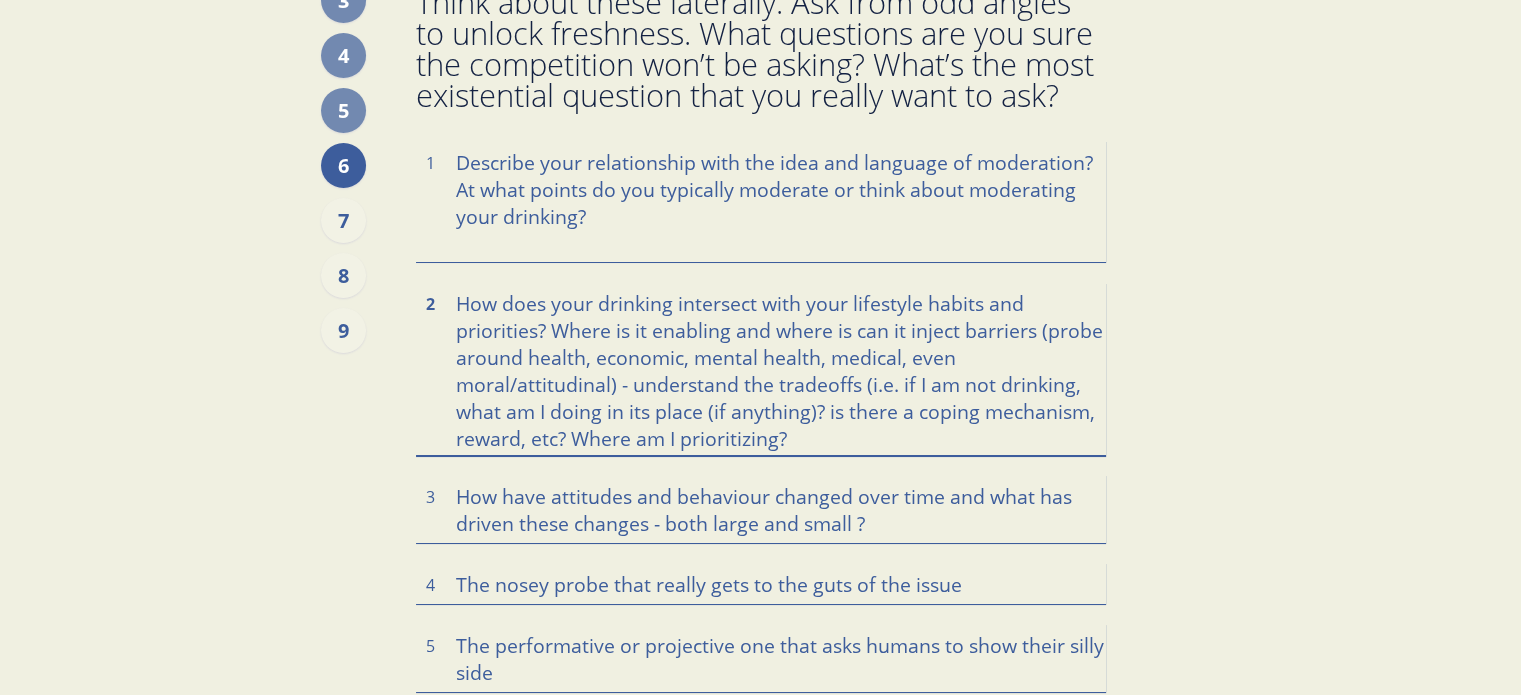 click on "How does your drinking intersect with your lifestyle habits and priorities? Where is it enabling and where is can it inject barriers (probe around health, economic, mental health, medical, even moral/attitudinal) - understand the tradeoffs (i.e. if I am not drinking, what am I doing in its place (if anything)? is there a coping mechanism, reward, etc? Where am I prioritizing?" at bounding box center (761, 368) 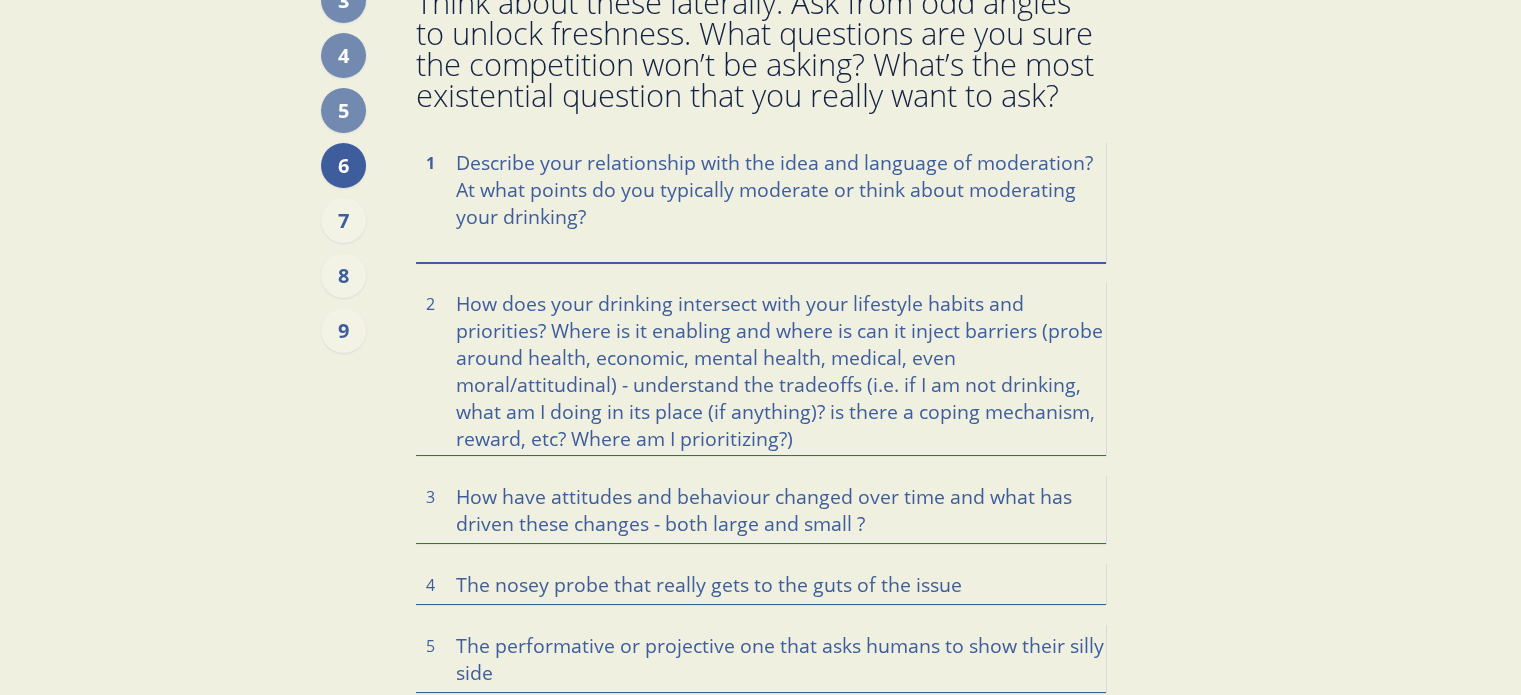 click on "Describe your relationship with the idea and language of moderation?
At what points do you typically moderate or think about moderating your drinking?" at bounding box center (761, 201) 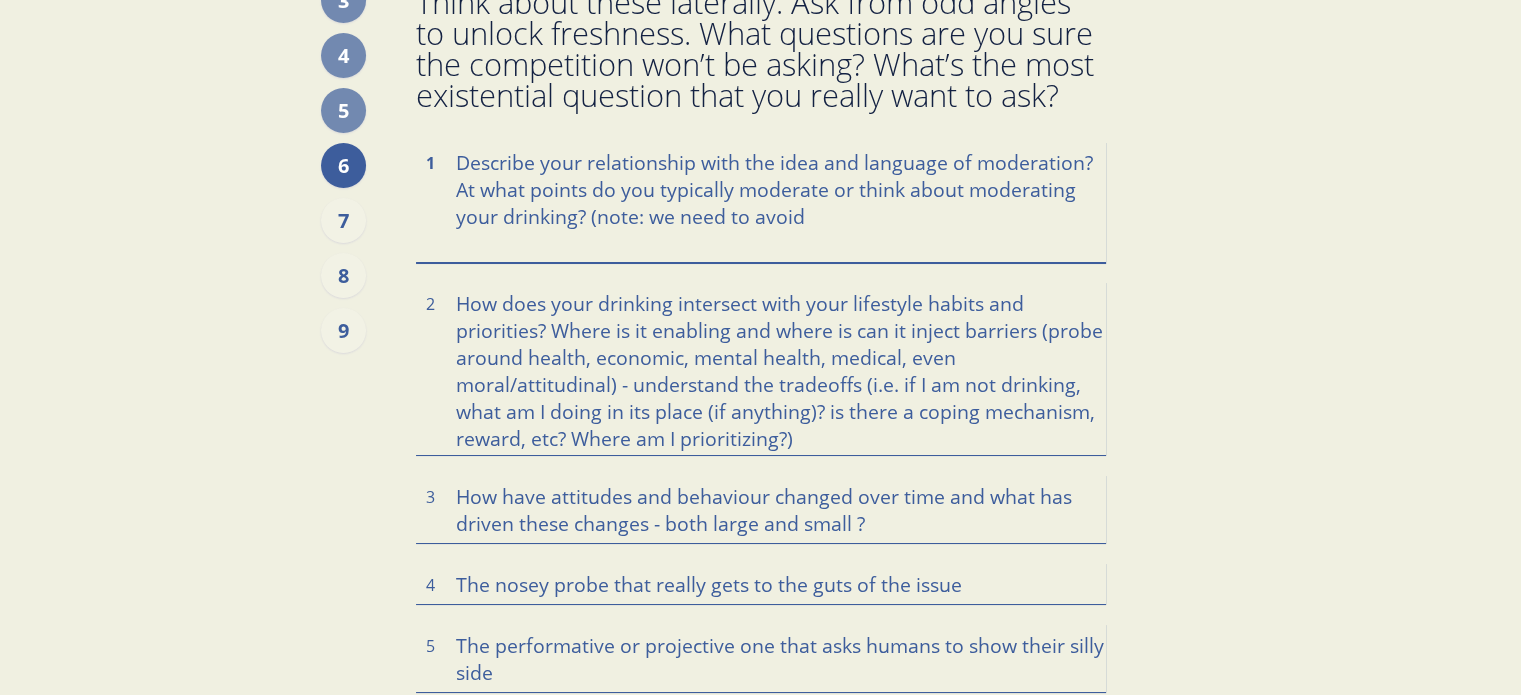 paste on "Per my other comments, I want to avoid being too on the nose with the term moderation. How do we talk about moderation without saying moderation?" 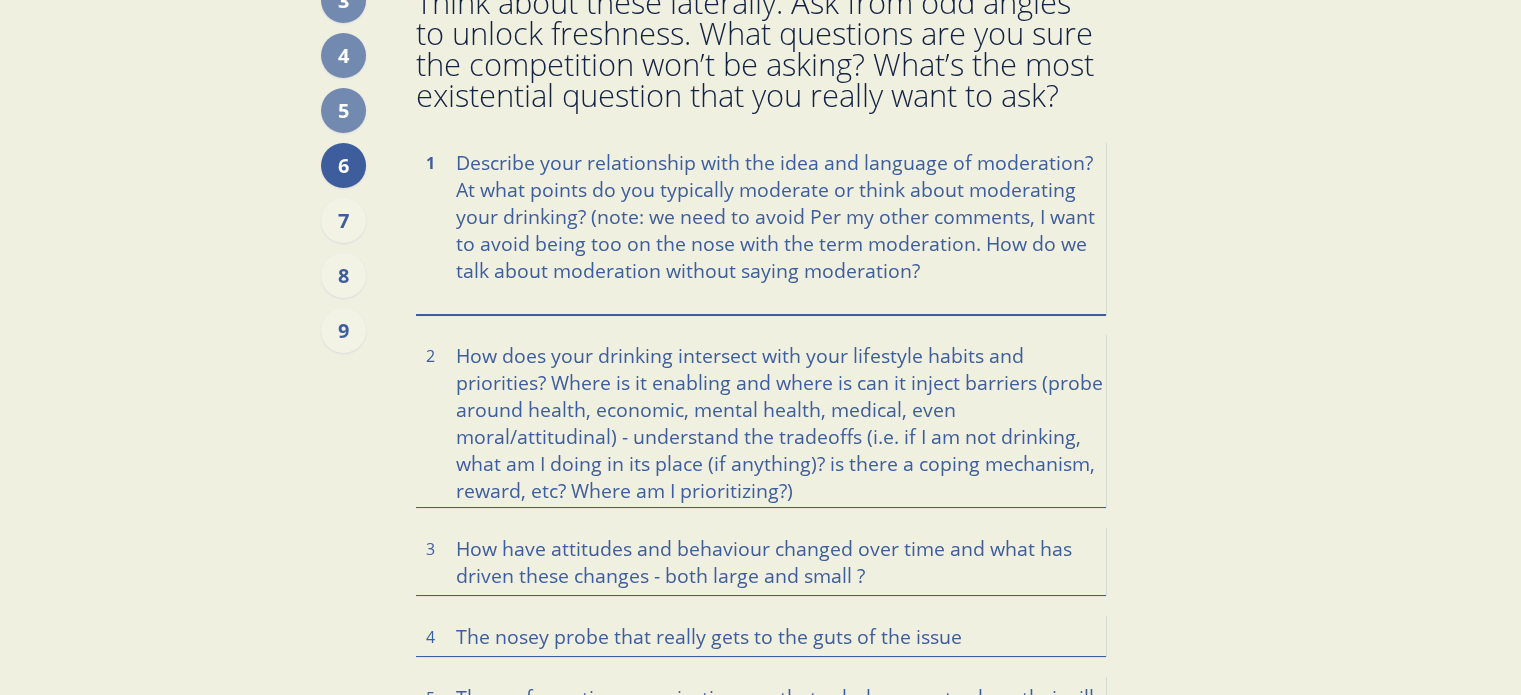 drag, startPoint x: 535, startPoint y: 245, endPoint x: 800, endPoint y: 219, distance: 266.27243 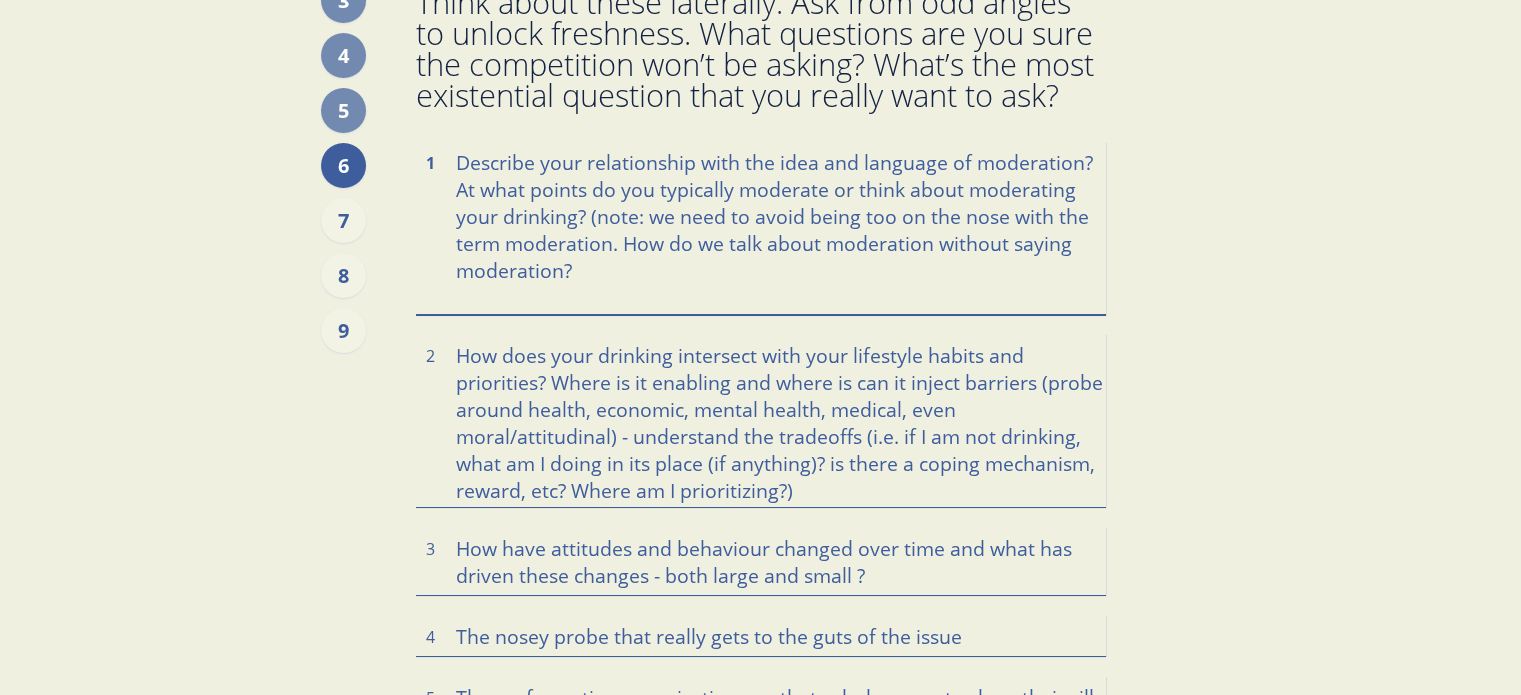 click on "Describe your relationship with the idea and language of moderation?
At what points do you typically moderate or think about moderating your drinking? (note: we need to avoid being too on the nose with the term moderation. How do we talk about moderation without saying moderation?" at bounding box center [761, 227] 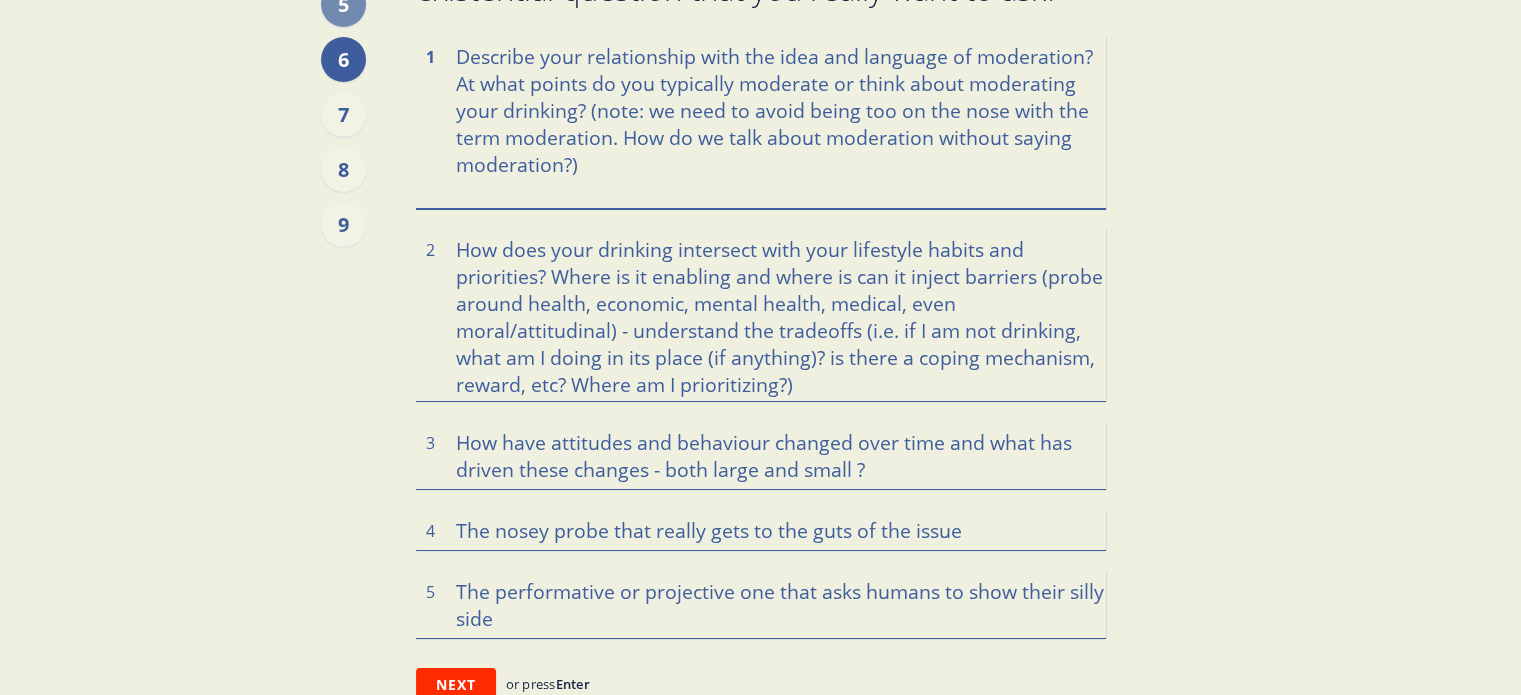 scroll, scrollTop: 403, scrollLeft: 0, axis: vertical 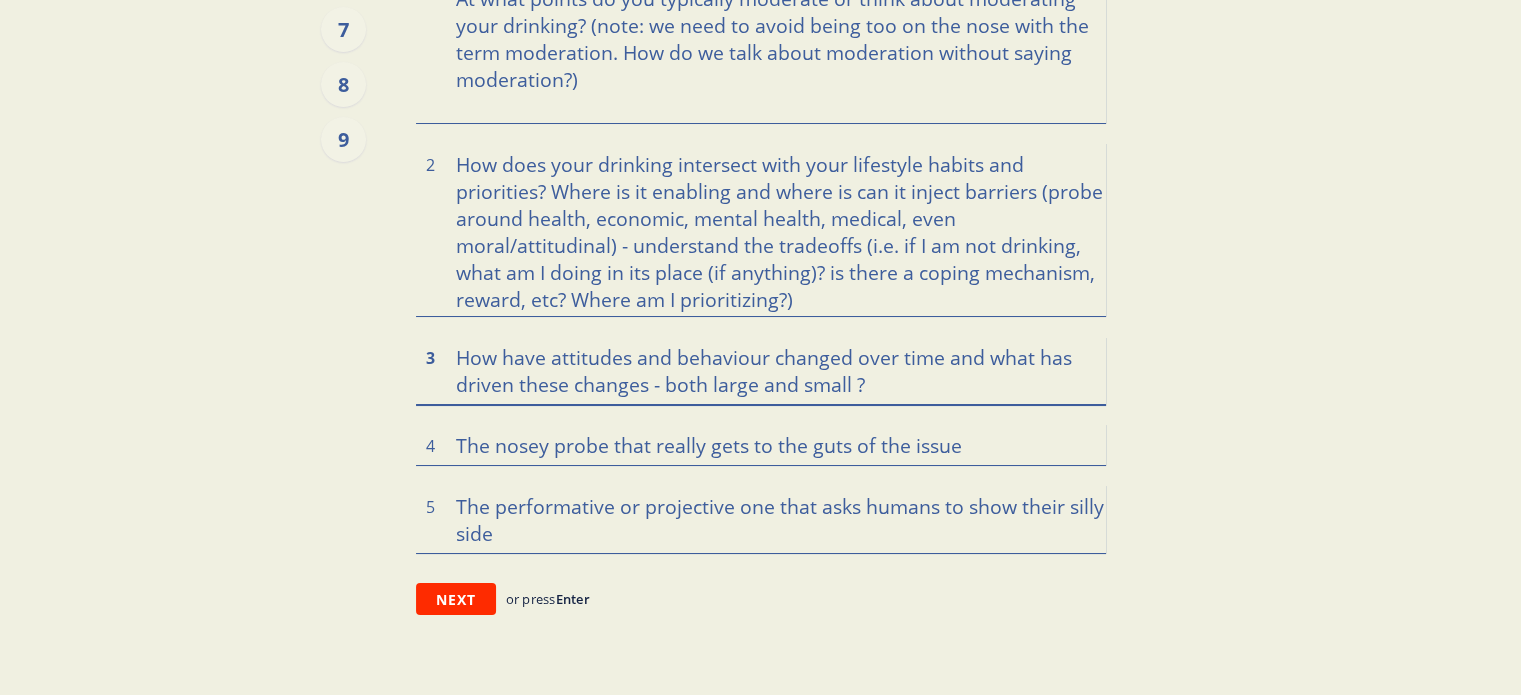 click on "How have attitudes and behaviour changed over time and what has driven these changes - both large and small ?" at bounding box center (761, 370) 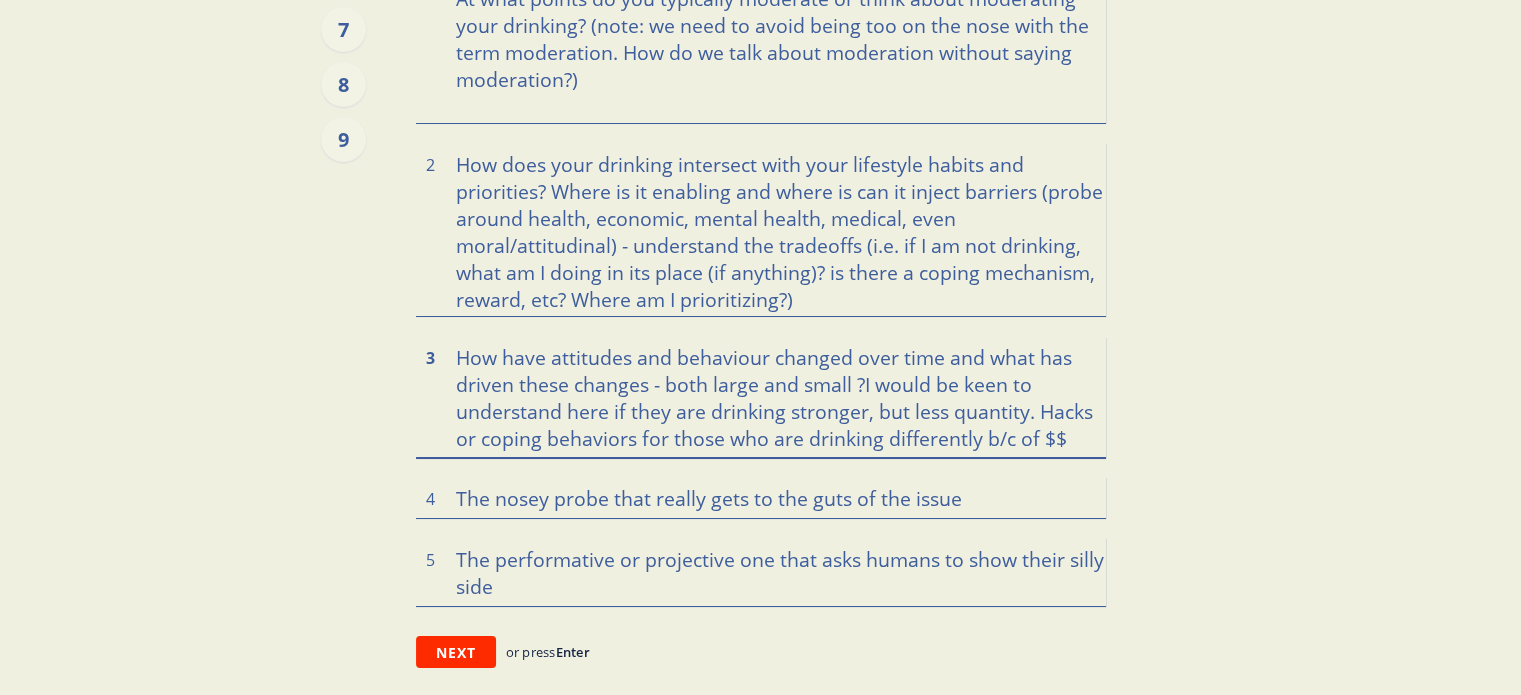 click on "How have attitudes and behaviour changed over time and what has driven these changes - both large and small ?I would be keen to understand here if they are drinking stronger, but less quantity. Hacks or coping behaviors for those who are drinking differently b/c of $$" at bounding box center [761, 396] 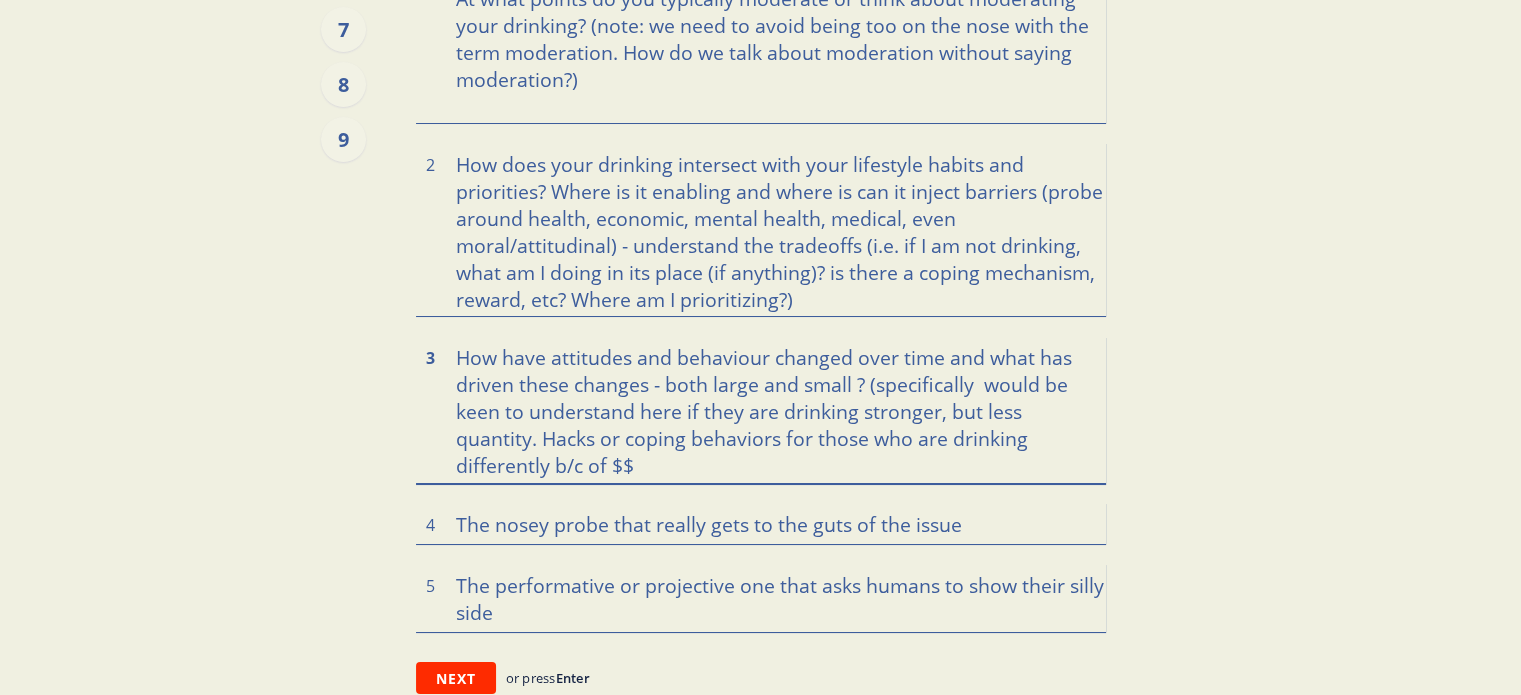click on "How have attitudes and behaviour changed over time and what has driven these changes - both large and small ? (specifically  would be keen to understand here if they are drinking stronger, but less quantity. Hacks or coping behaviors for those who are drinking differently b/c of $$" at bounding box center (761, 409) 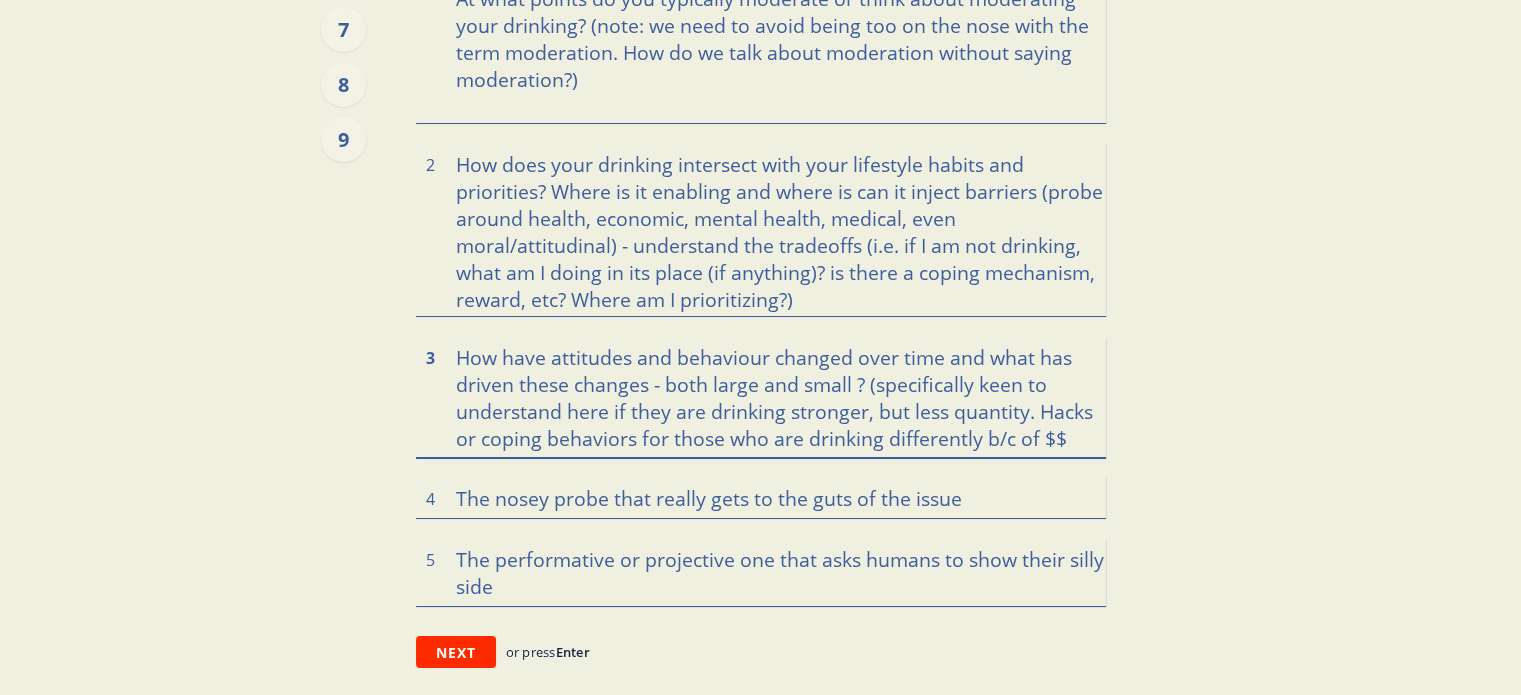 click on "How have attitudes and behaviour changed over time and what has driven these changes - both large and small ? (specifically keen to understand here if they are drinking stronger, but less quantity. Hacks or coping behaviors for those who are drinking differently b/c of $$" at bounding box center (761, 396) 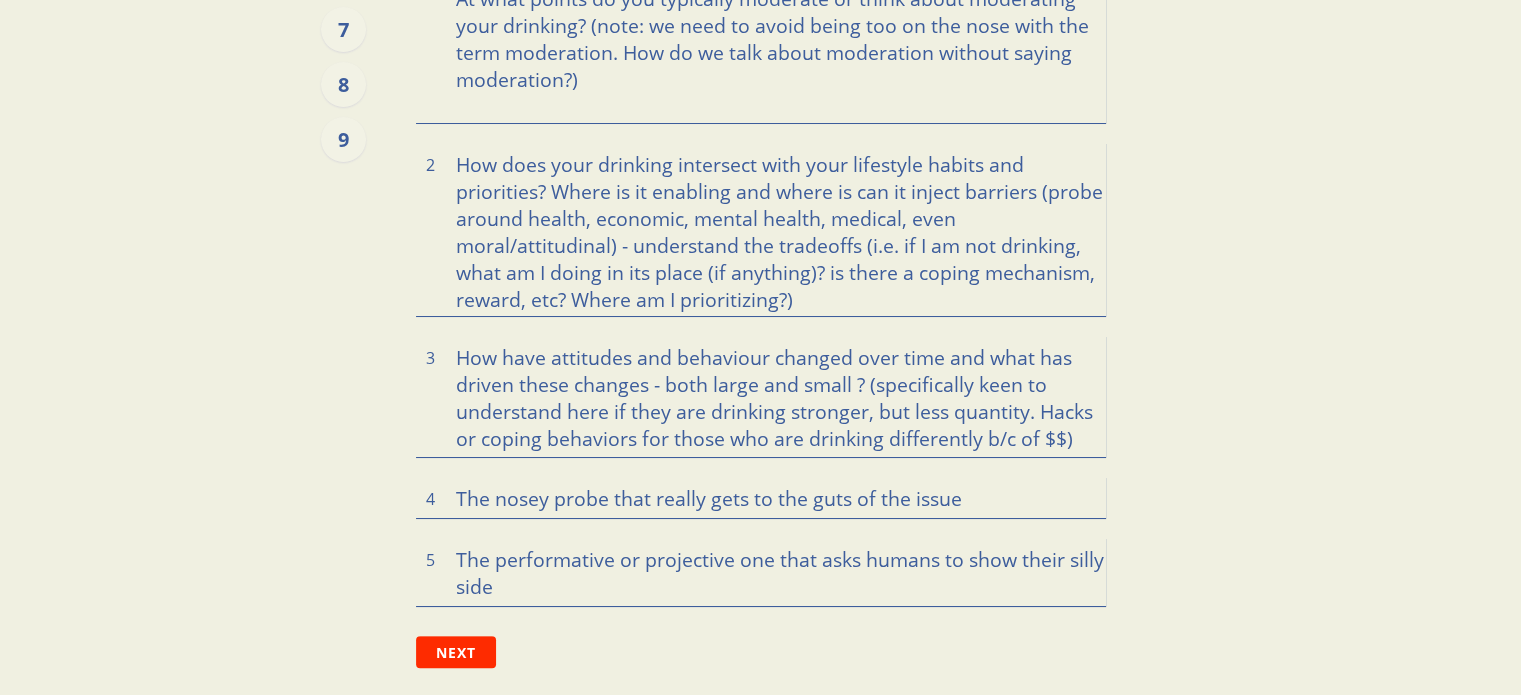 click on "Describe your relationship with the idea and language of moderation?
At what points do you typically moderate or think about moderating your drinking? (note: we need to avoid being too on the nose with the term moderation. How do we talk about moderation without saying moderation?)
1 How does your drinking intersect with your lifestyle habits and priorities? Where is it enabling and where is can it inject barriers (probe around health, economic, mental health, medical, even moral/attitudinal) - understand the tradeoffs (i.e. if I am not drinking, what am I doing in its place (if anything)? is there a coping mechanism, reward, etc? Where am I prioritizing?) 2 How have attitudes and behaviour changed over time and what has driven these changes - both large and small ? (specifically keen to understand here if they are drinking stronger, but less quantity. Hacks or coping behaviors for those who are drinking differently b/c of $$) 3 4 5" at bounding box center (761, 278) 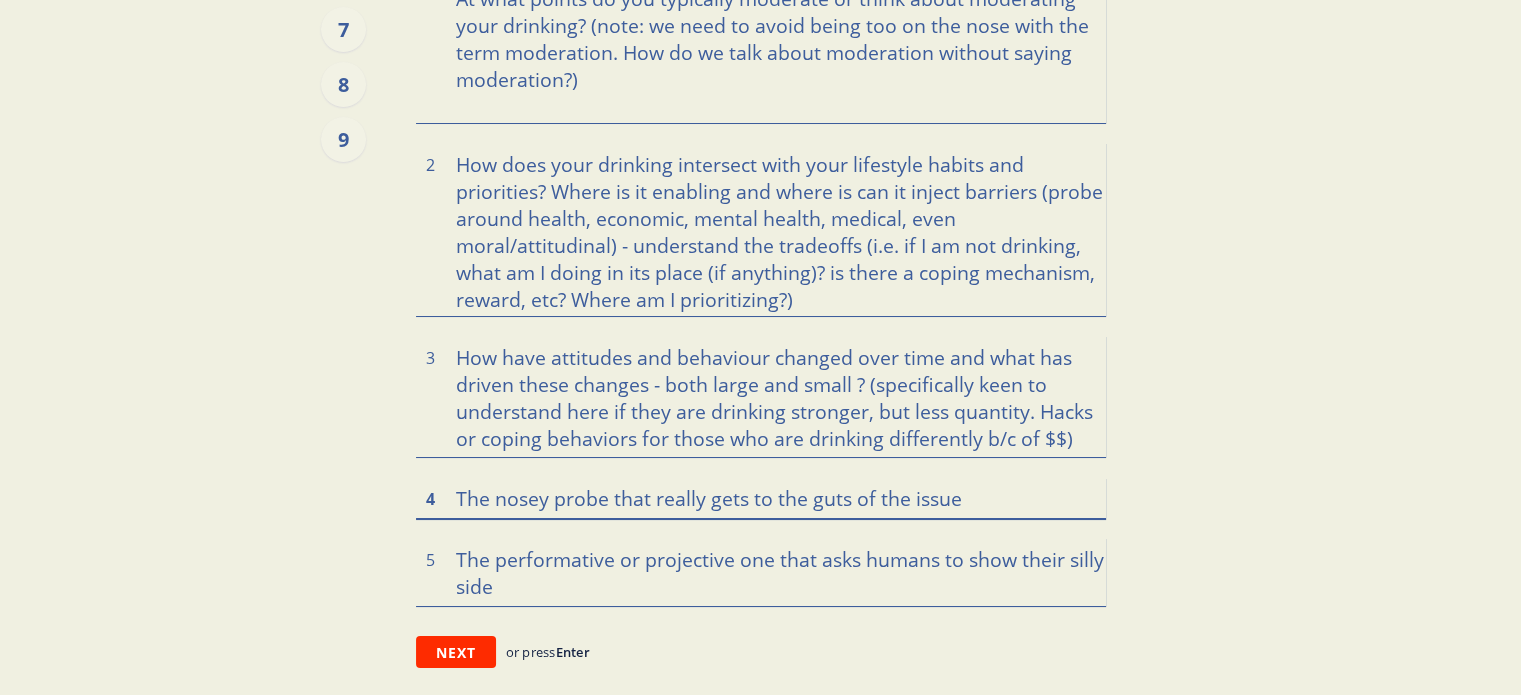 click at bounding box center [761, 497] 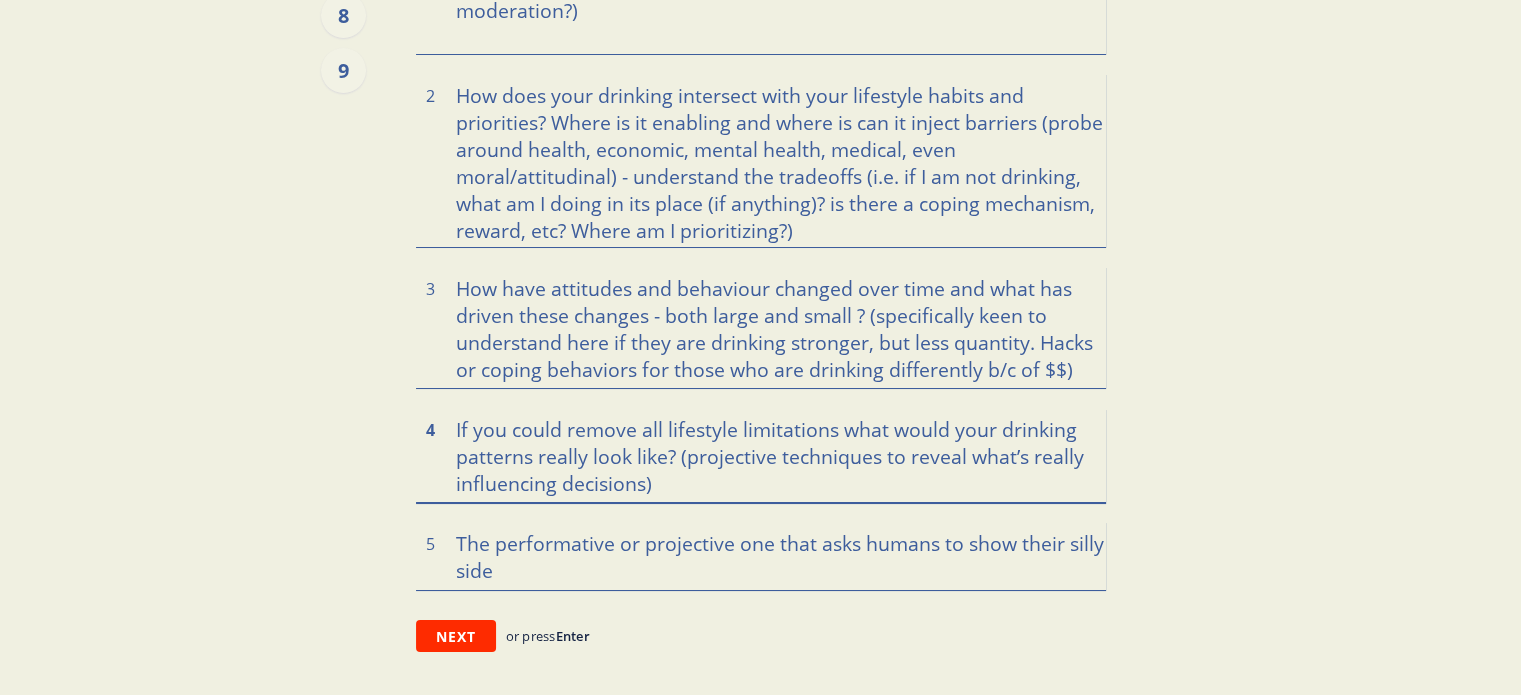 scroll, scrollTop: 503, scrollLeft: 0, axis: vertical 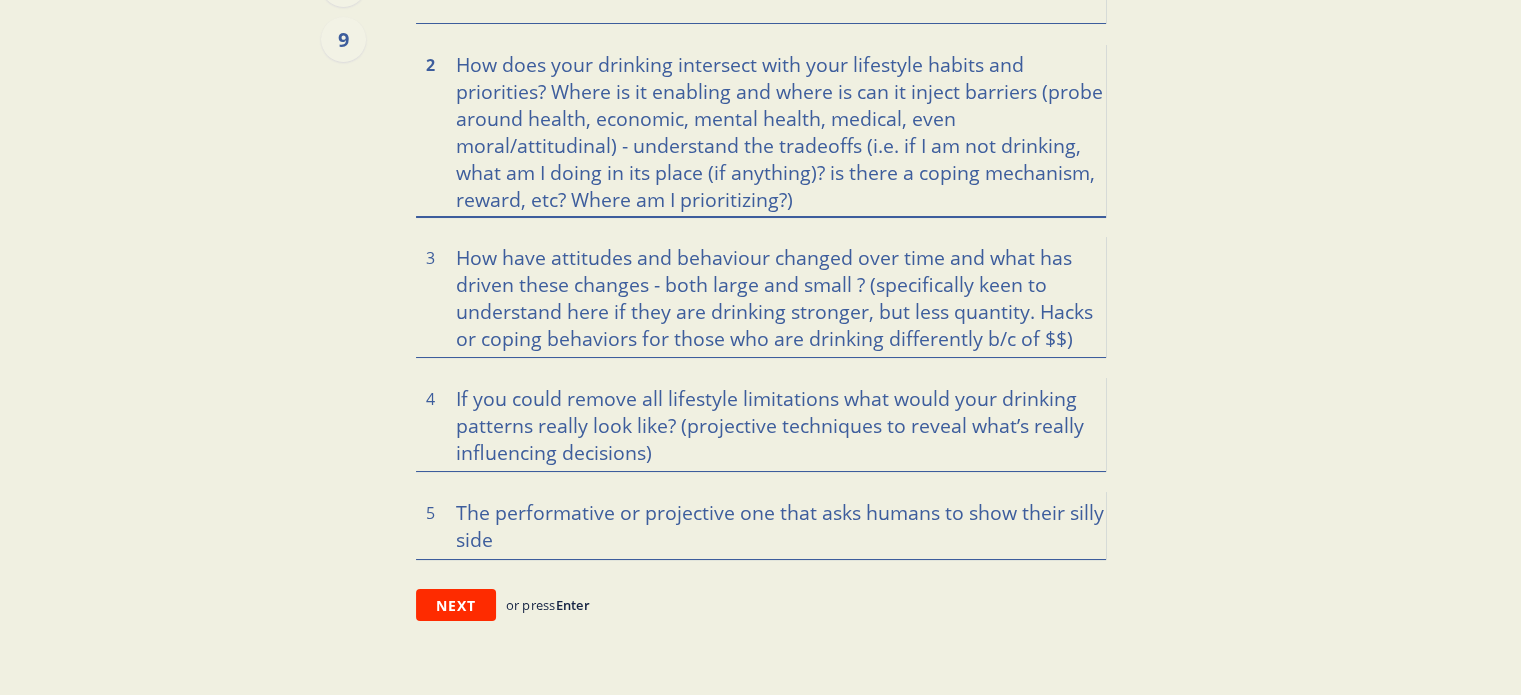 click on "How does your drinking intersect with your lifestyle habits and priorities? Where is it enabling and where is can it inject barriers (probe around health, economic, mental health, medical, even moral/attitudinal) - understand the tradeoffs (i.e. if I am not drinking, what am I doing in its place (if anything)? is there a coping mechanism, reward, etc? Where am I prioritizing?)" at bounding box center (761, 129) 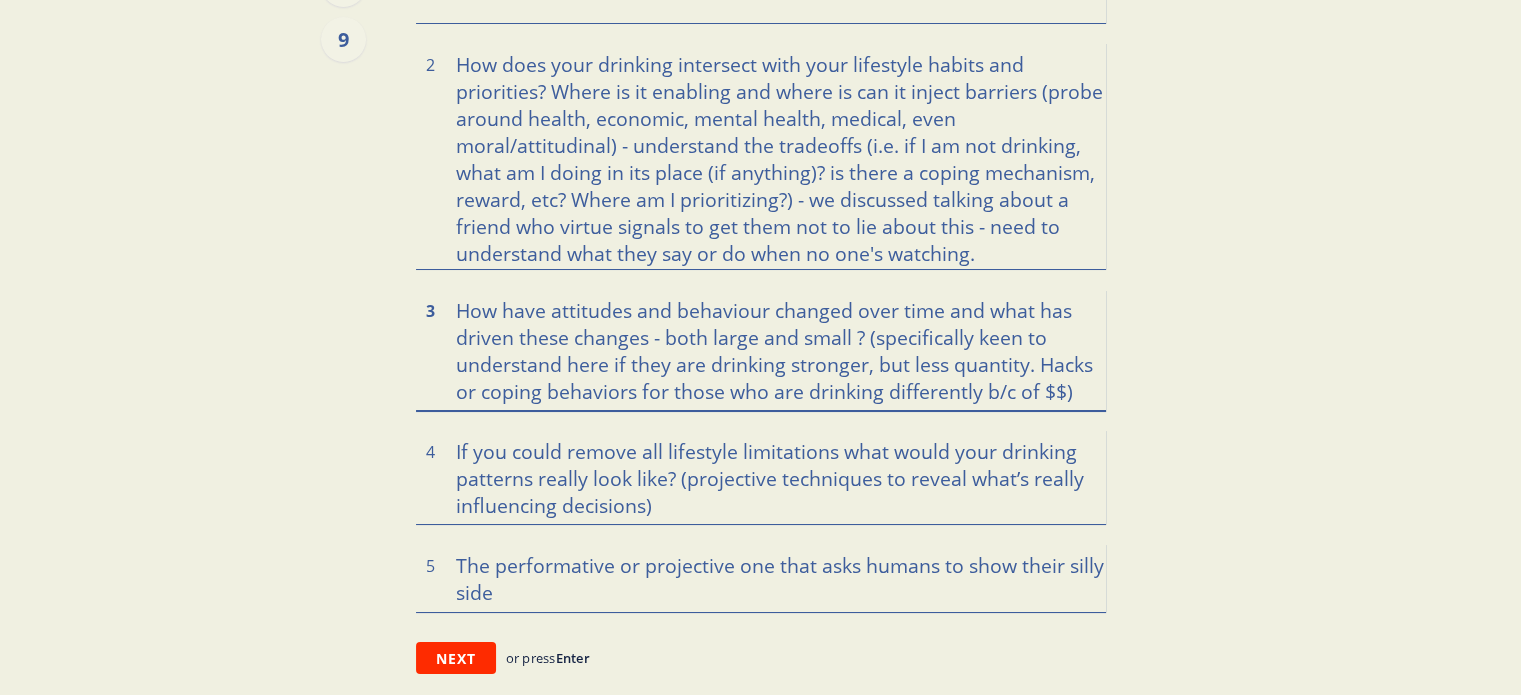 click on "How have attitudes and behaviour changed over time and what has driven these changes - both large and small ? (specifically keen to understand here if they are drinking stronger, but less quantity. Hacks or coping behaviors for those who are drinking differently b/c of $$)" at bounding box center (761, 349) 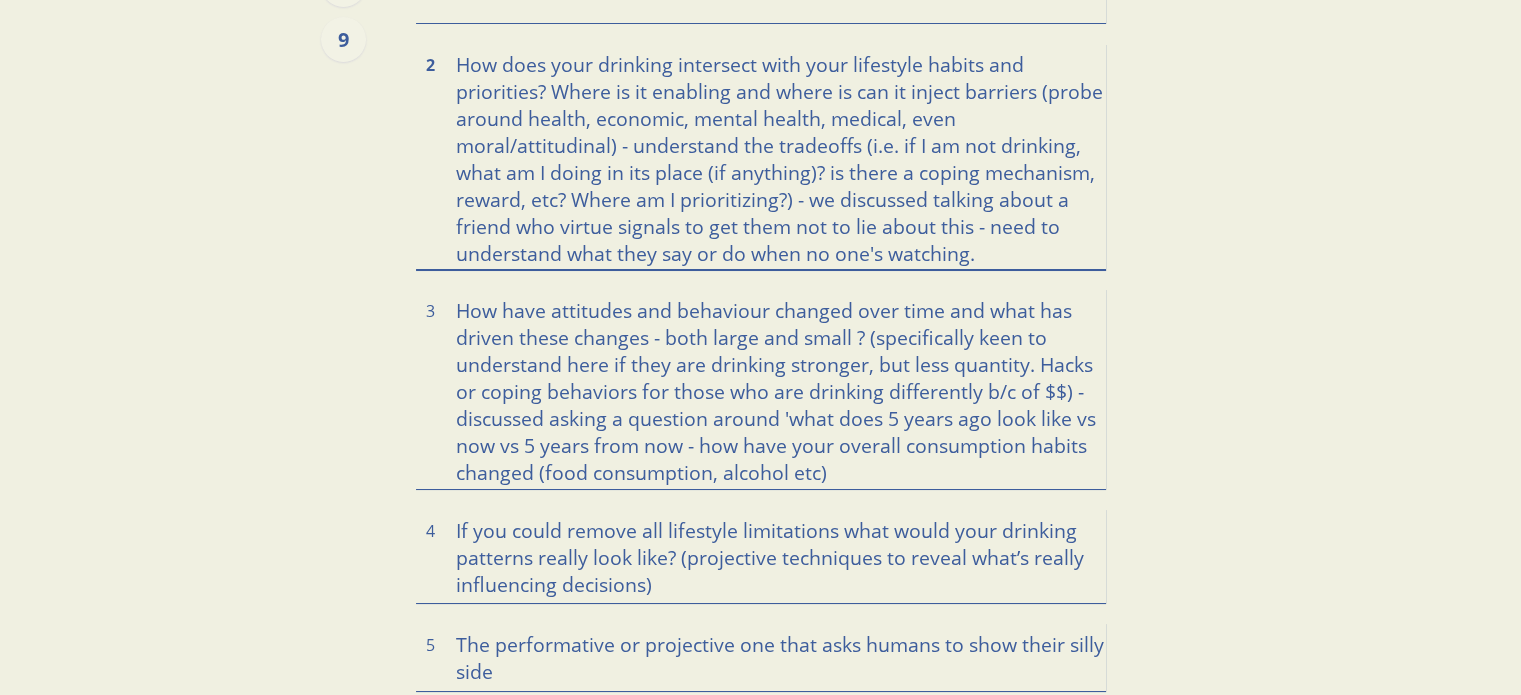 click on "How does your drinking intersect with your lifestyle habits and priorities? Where is it enabling and where is can it inject barriers (probe around health, economic, mental health, medical, even moral/attitudinal) - understand the tradeoffs (i.e. if I am not drinking, what am I doing in its place (if anything)? is there a coping mechanism, reward, etc? Where am I prioritizing?) - we discussed talking about a friend who virtue signals to get them not to lie about this - need to understand what they say or do when no one's watching." at bounding box center [761, 156] 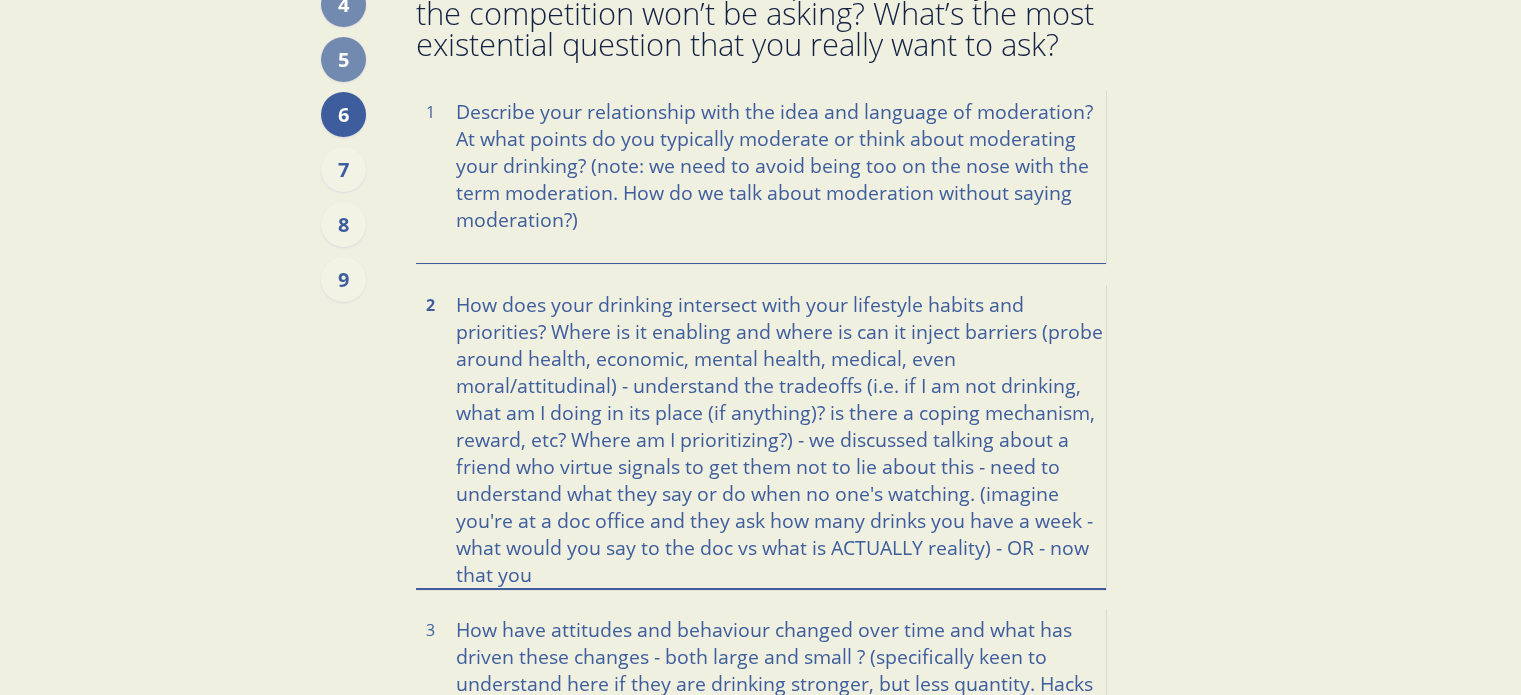 scroll, scrollTop: 293, scrollLeft: 0, axis: vertical 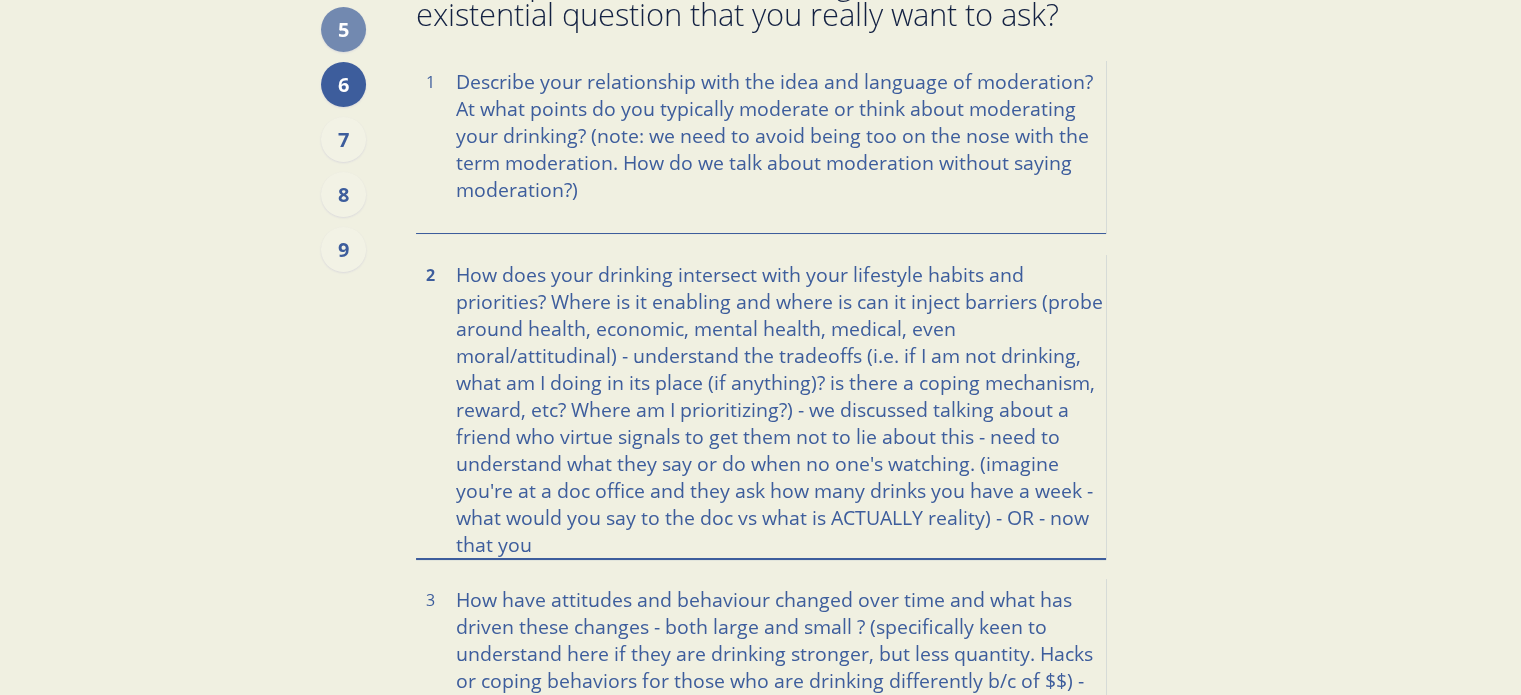 drag, startPoint x: 796, startPoint y: 407, endPoint x: 880, endPoint y: 535, distance: 153.10127 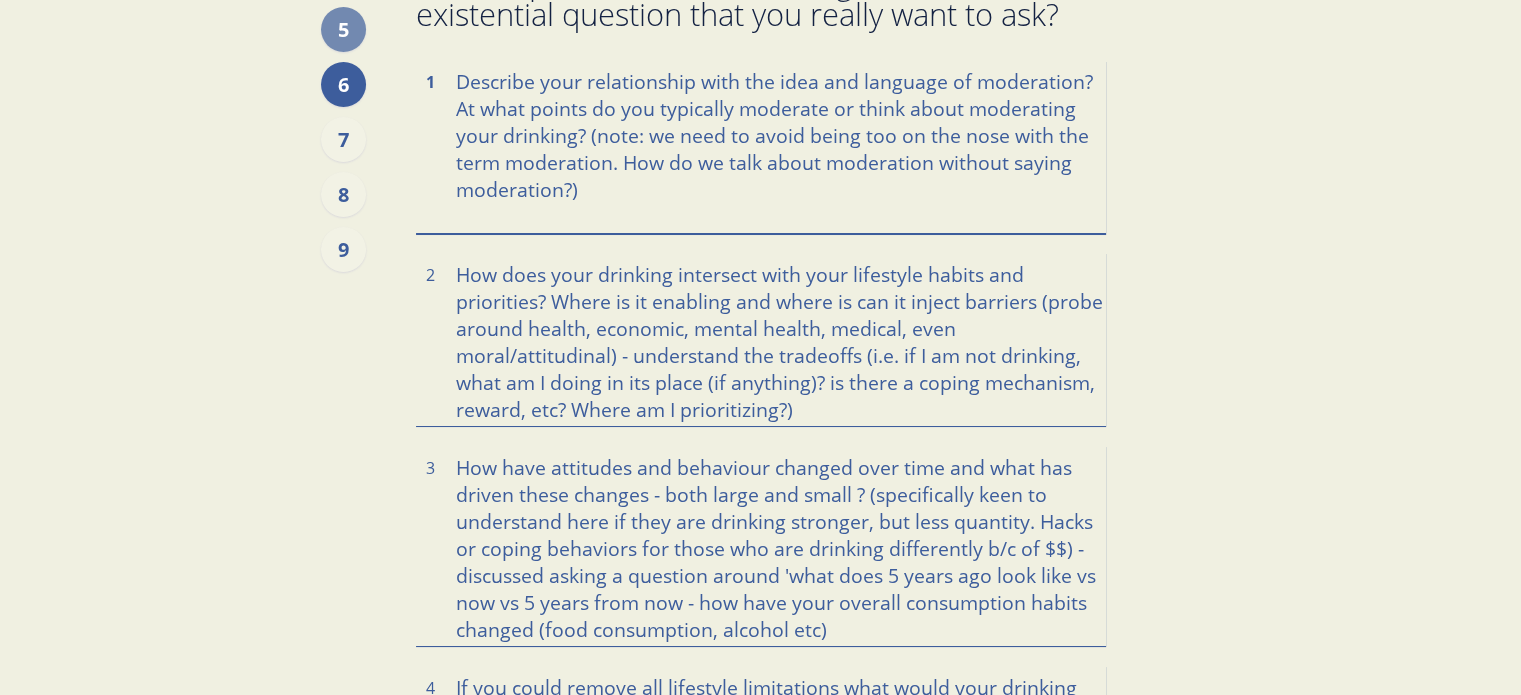 click on "Describe your relationship with the idea and language of moderation?
At what points do you typically moderate or think about moderating your drinking? (note: we need to avoid being too on the nose with the term moderation. How do we talk about moderation without saying moderation?)" at bounding box center (761, 146) 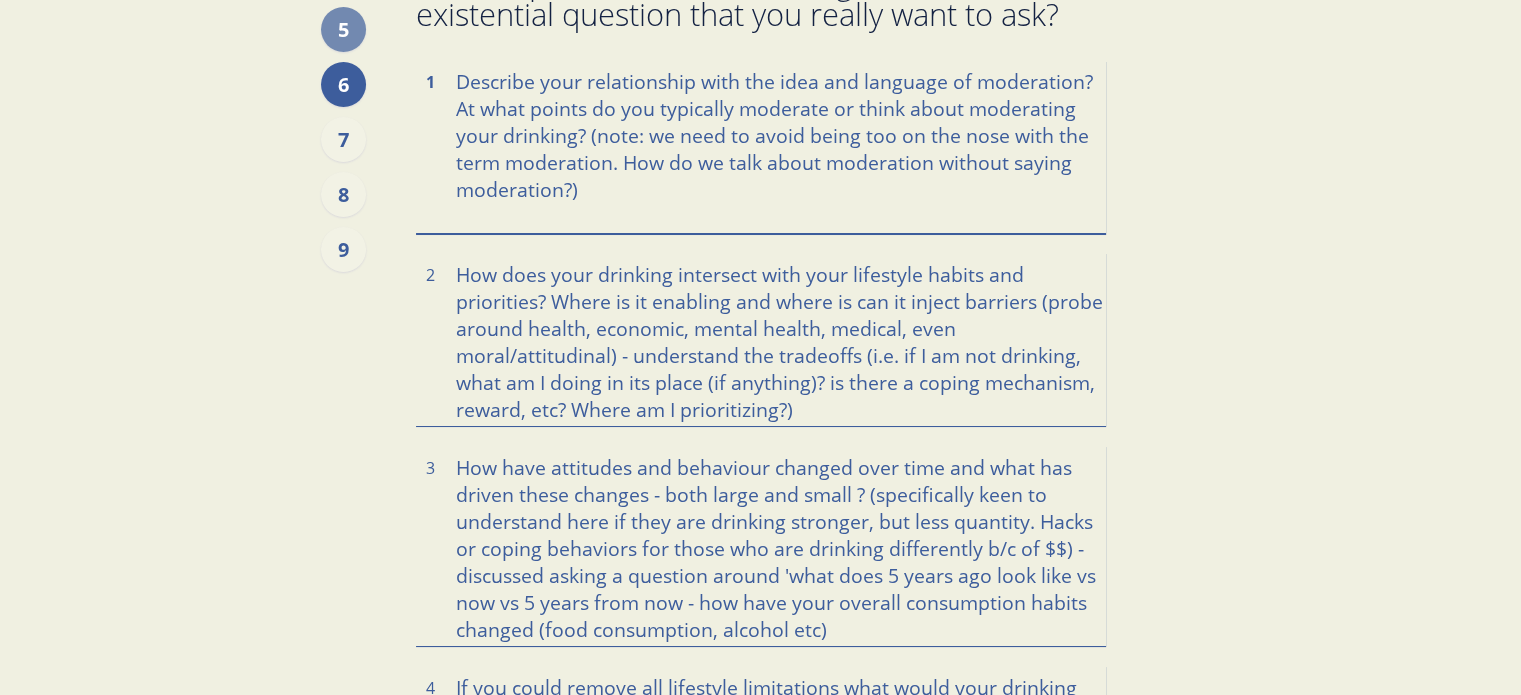 click on "Describe your relationship with the idea and language of moderation?
At what points do you typically moderate or think about moderating your drinking? (note: we need to avoid being too on the nose with the term moderation. How do we talk about moderation without saying moderation?)" at bounding box center (761, 146) 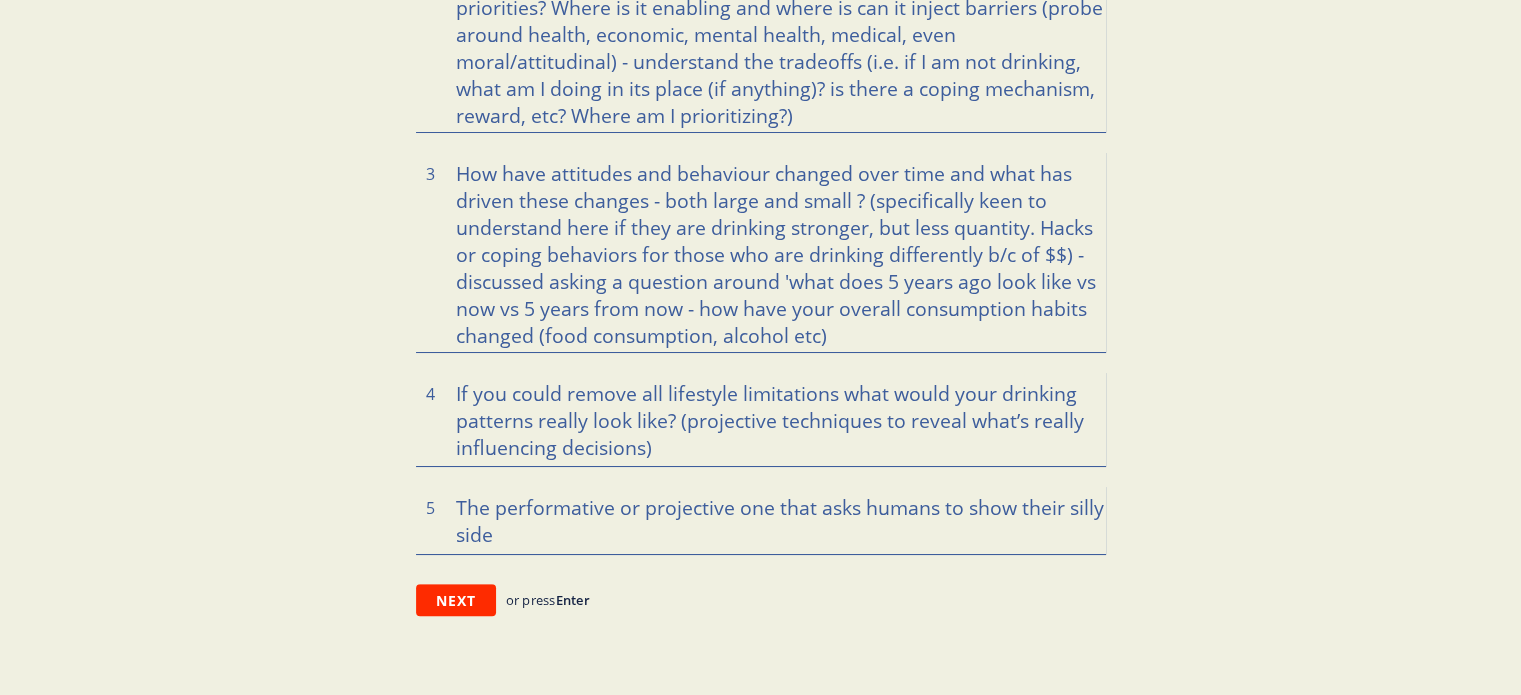 scroll, scrollTop: 747, scrollLeft: 0, axis: vertical 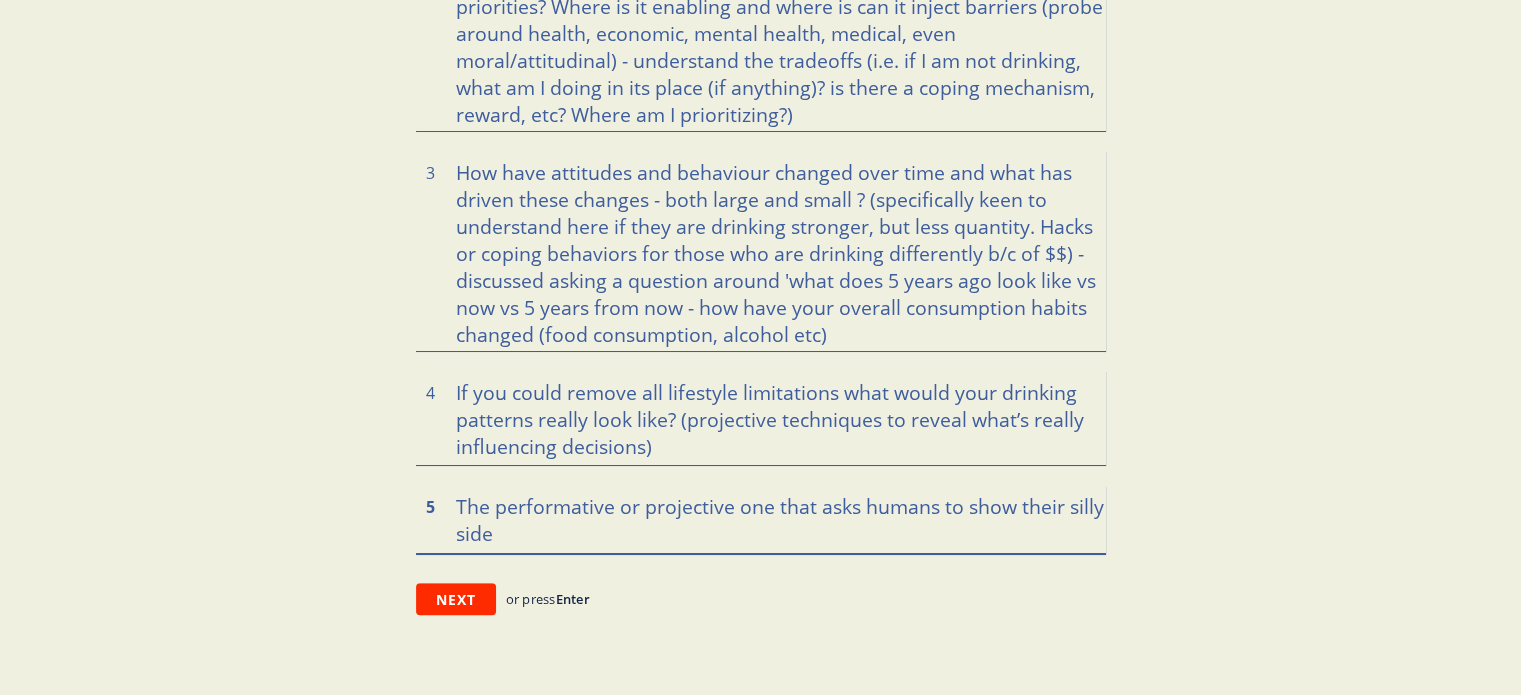 click at bounding box center [761, 519] 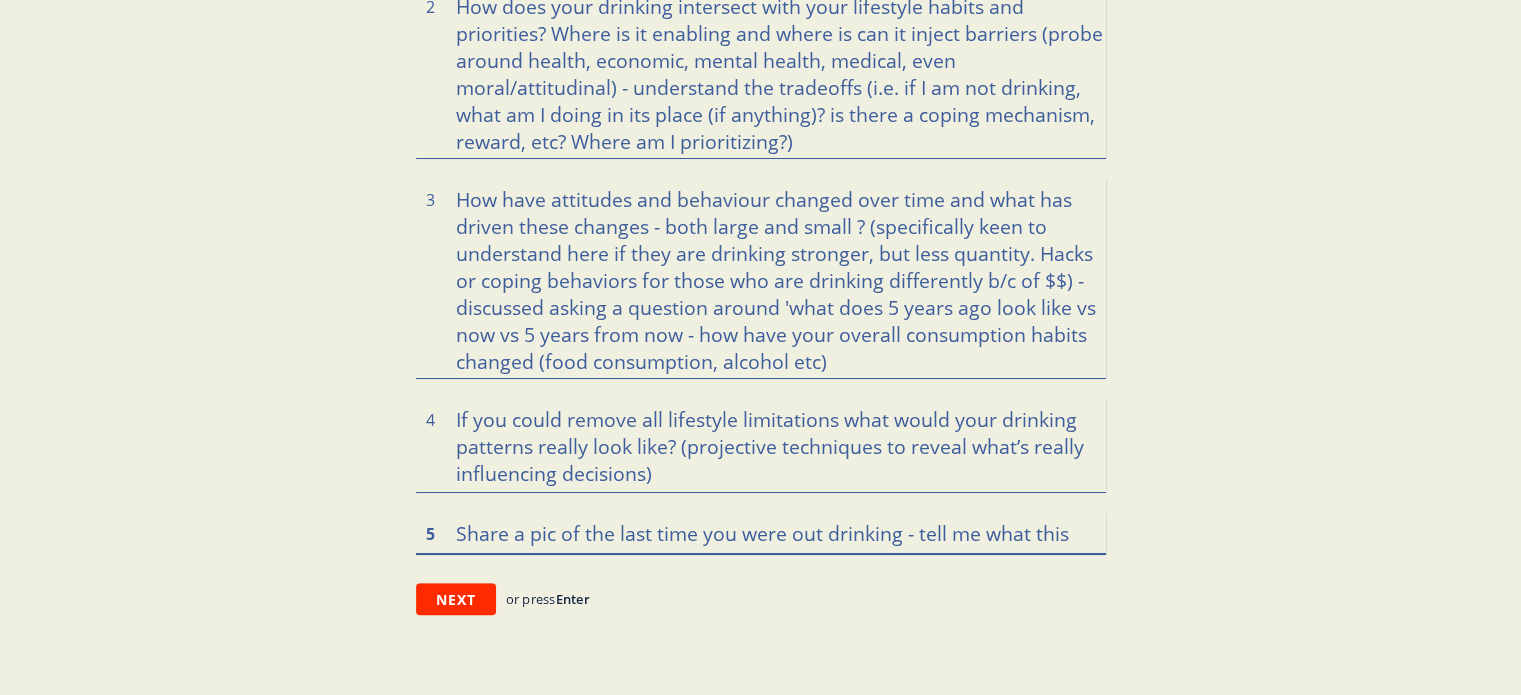 scroll, scrollTop: 747, scrollLeft: 0, axis: vertical 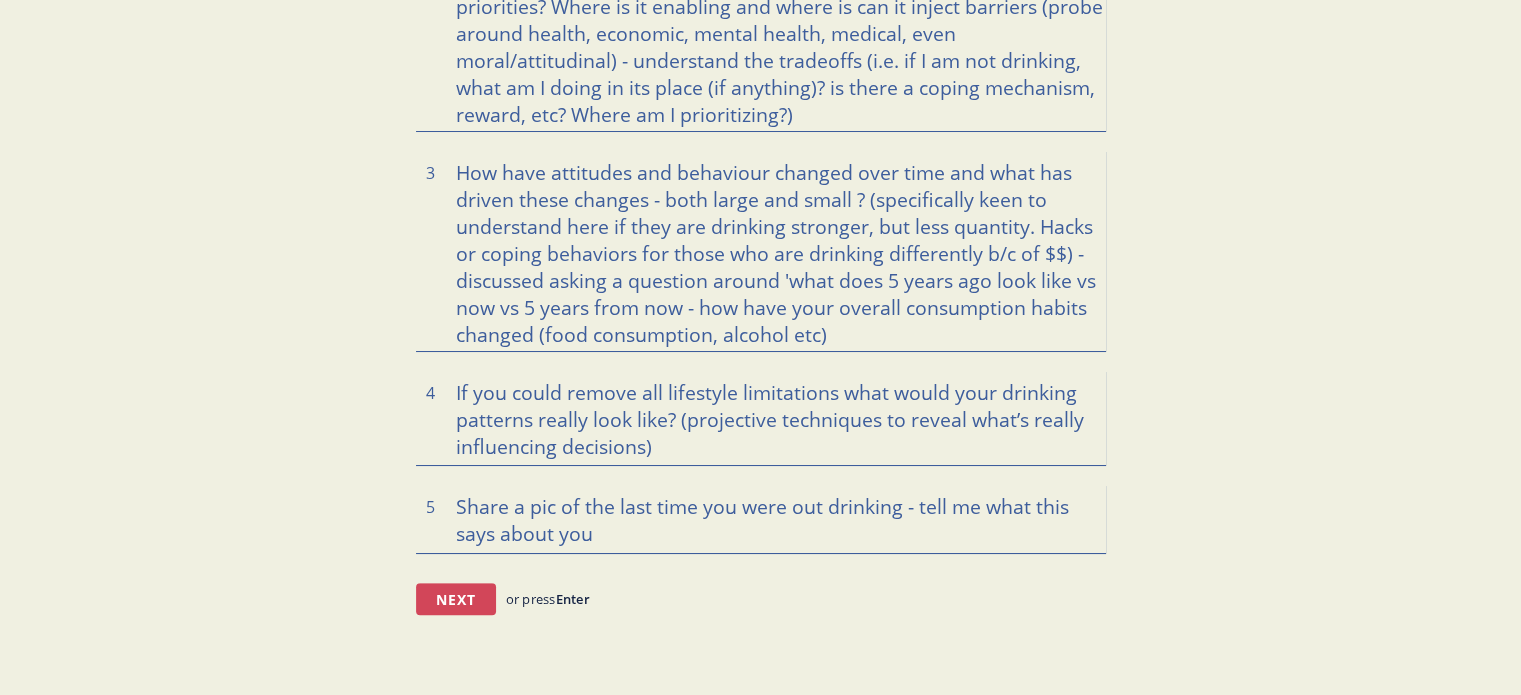 click on "Next" at bounding box center (456, 599) 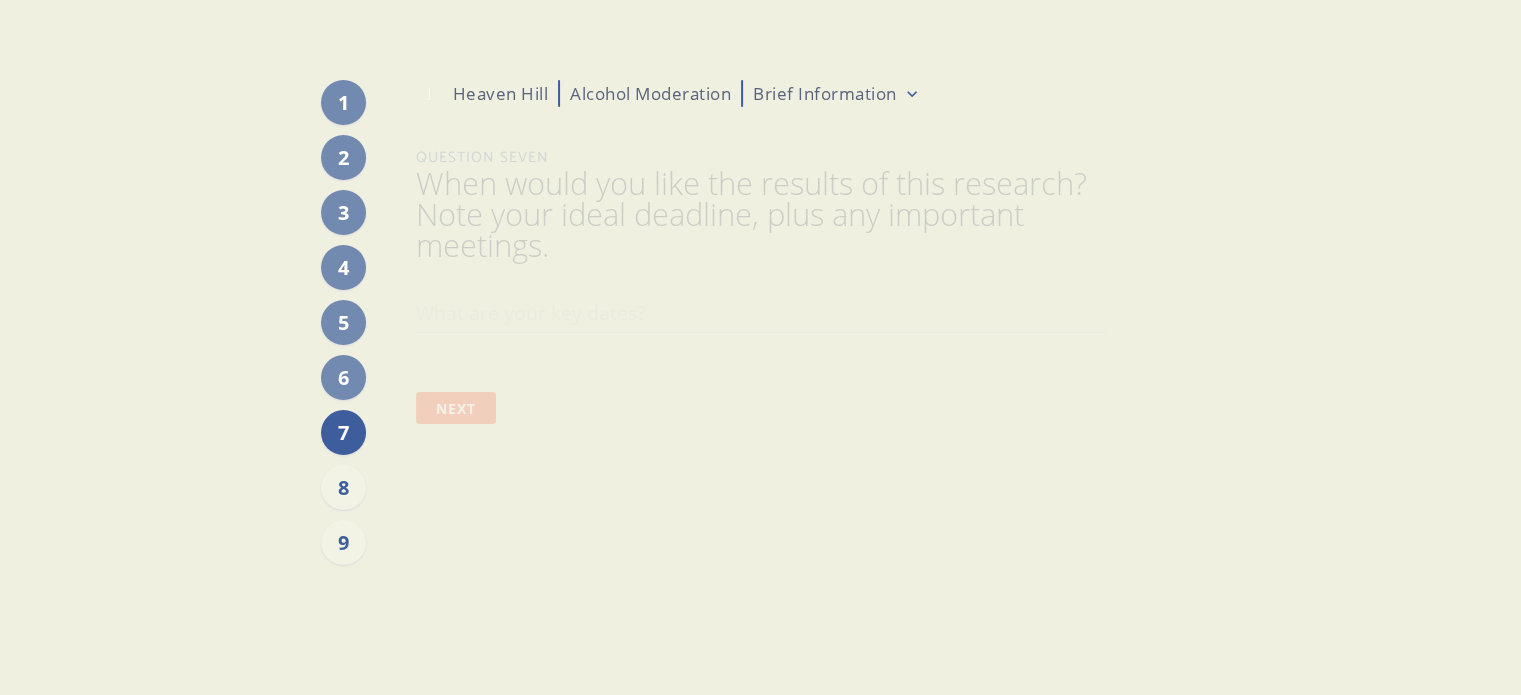 scroll, scrollTop: 0, scrollLeft: 0, axis: both 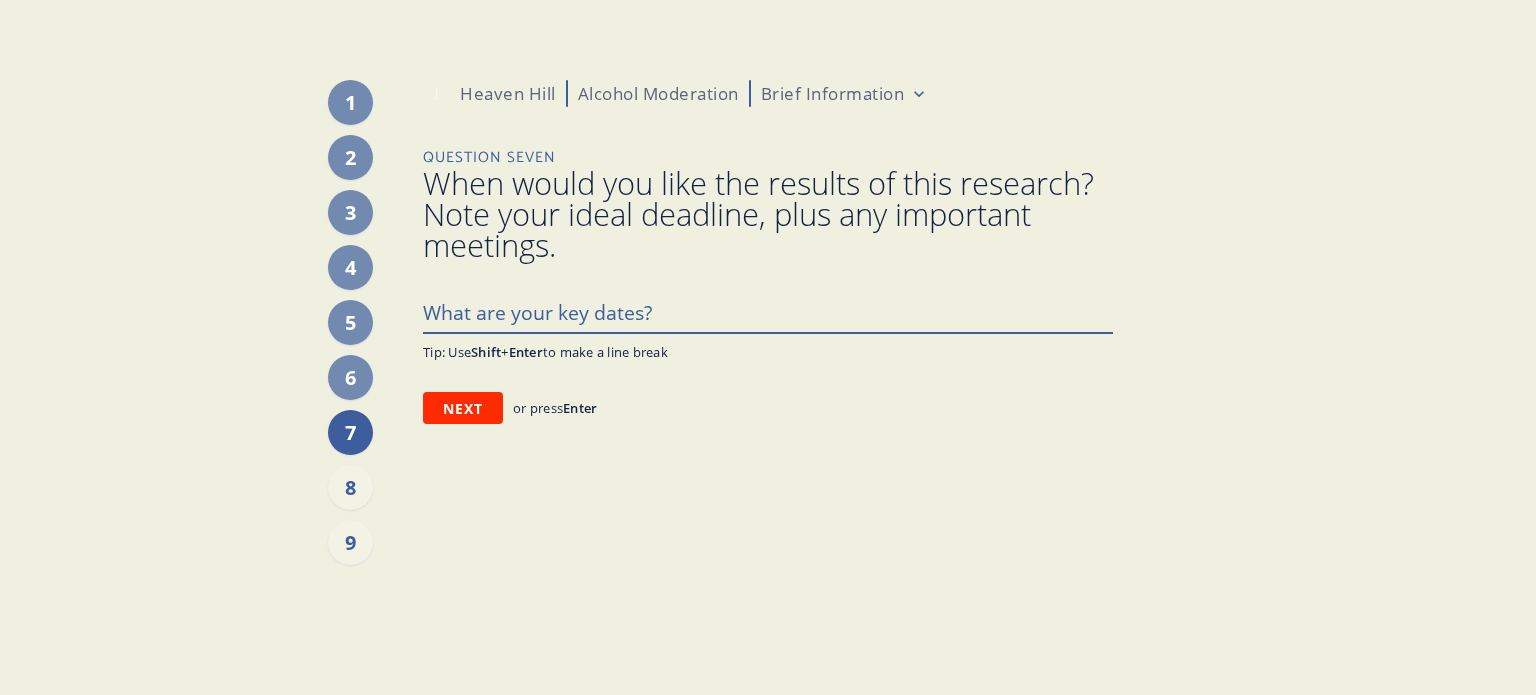 paste on "Mid-late August?" 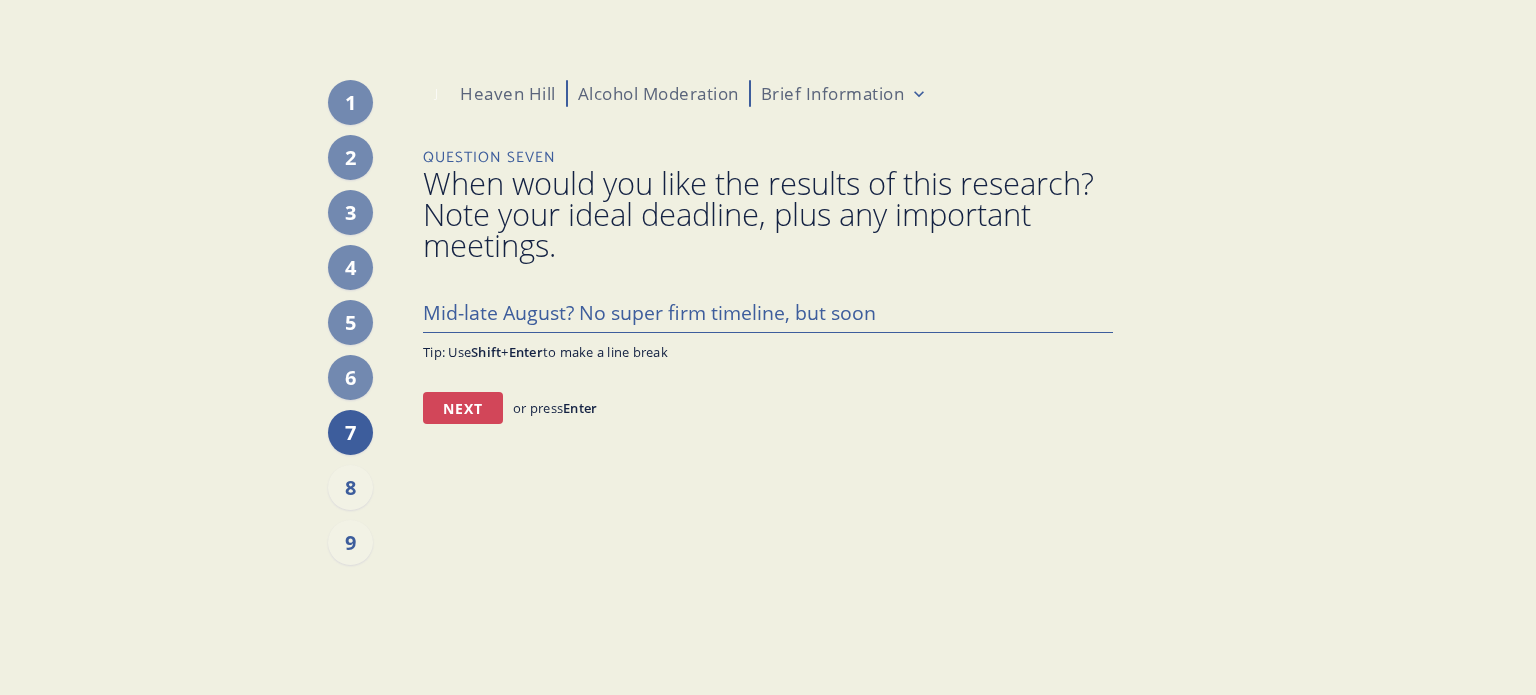 click on "Next" at bounding box center [463, 408] 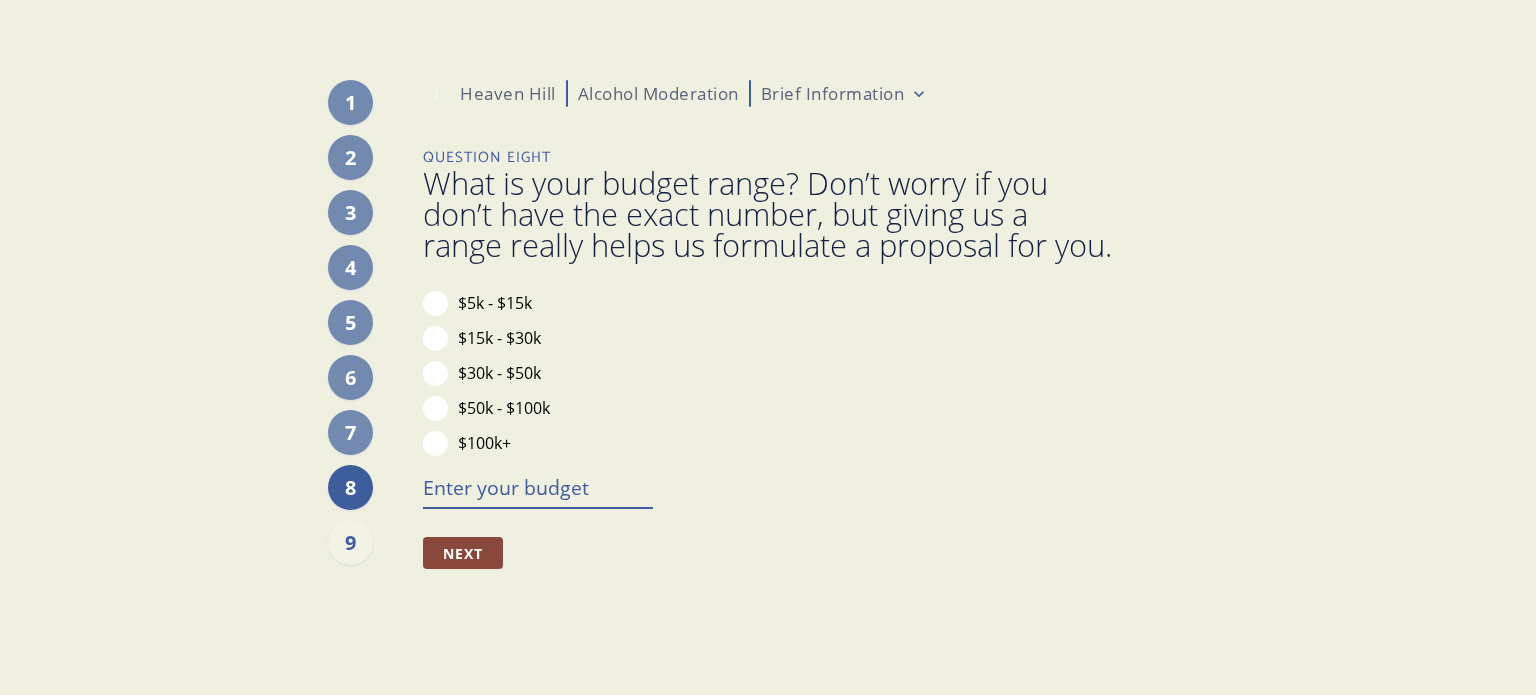 drag, startPoint x: 550, startPoint y: 525, endPoint x: 617, endPoint y: 525, distance: 67 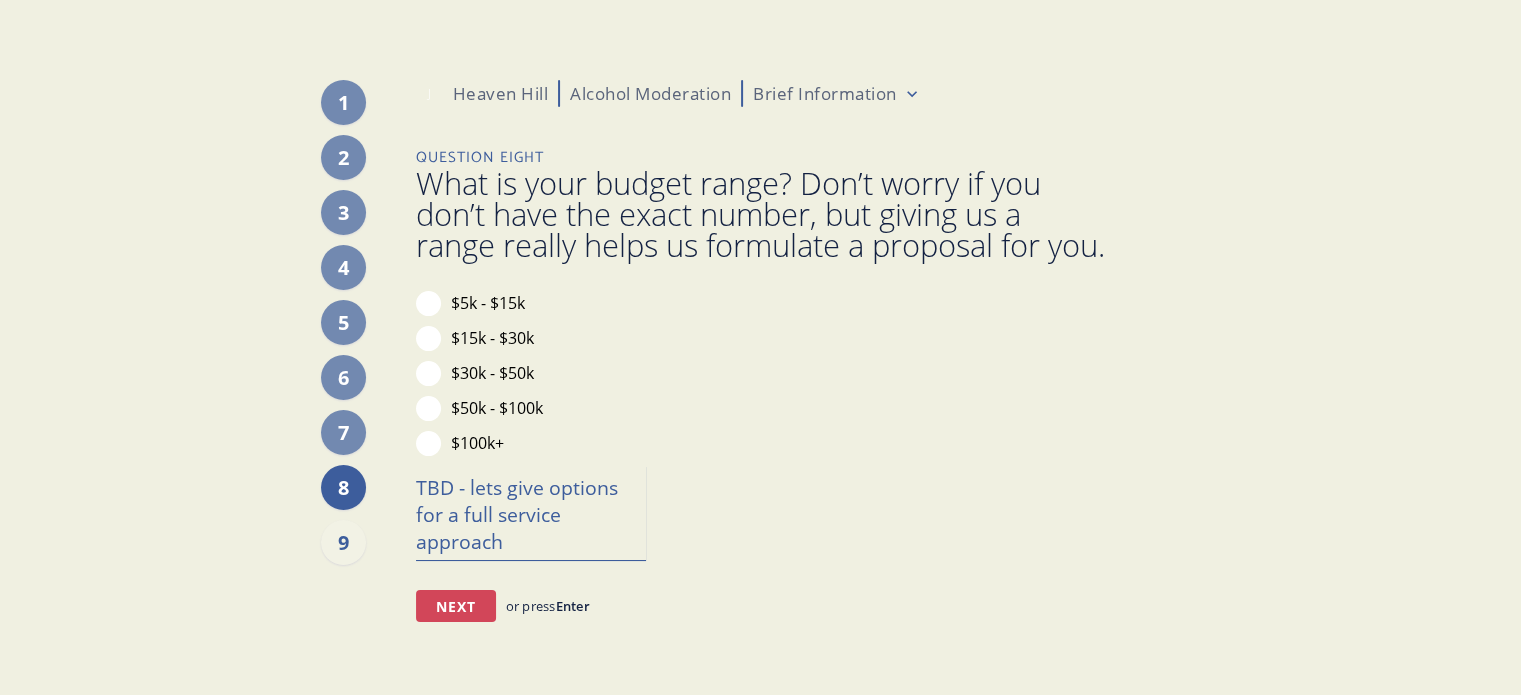 click on "Next" at bounding box center (456, 606) 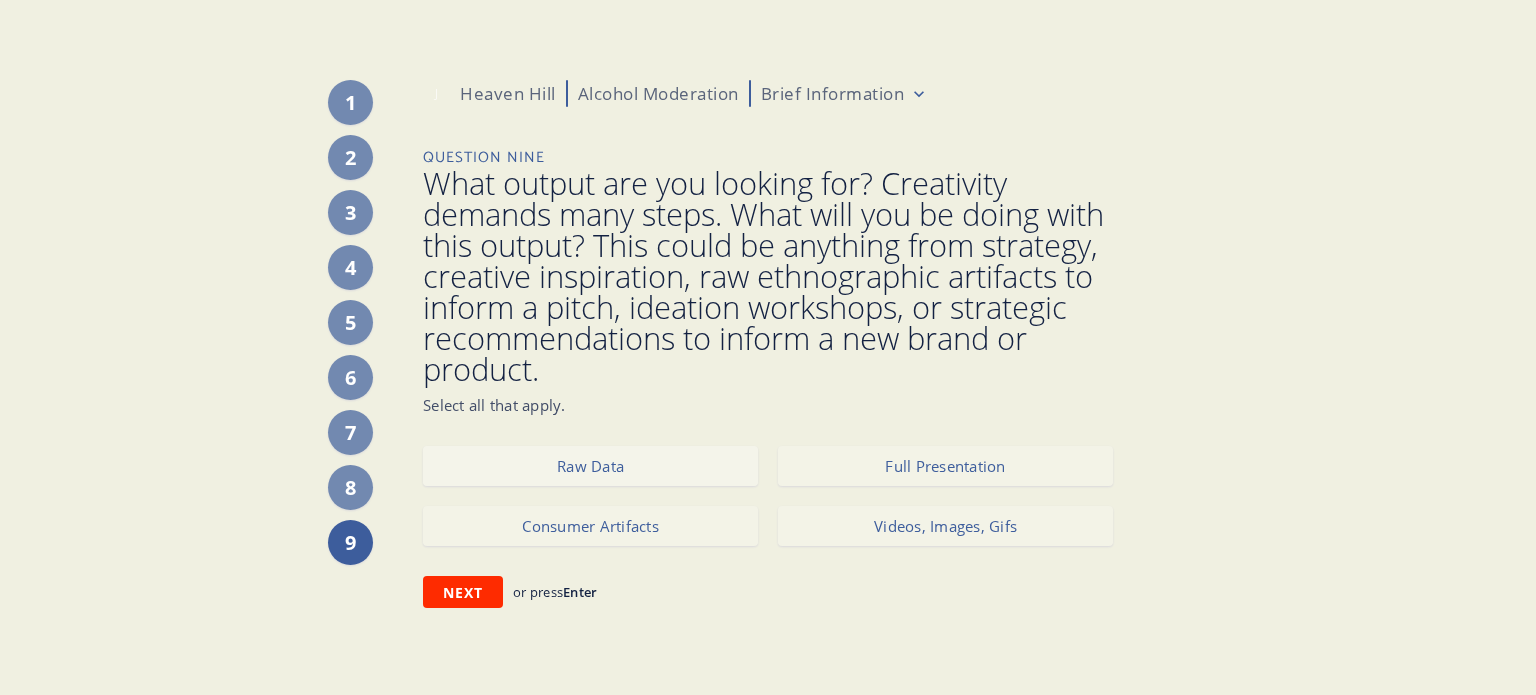 click on "Raw Data" at bounding box center [590, 466] 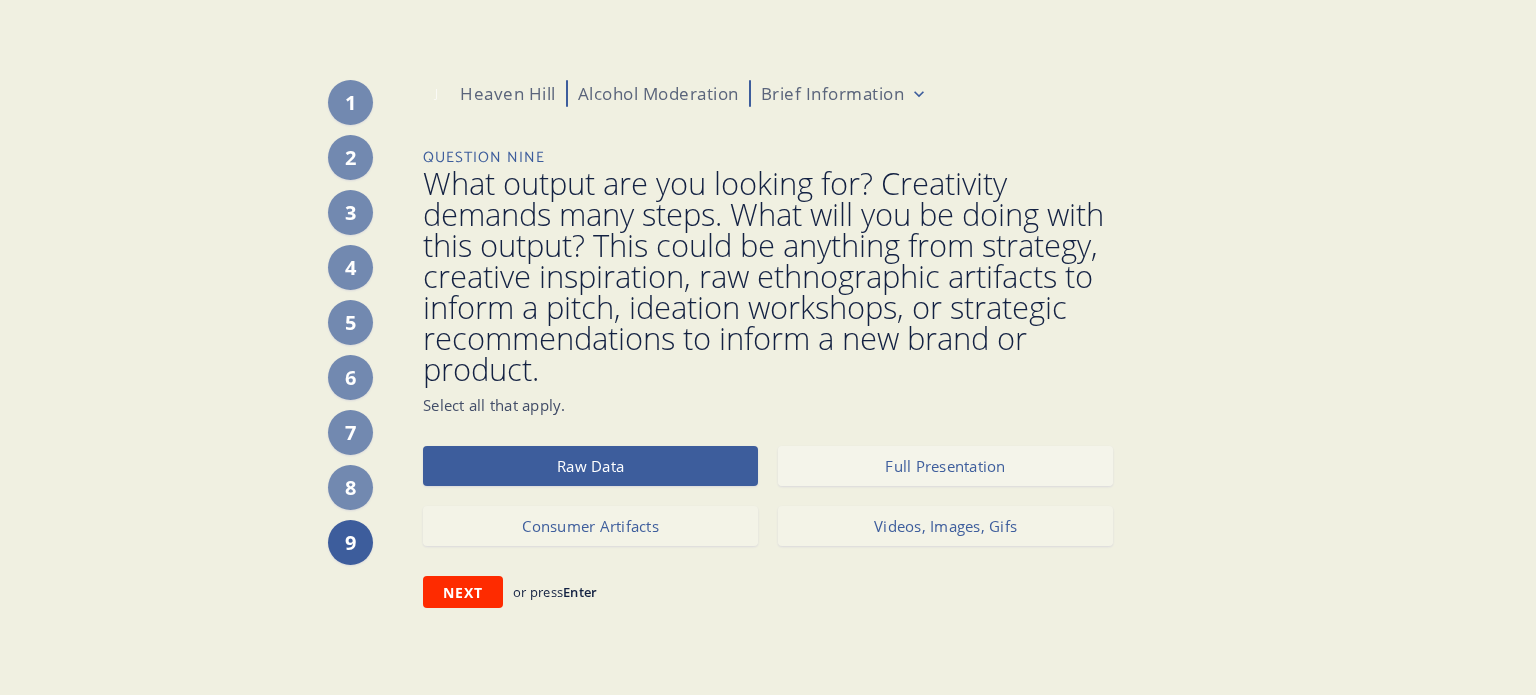 click on "Full Presentation" at bounding box center [945, 466] 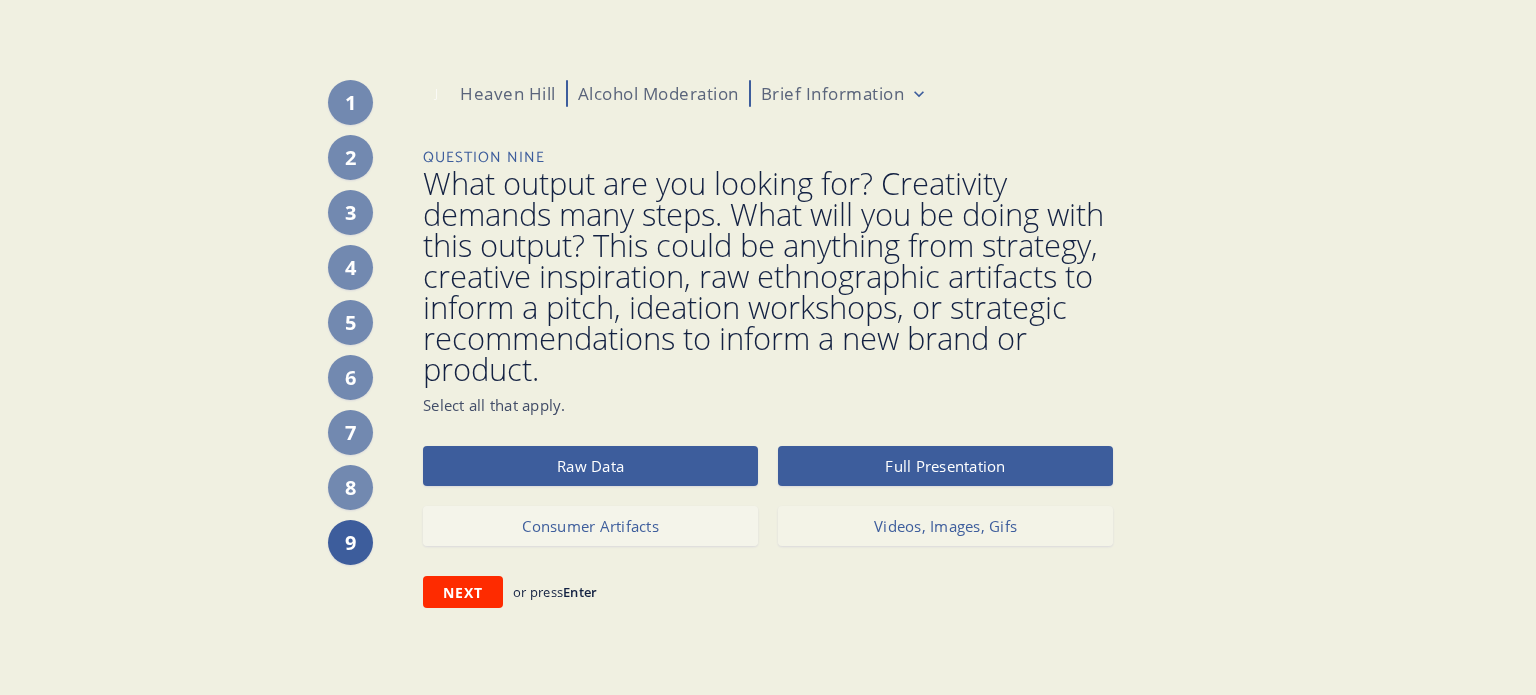 click on "Consumer Artifacts" at bounding box center [590, 526] 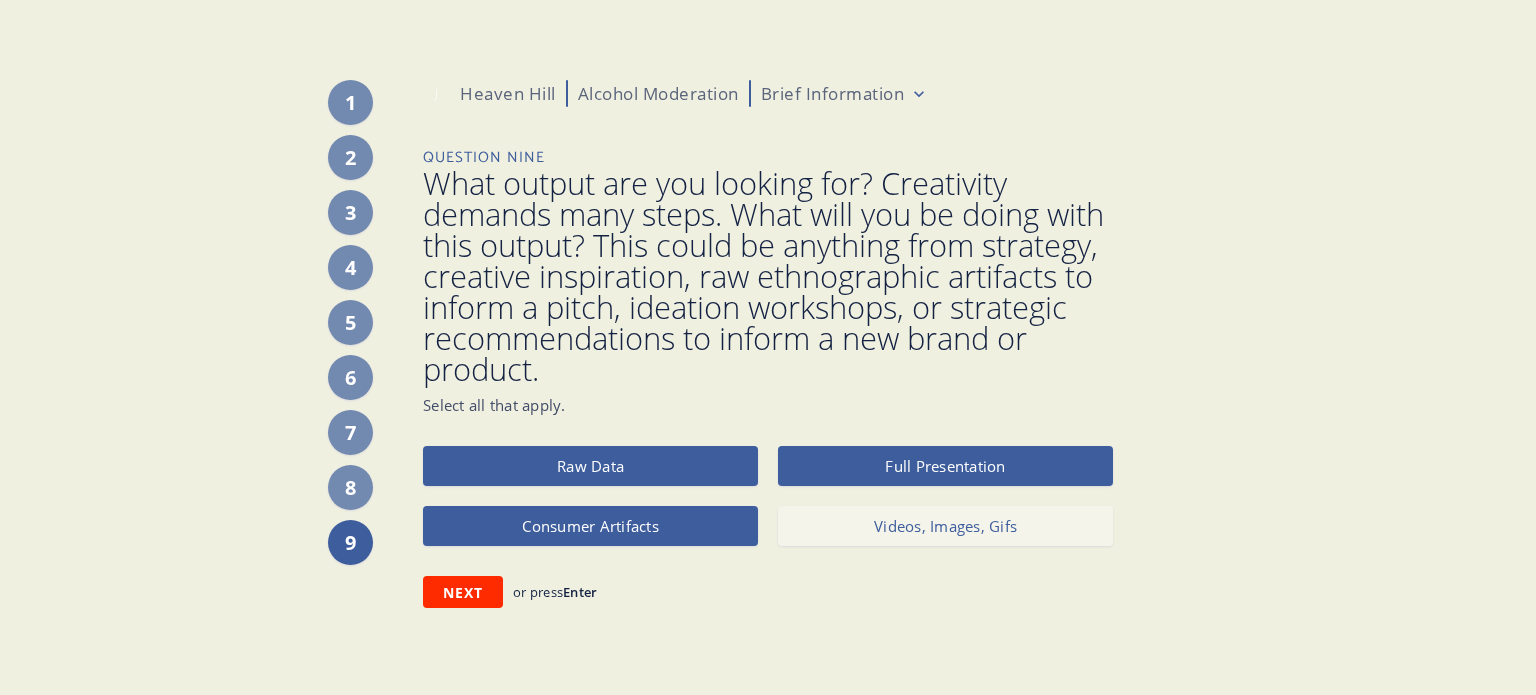 click on "Videos, Images, Gifs" at bounding box center (945, 526) 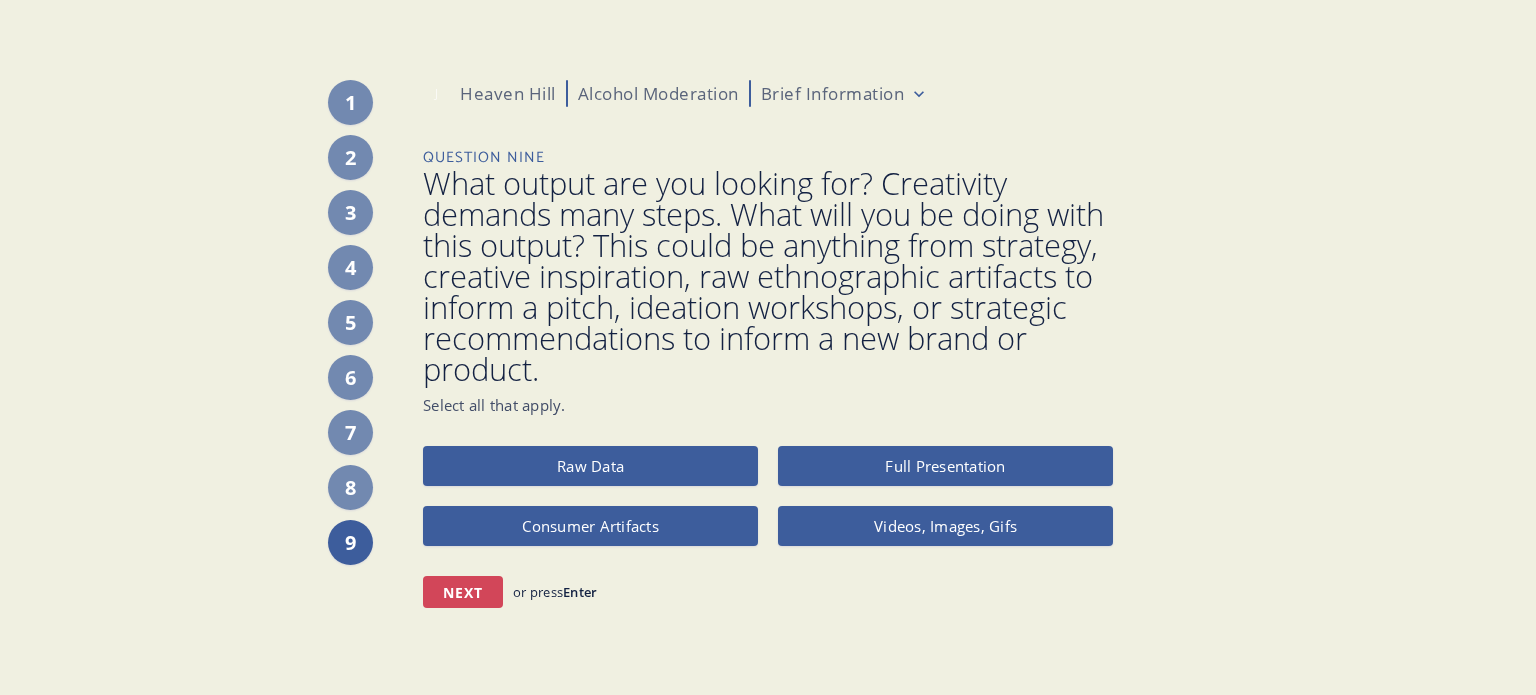 click on "Next" at bounding box center (463, 592) 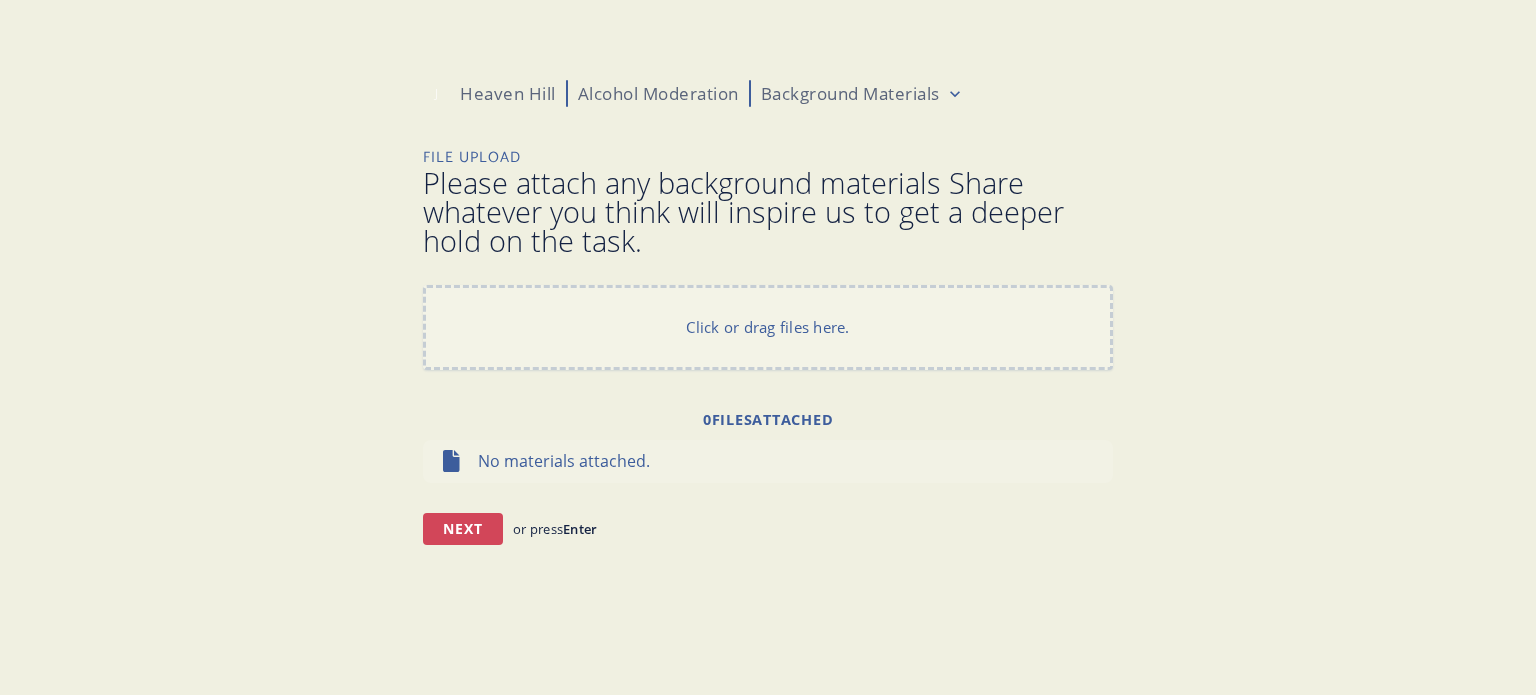 click on "Next" at bounding box center [463, 529] 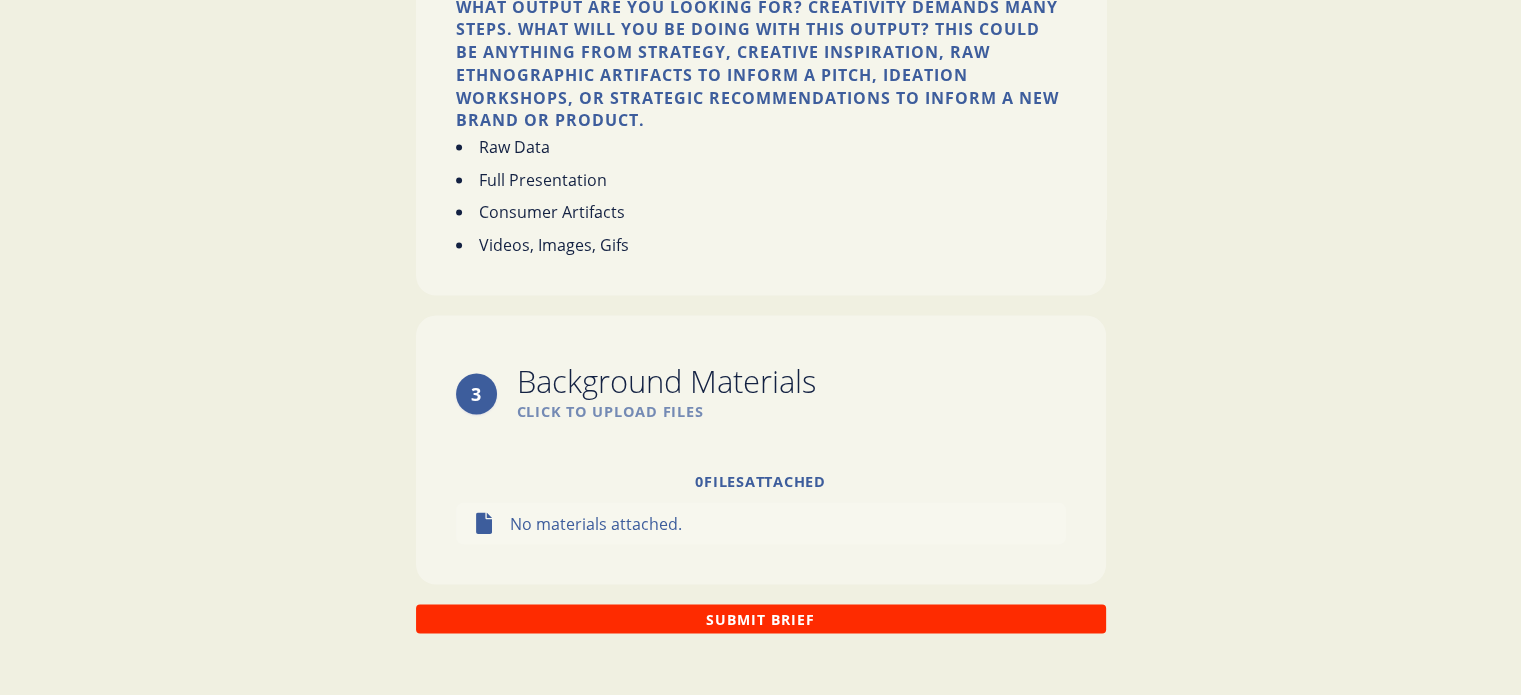 scroll, scrollTop: 3756, scrollLeft: 0, axis: vertical 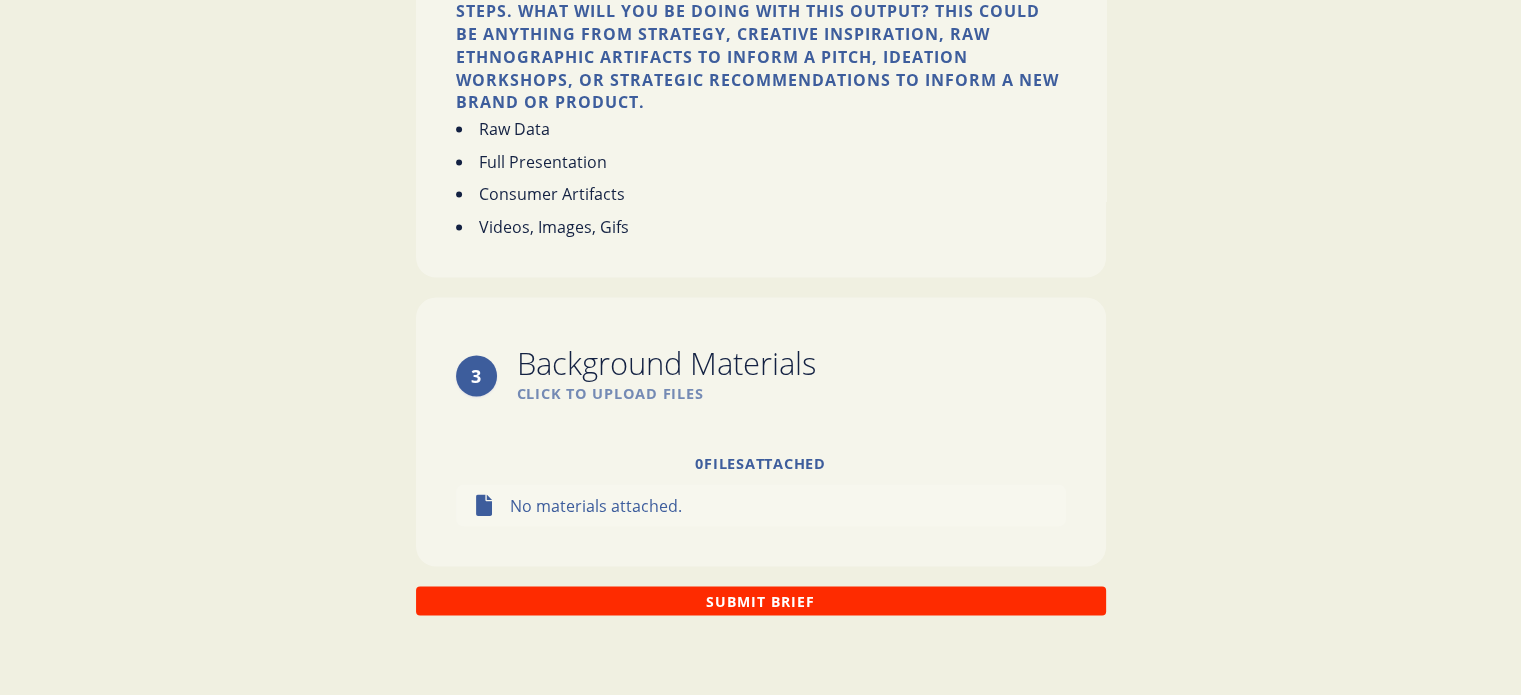 click on "Submit Brief" at bounding box center [761, 600] 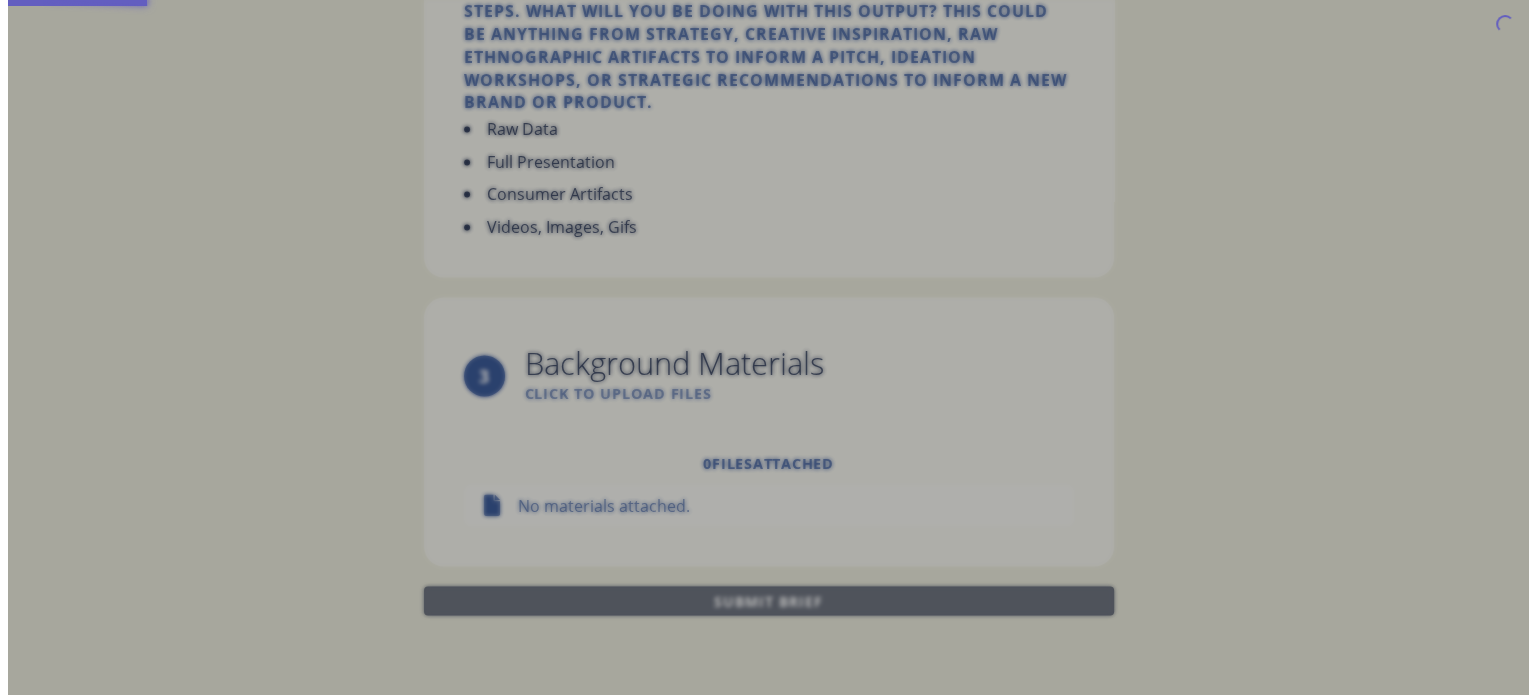 scroll, scrollTop: 0, scrollLeft: 0, axis: both 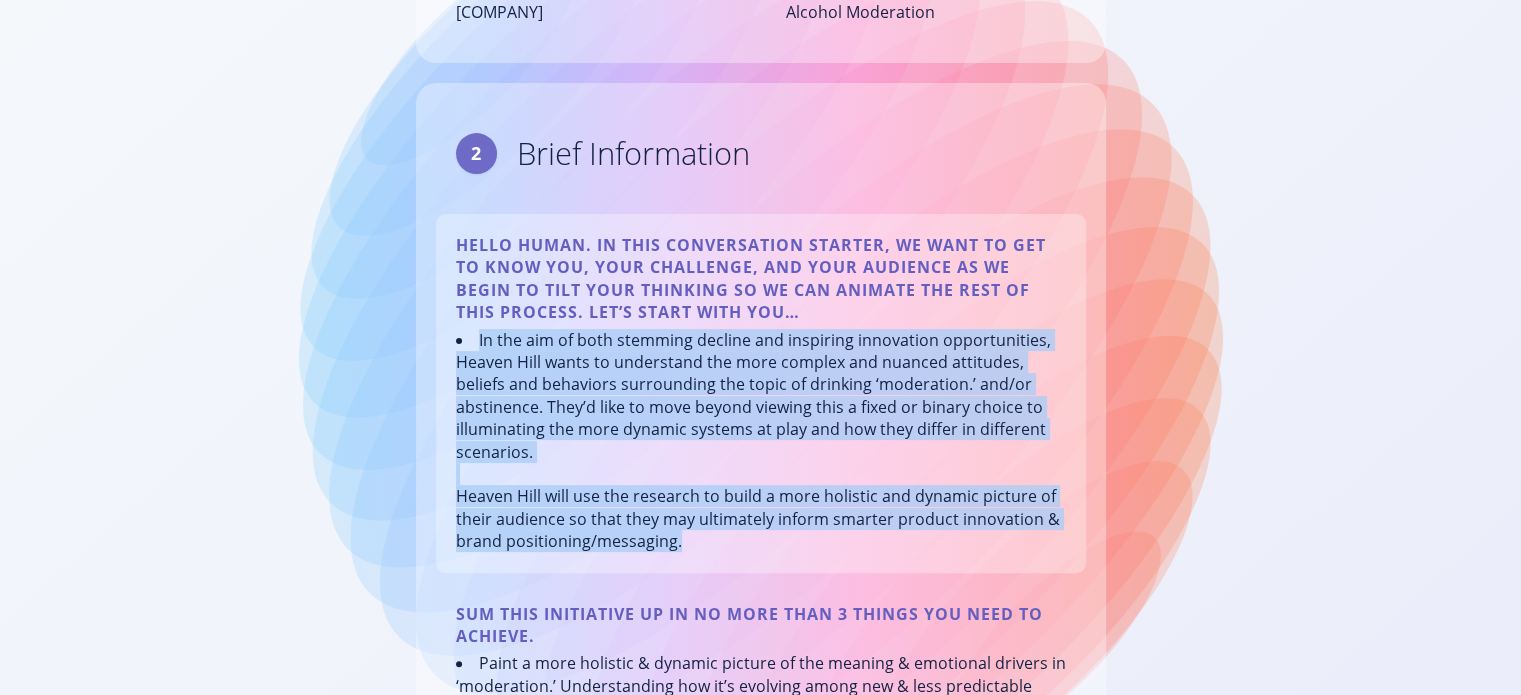 drag, startPoint x: 476, startPoint y: 339, endPoint x: 677, endPoint y: 535, distance: 280.74365 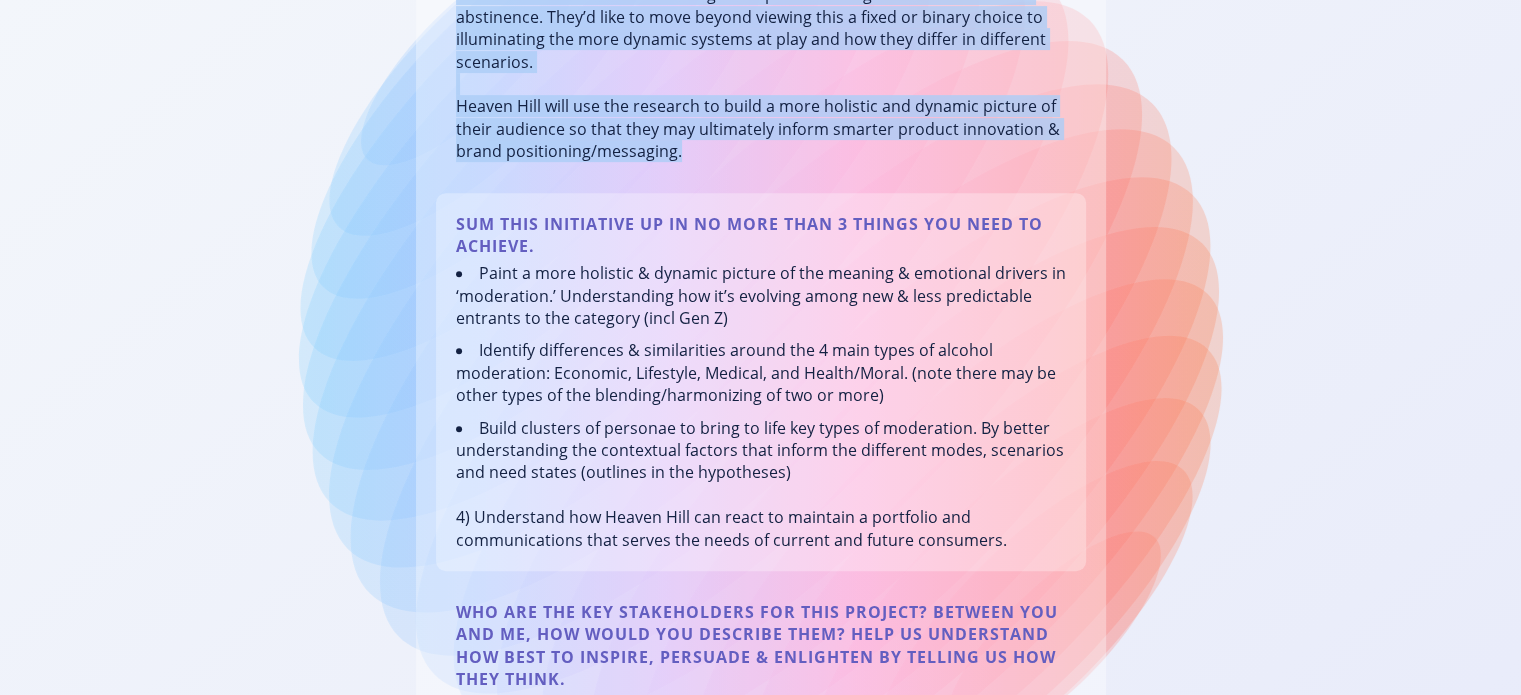 scroll, scrollTop: 900, scrollLeft: 0, axis: vertical 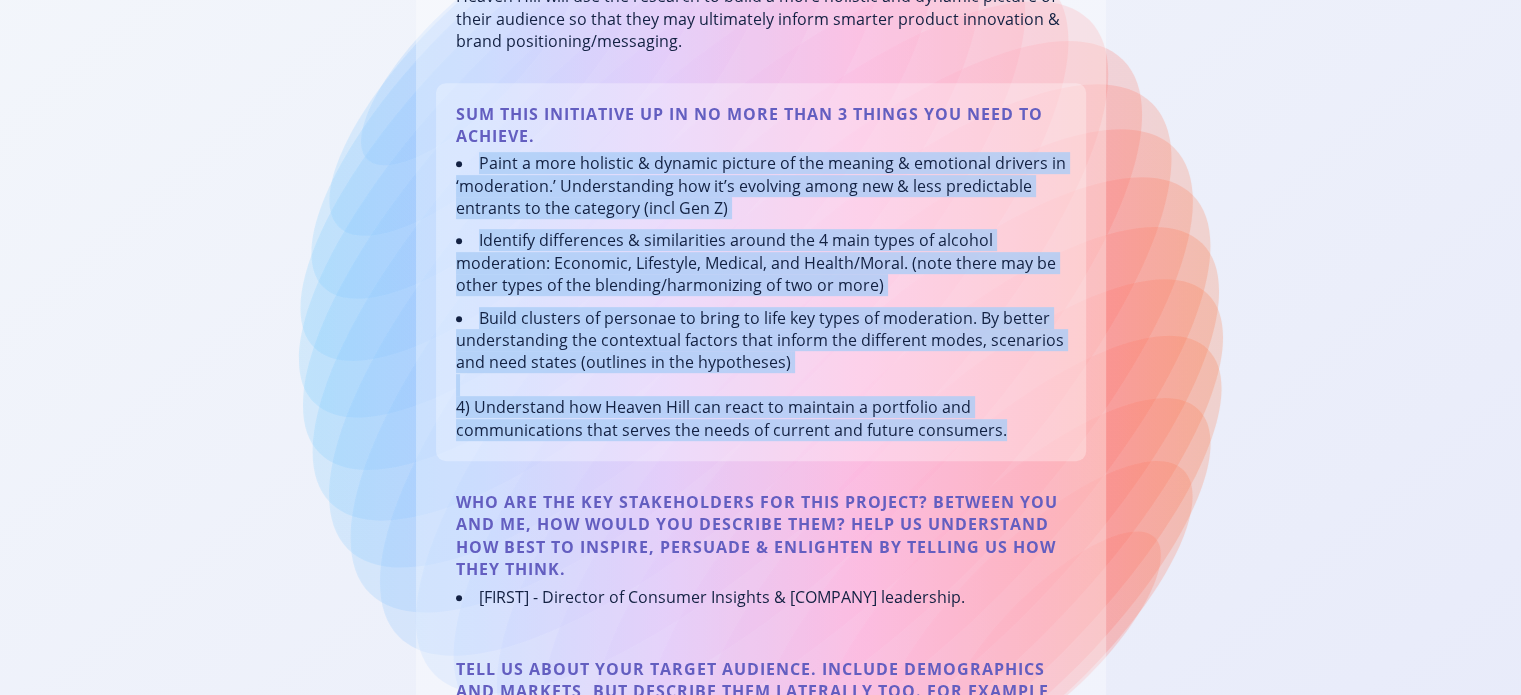 drag, startPoint x: 1005, startPoint y: 430, endPoint x: 476, endPoint y: 175, distance: 587.2529 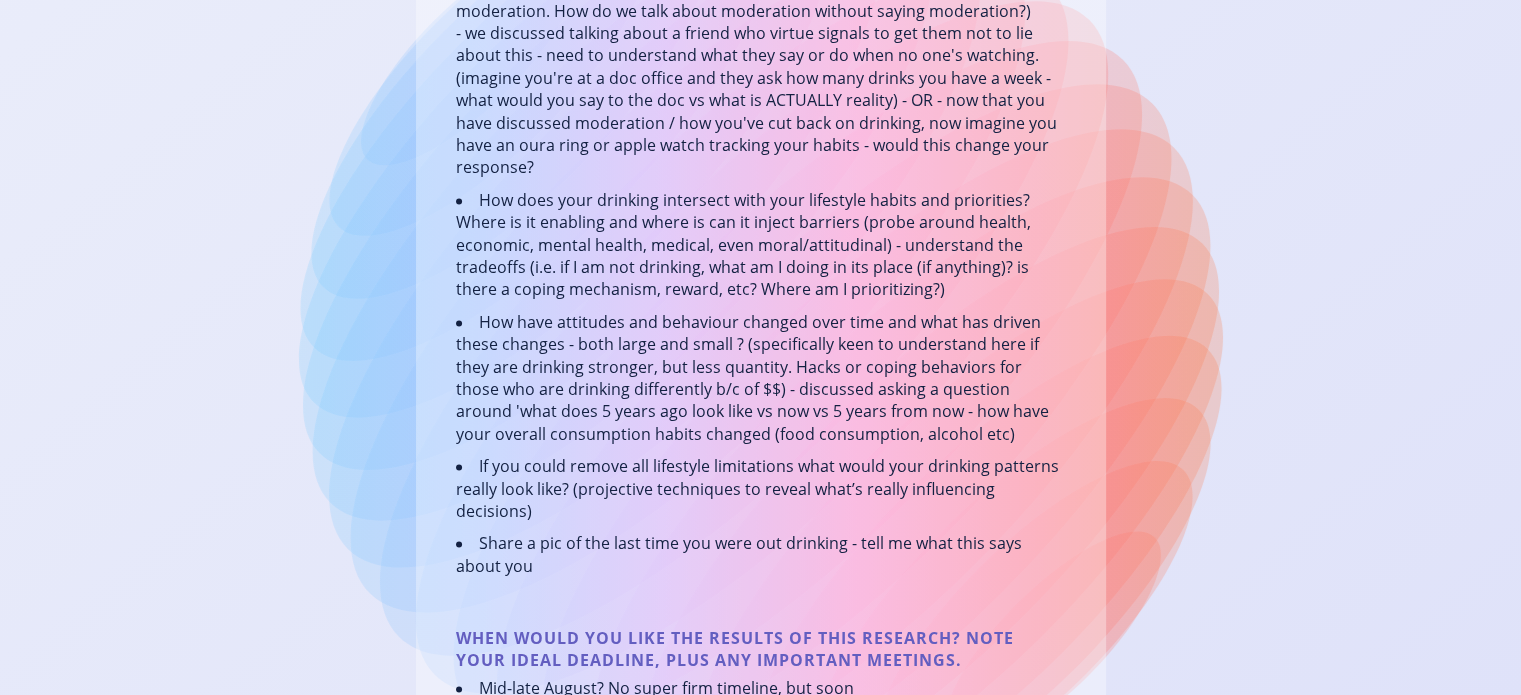 scroll, scrollTop: 2800, scrollLeft: 0, axis: vertical 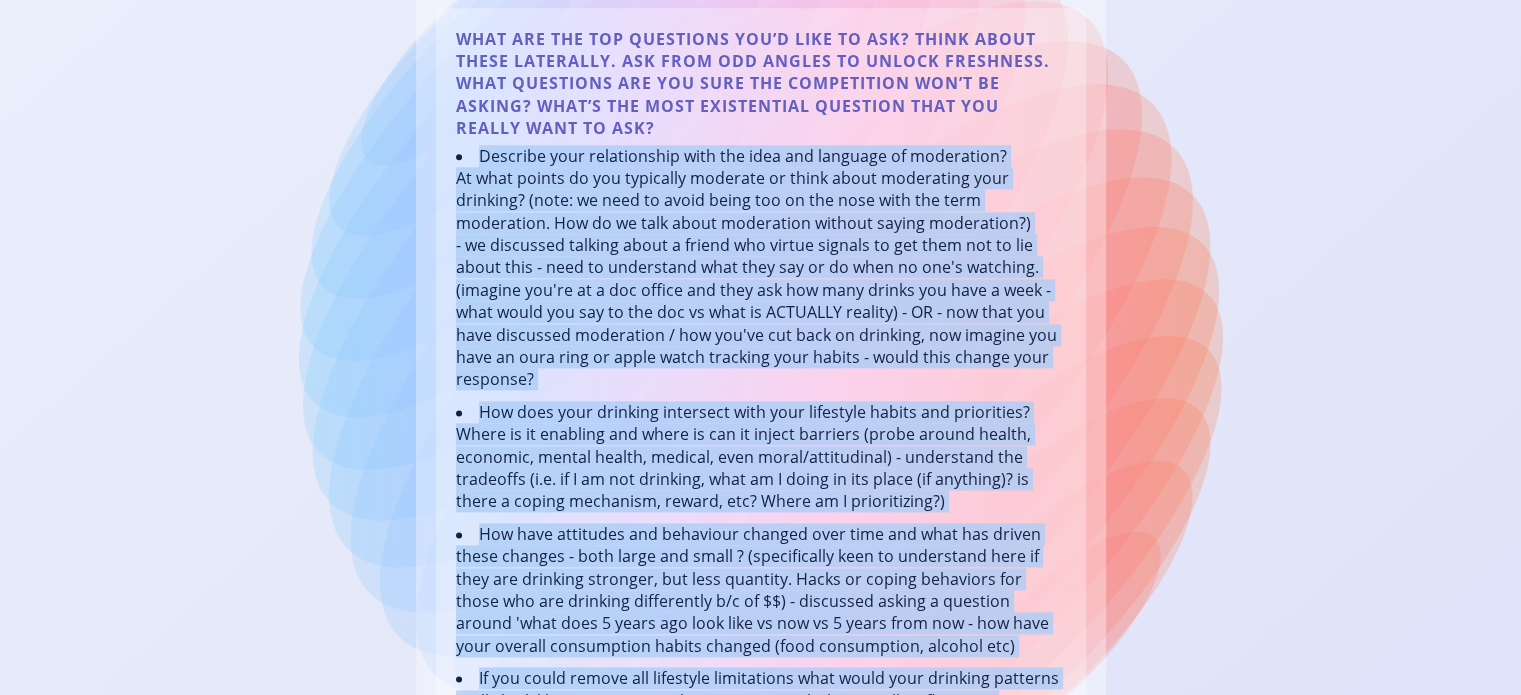 drag, startPoint x: 508, startPoint y: 541, endPoint x: 455, endPoint y: 173, distance: 371.797 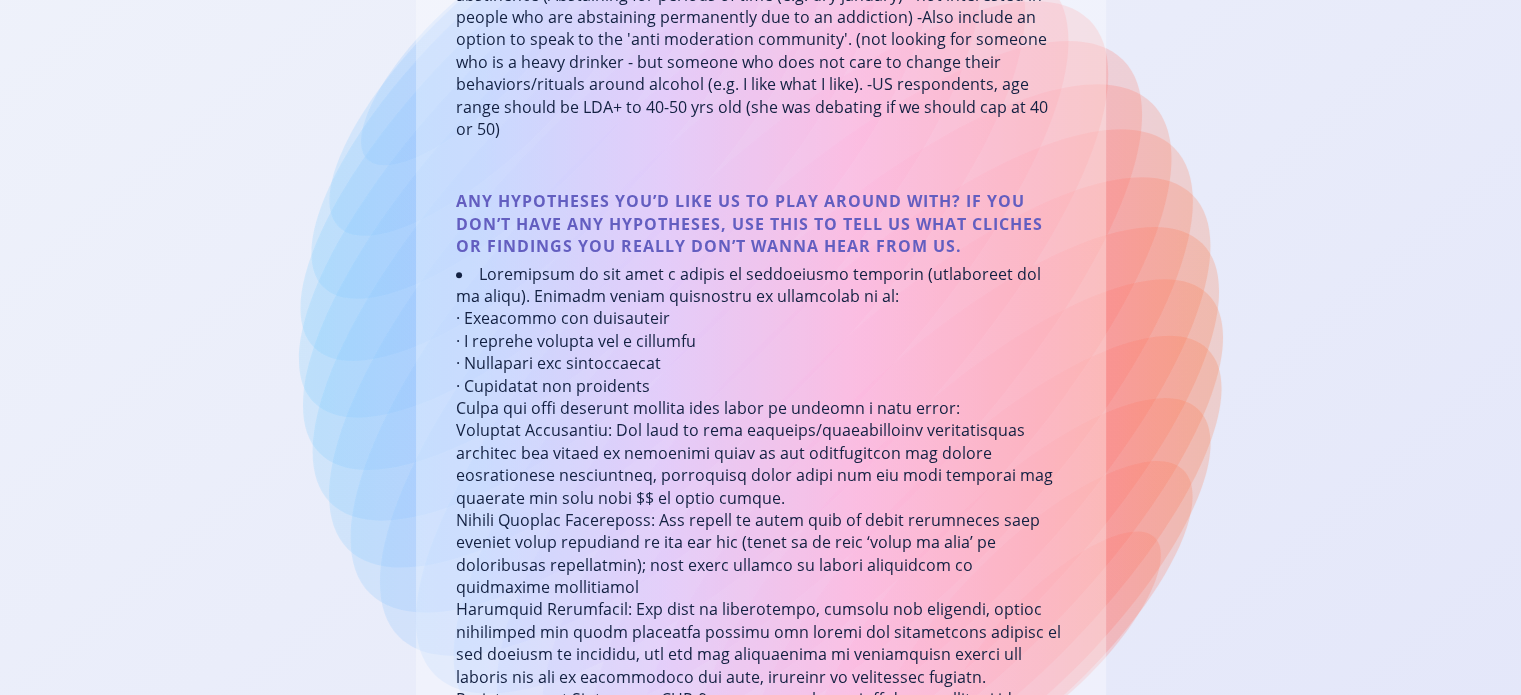 scroll, scrollTop: 1436, scrollLeft: 0, axis: vertical 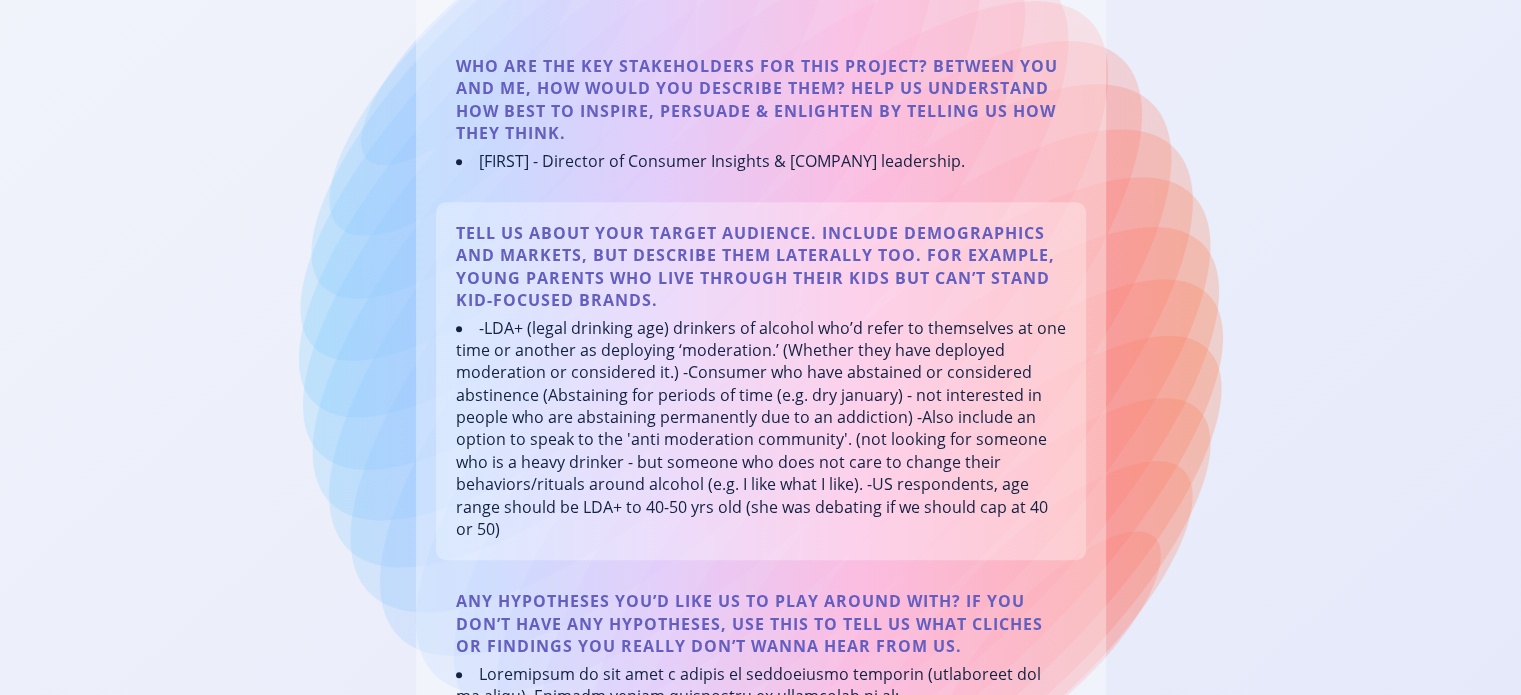 drag, startPoint x: 656, startPoint y: 552, endPoint x: 474, endPoint y: 337, distance: 281.68954 